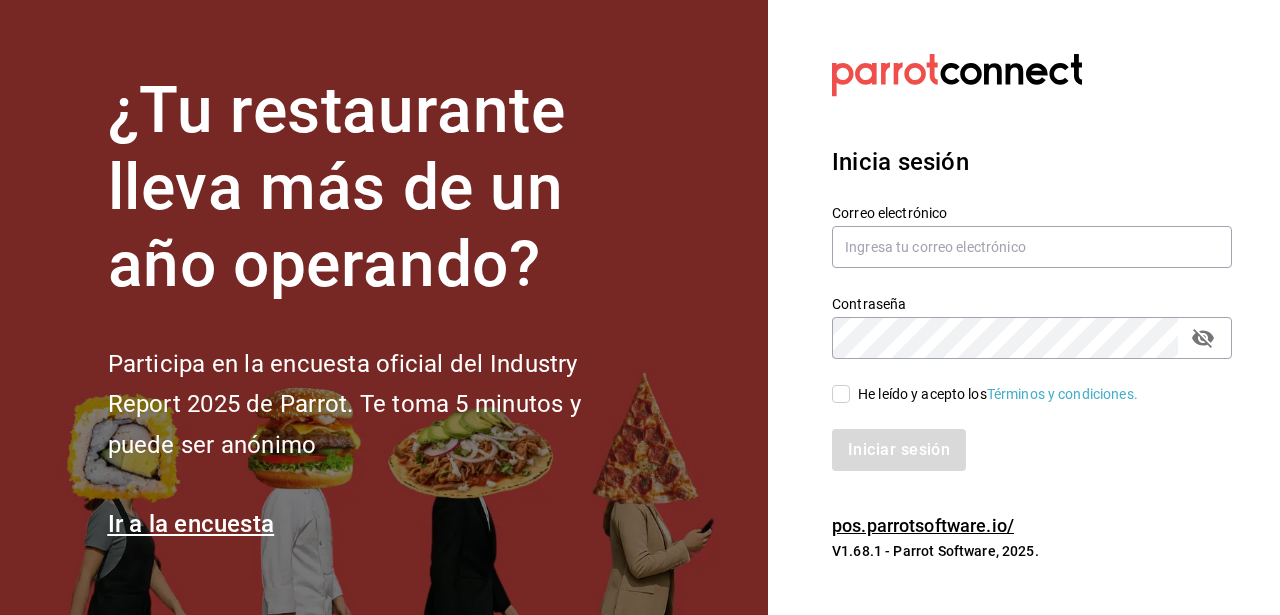 scroll, scrollTop: 0, scrollLeft: 0, axis: both 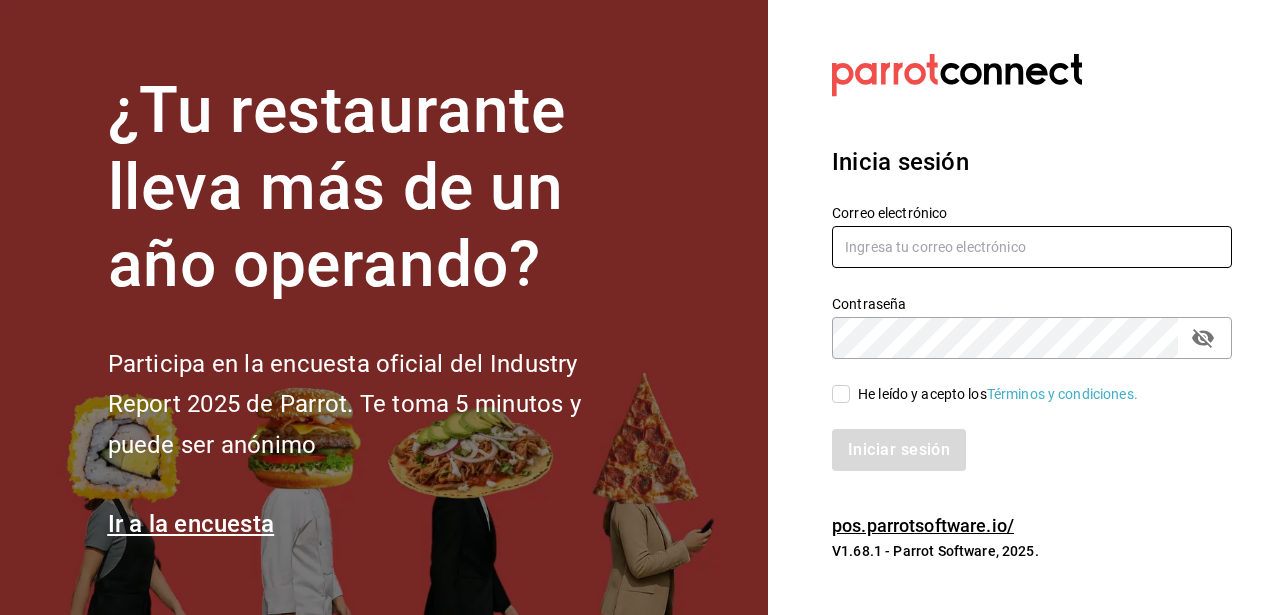 type on "l_davilacuevas@[EXAMPLE.COM]" 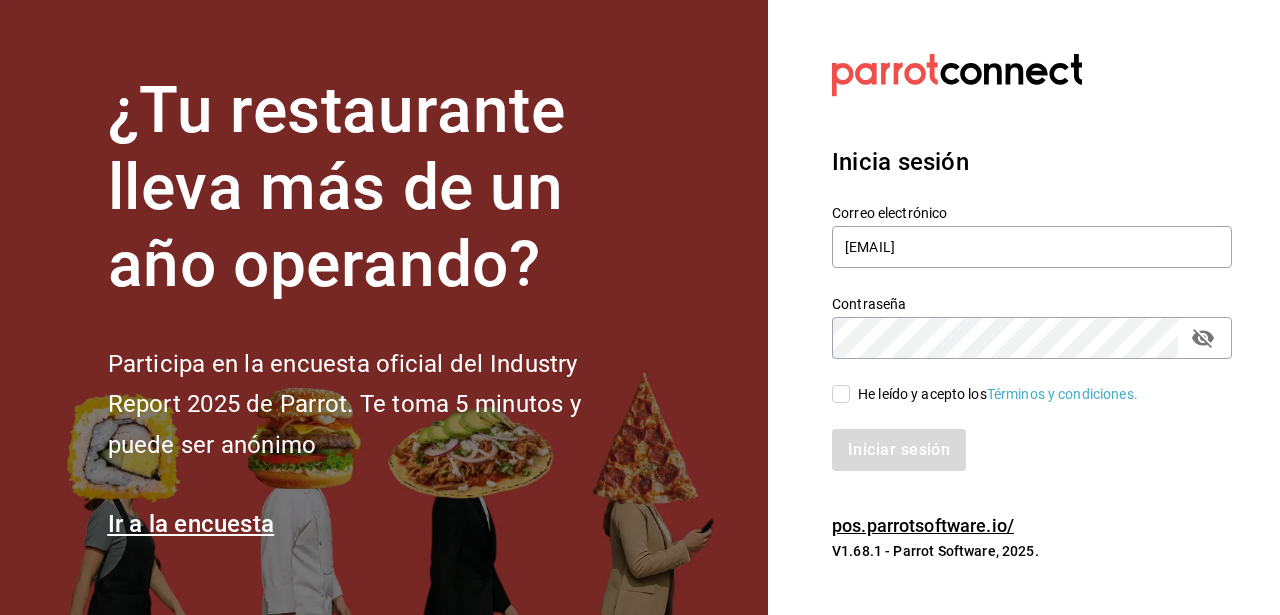 click on "He leído y acepto los  Términos y condiciones." at bounding box center (841, 394) 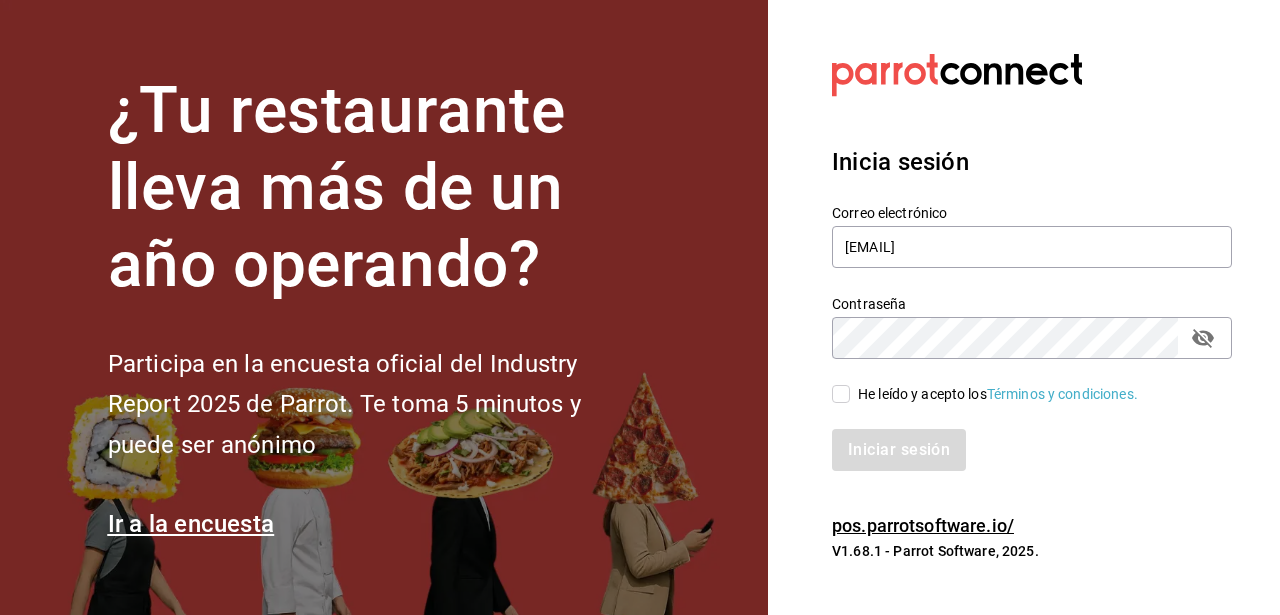 checkbox on "true" 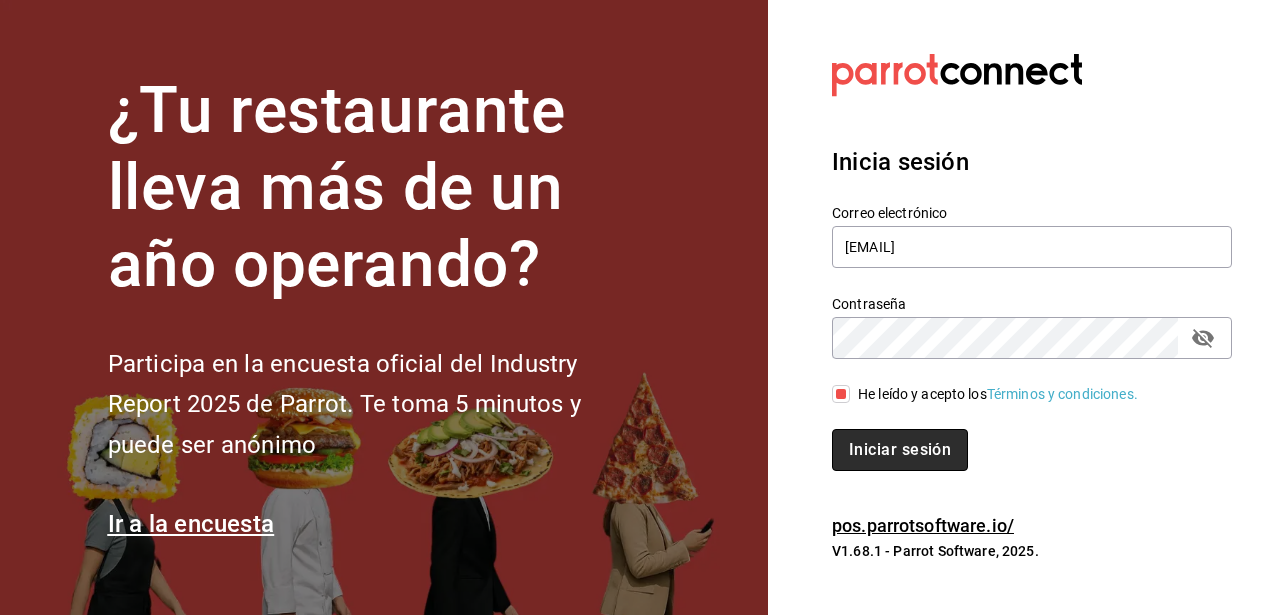 click on "Iniciar sesión" at bounding box center (900, 450) 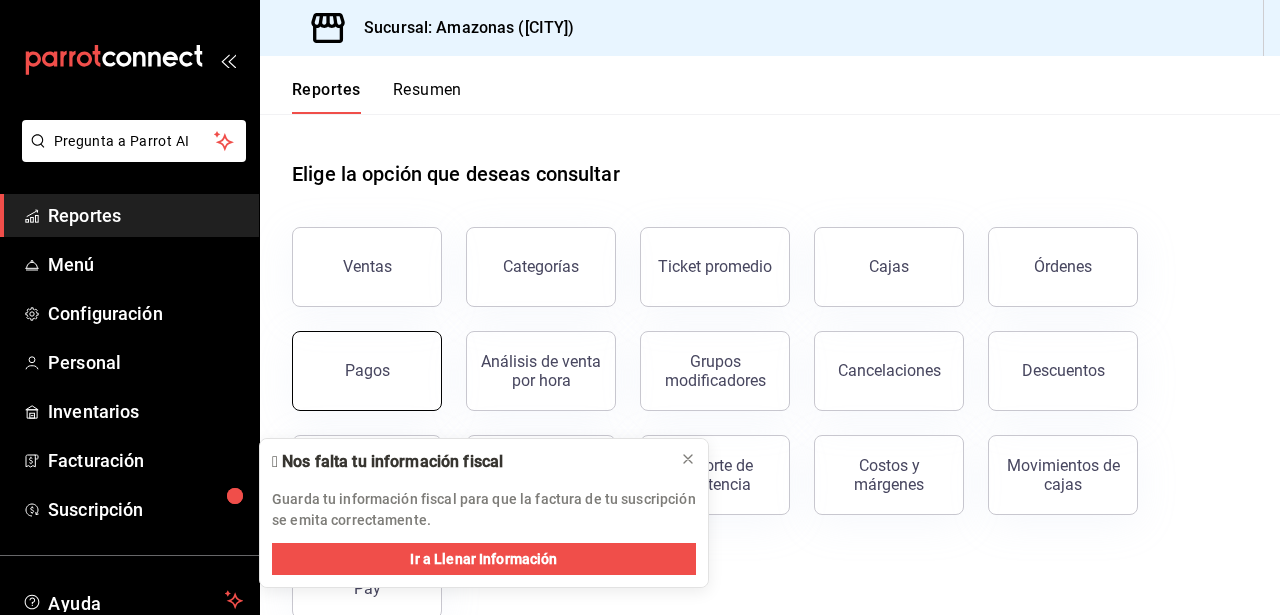scroll, scrollTop: 0, scrollLeft: 0, axis: both 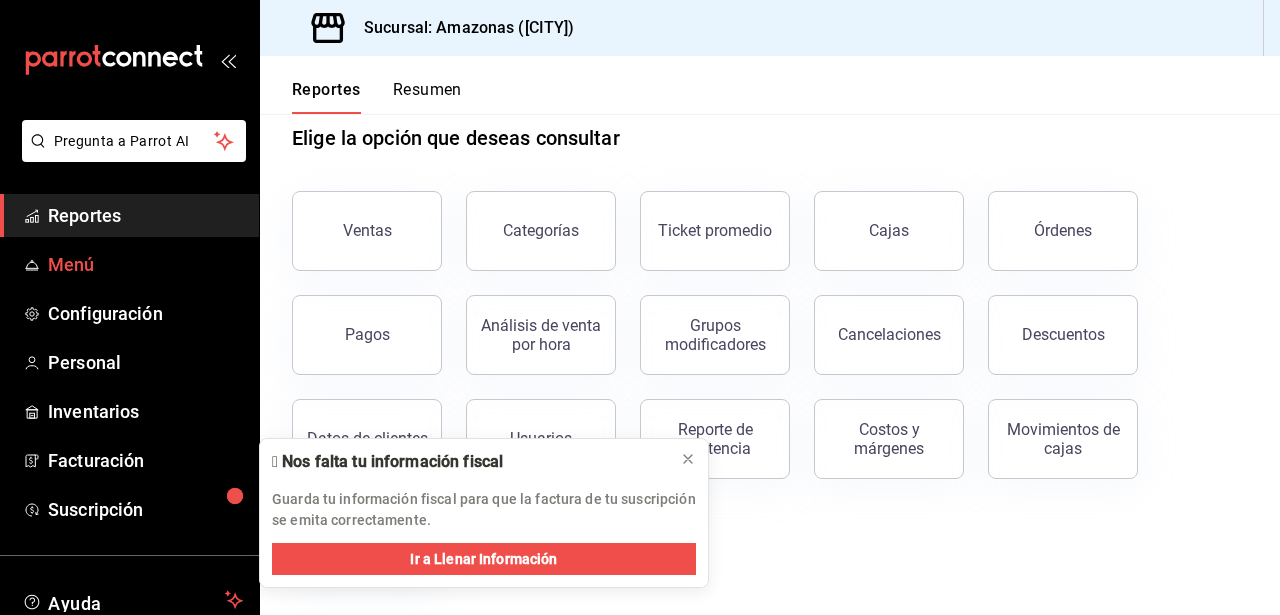 click on "Menú" at bounding box center (145, 264) 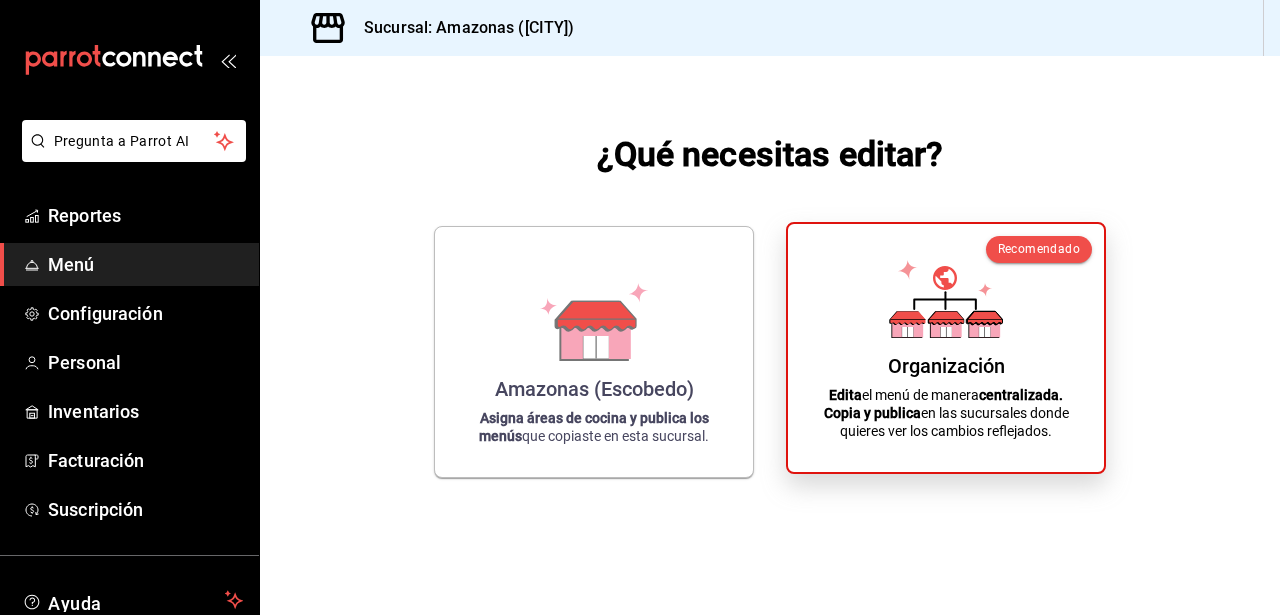 click on "Edita  el menú de manera  centralizada.     Copia y publica  en las sucursales donde quieres ver los cambios reflejados." at bounding box center (946, 413) 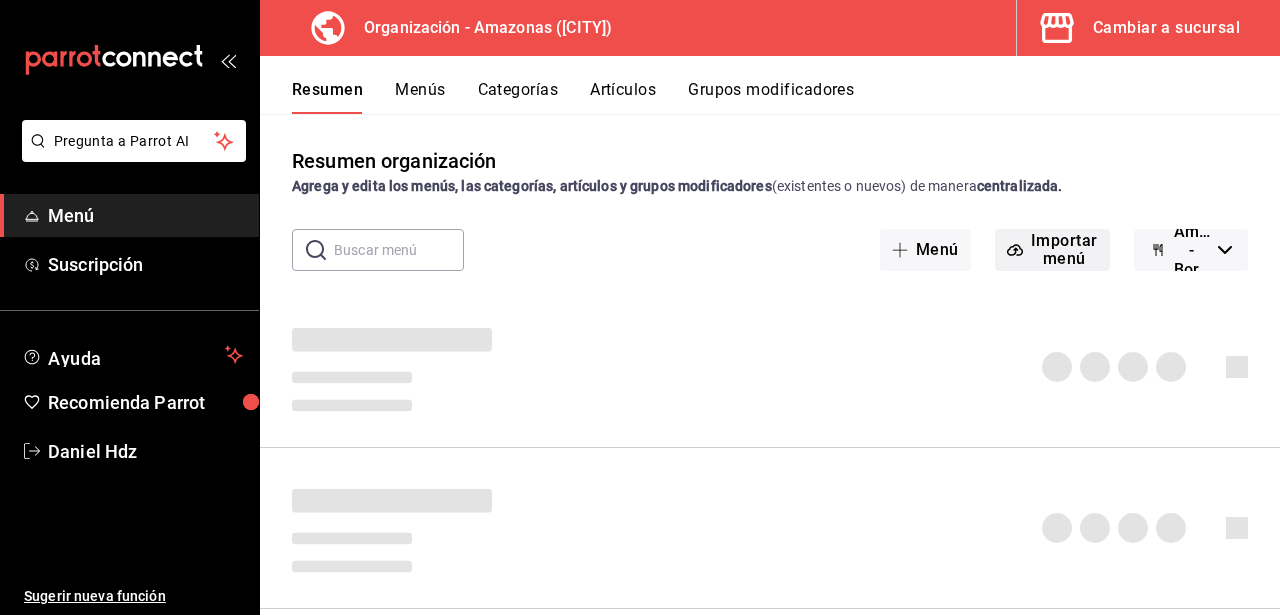 scroll, scrollTop: 100, scrollLeft: 0, axis: vertical 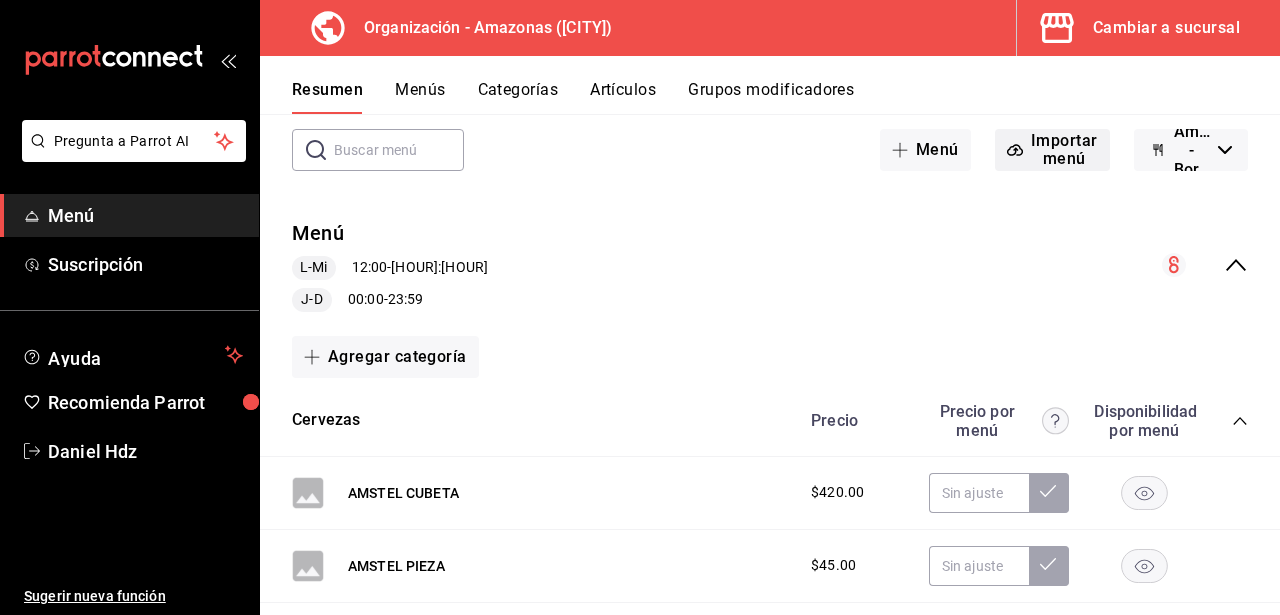 click on "Importar menú" at bounding box center (1052, 150) 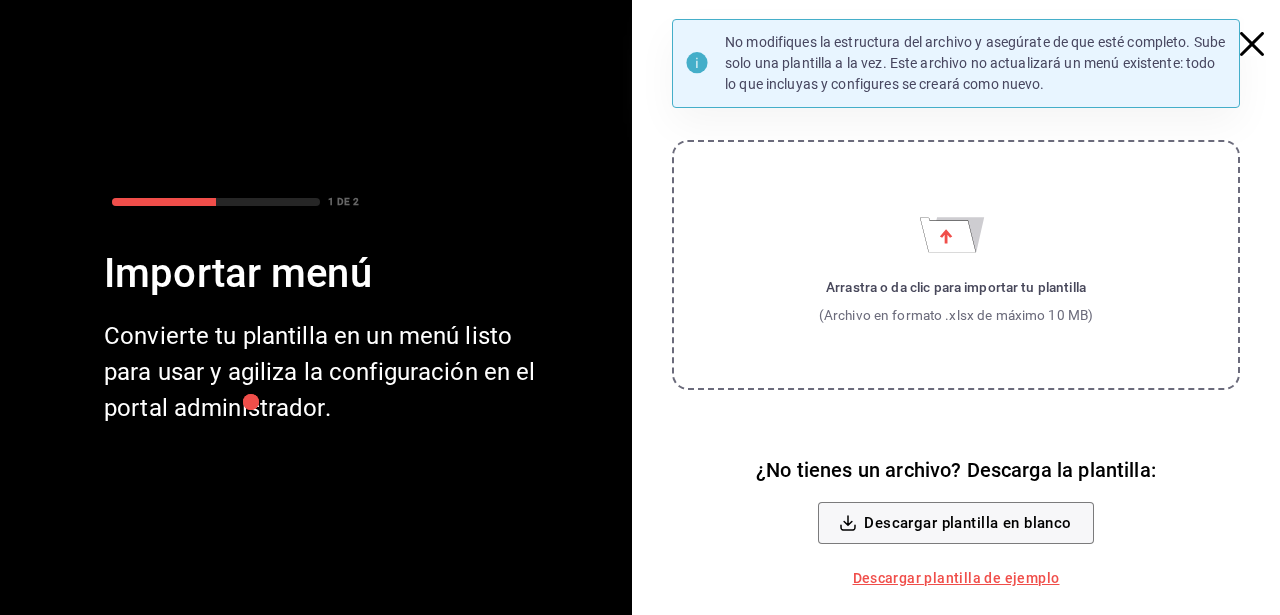 scroll, scrollTop: 0, scrollLeft: 0, axis: both 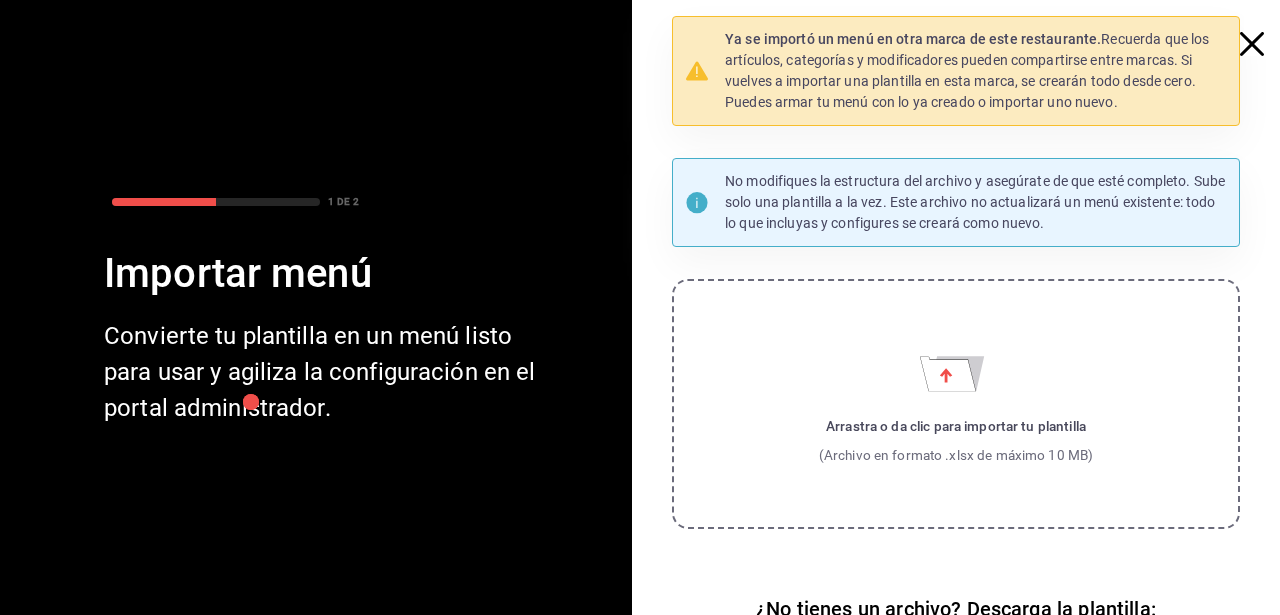 click 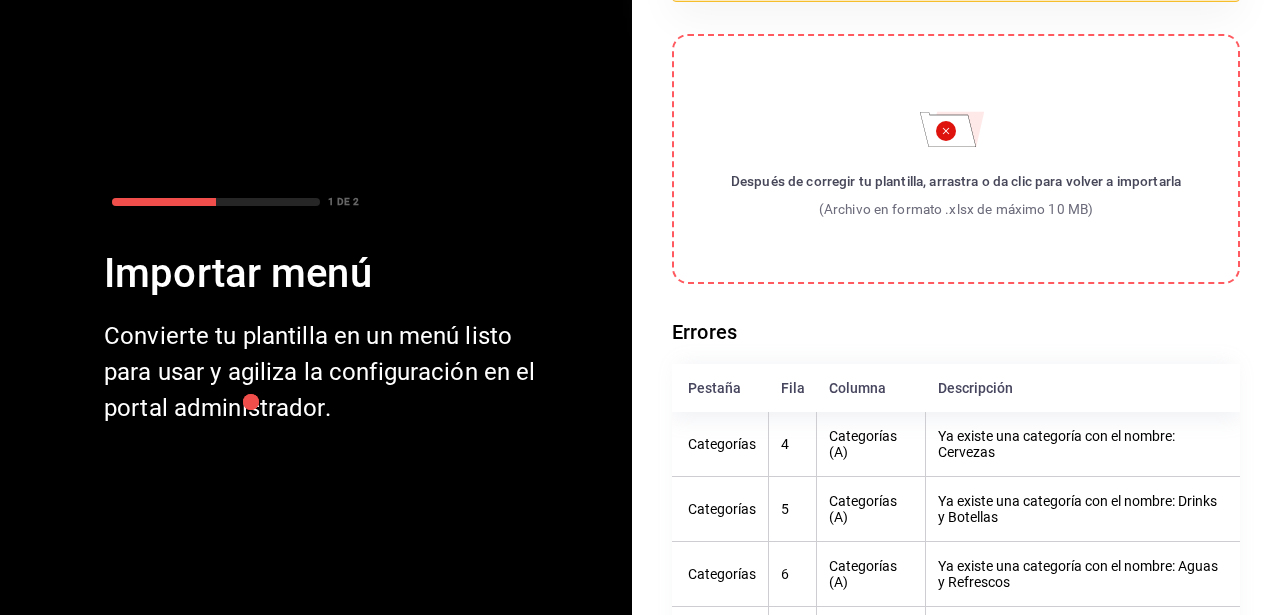 scroll, scrollTop: 0, scrollLeft: 0, axis: both 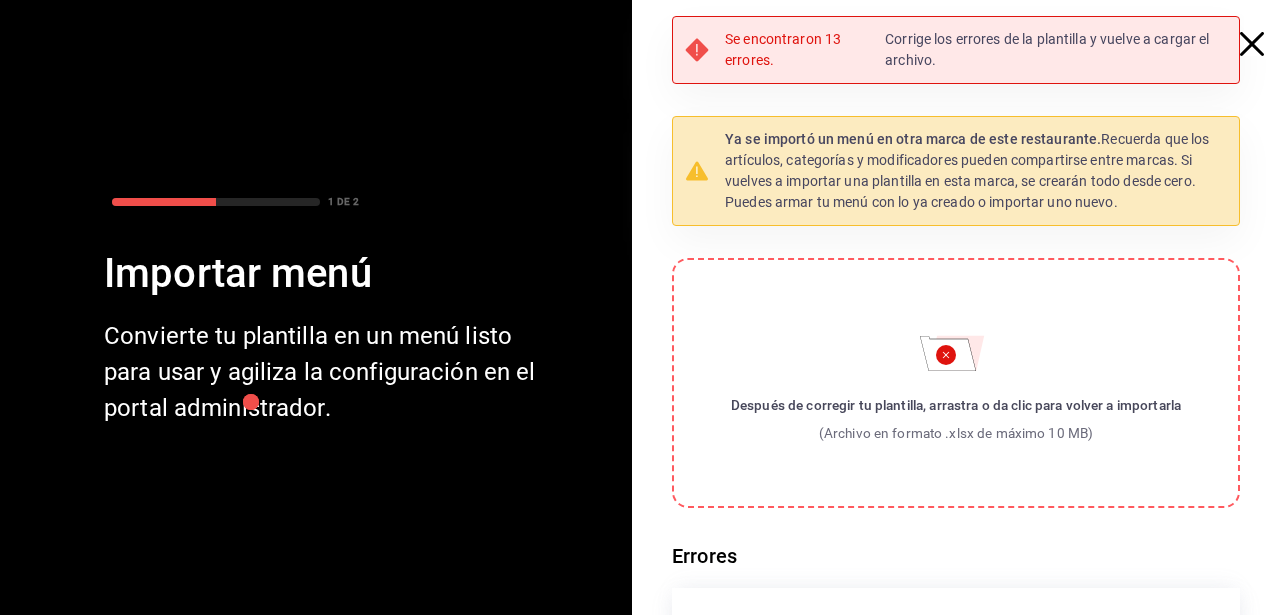 click on "Ya se importó un menú en otra marca de este restaurante.   Recuerda que los artículos, categorías y modificadores pueden compartirse entre marcas. Si vuelves a importar una plantilla en esta marca, se crearán todo desde cero. Puedes armar tu menú con lo ya creado o importar uno nuevo." at bounding box center [976, 171] 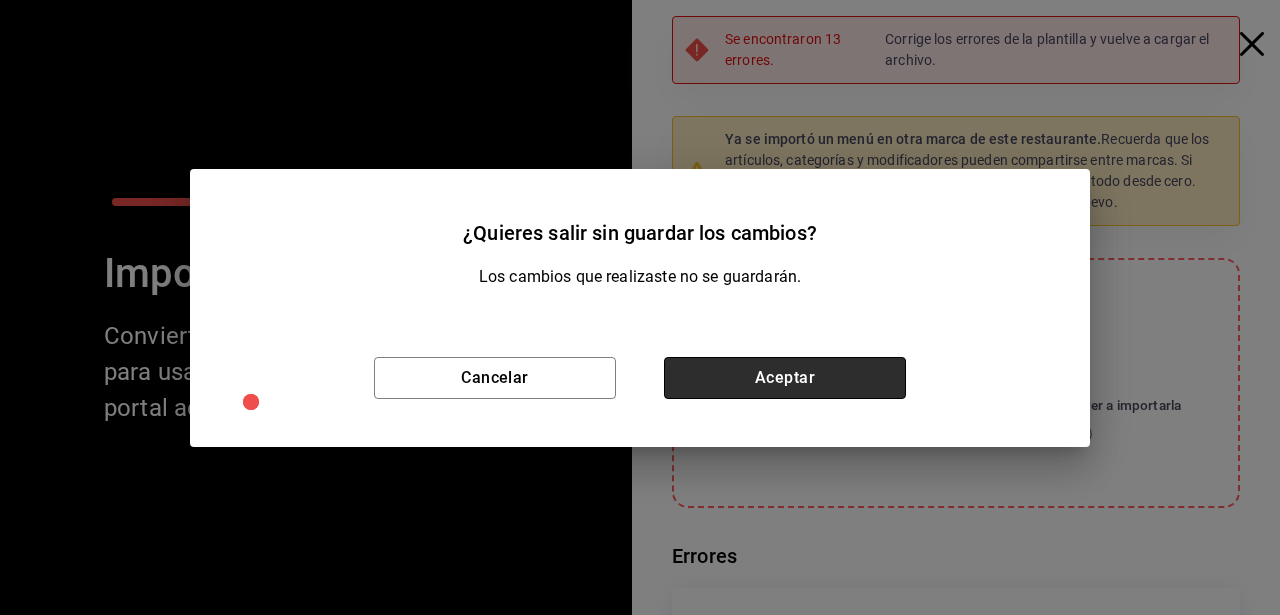 click on "Aceptar" at bounding box center [785, 378] 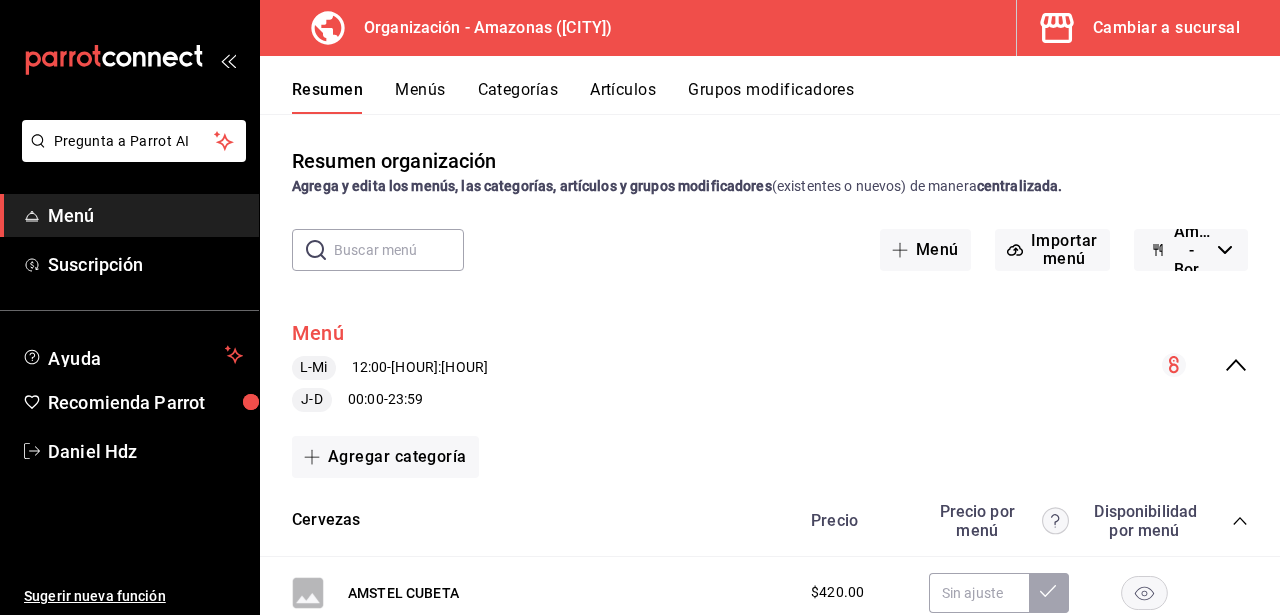 click on "Menú" at bounding box center (318, 333) 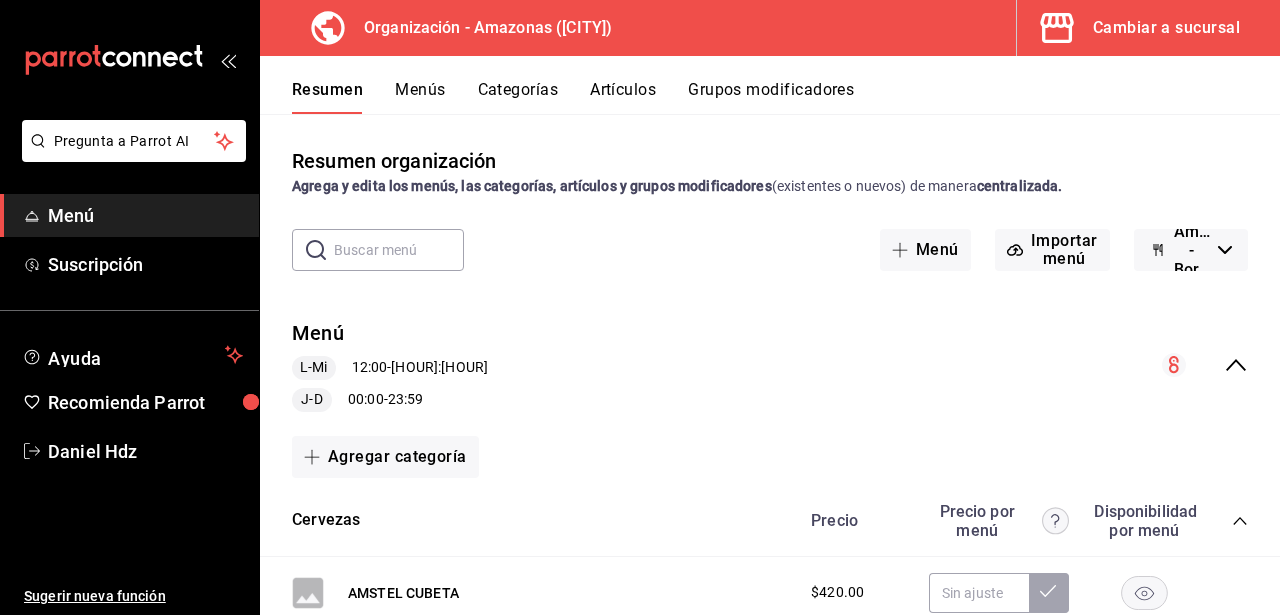 click on "Menú L-Mi 12:00  -  23:00 J-D 00:00  -  23:59" at bounding box center [770, 365] 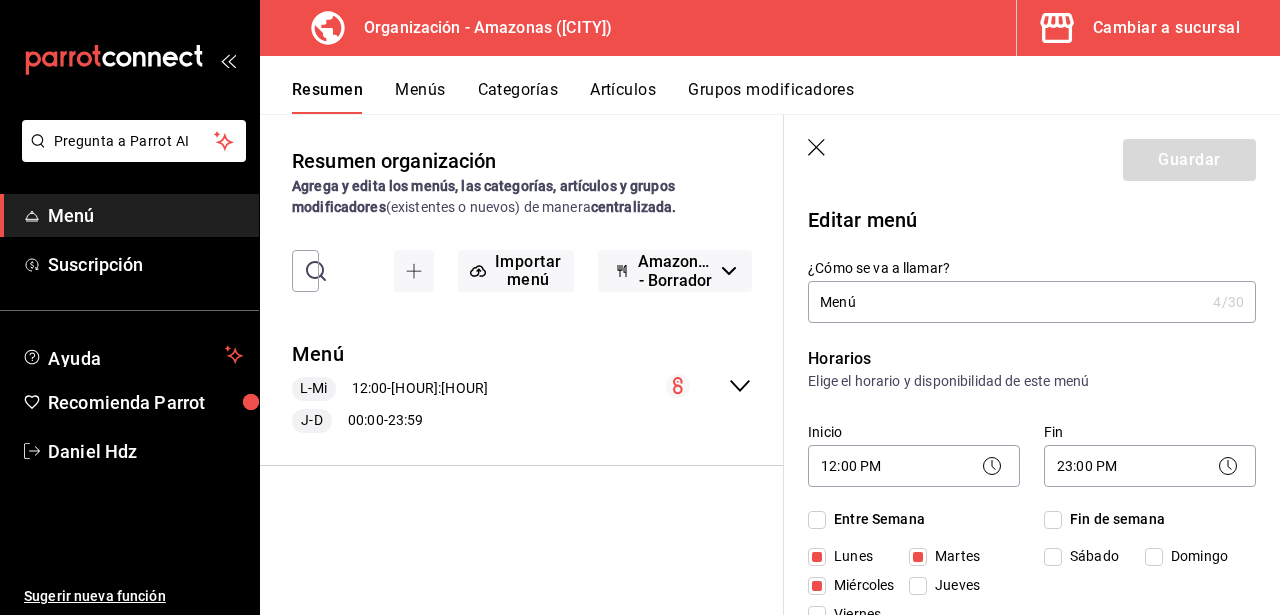 checkbox on "true" 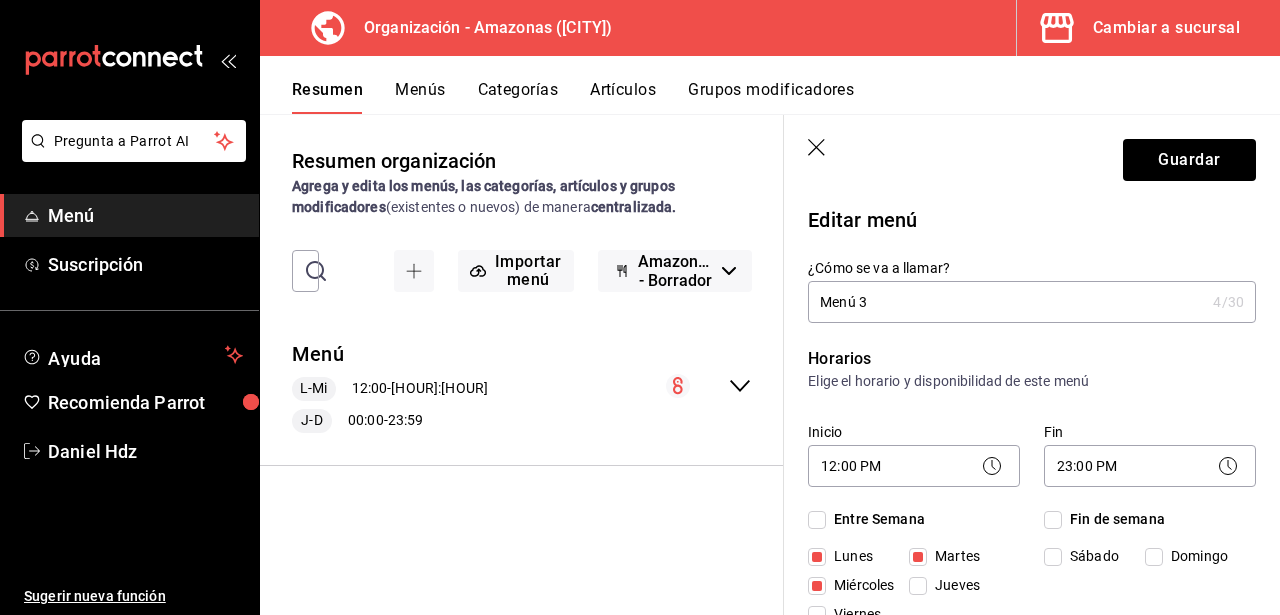 click on "Menú 3" at bounding box center (1006, 302) 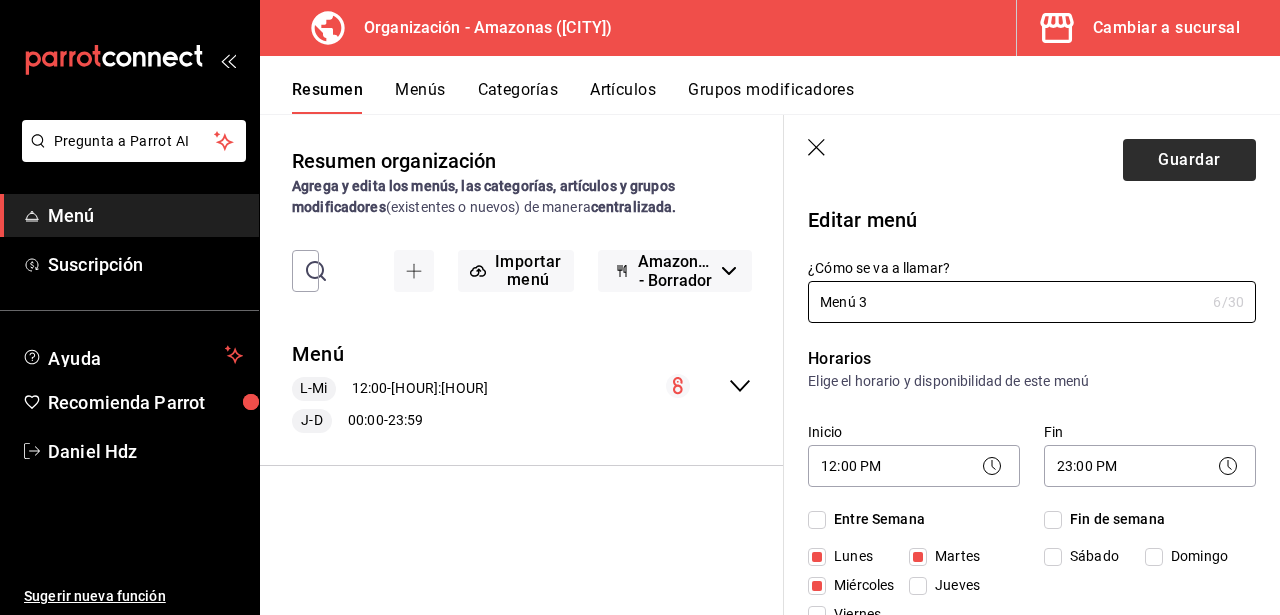type on "Menú 3" 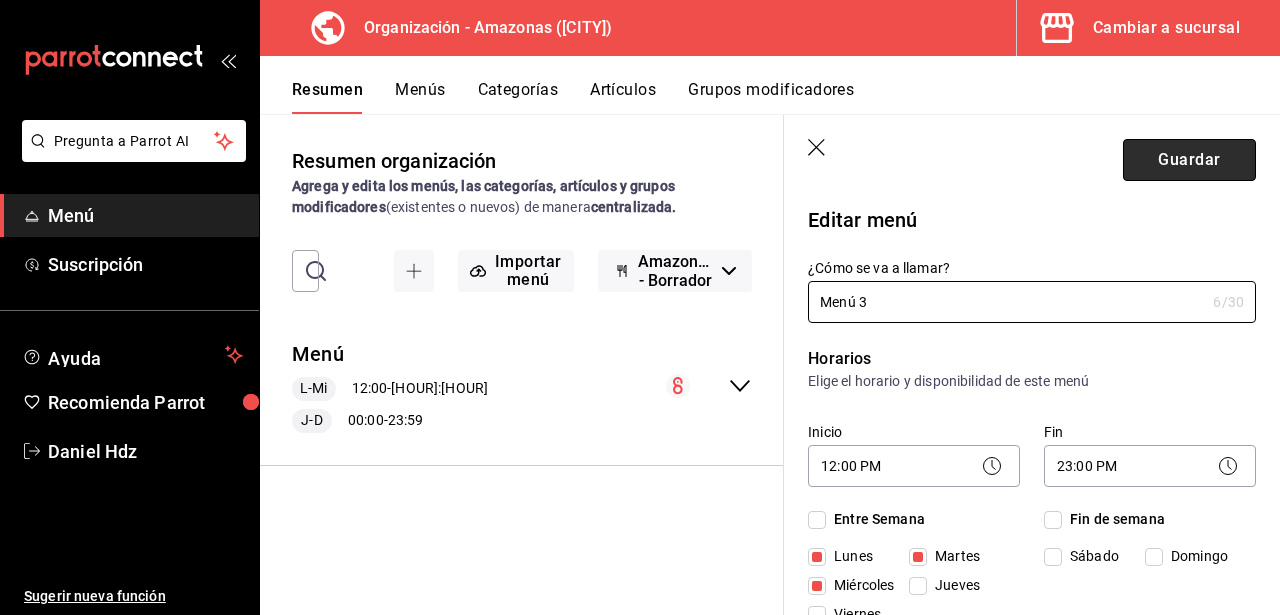 click on "Guardar" at bounding box center (1189, 160) 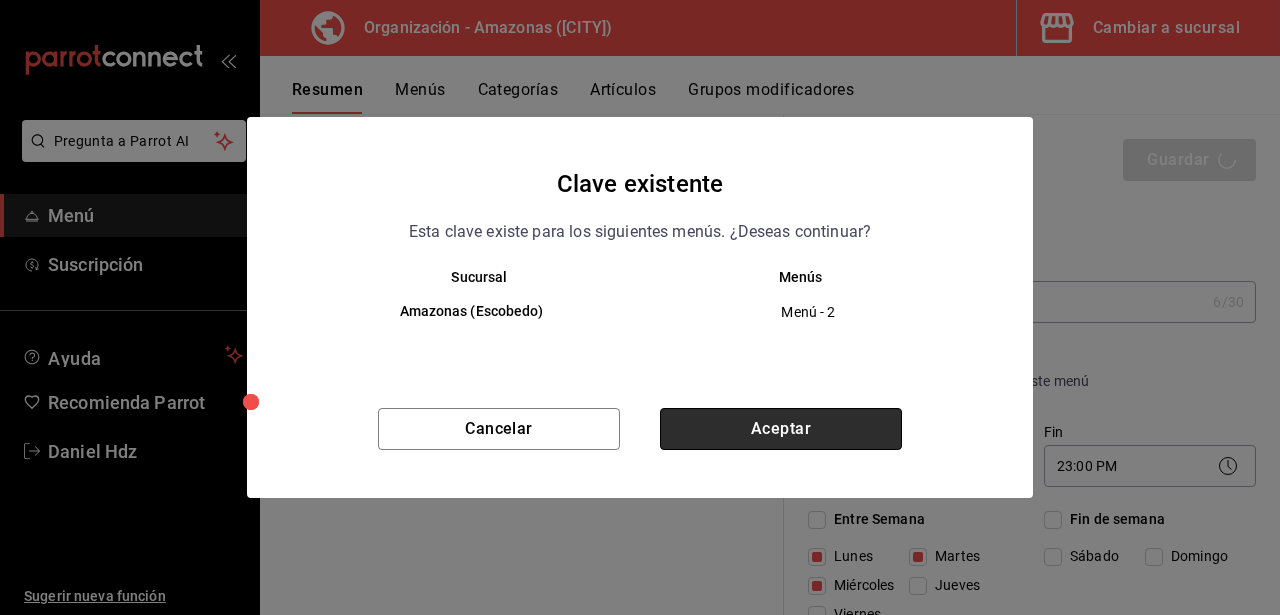 click on "Aceptar" at bounding box center (781, 429) 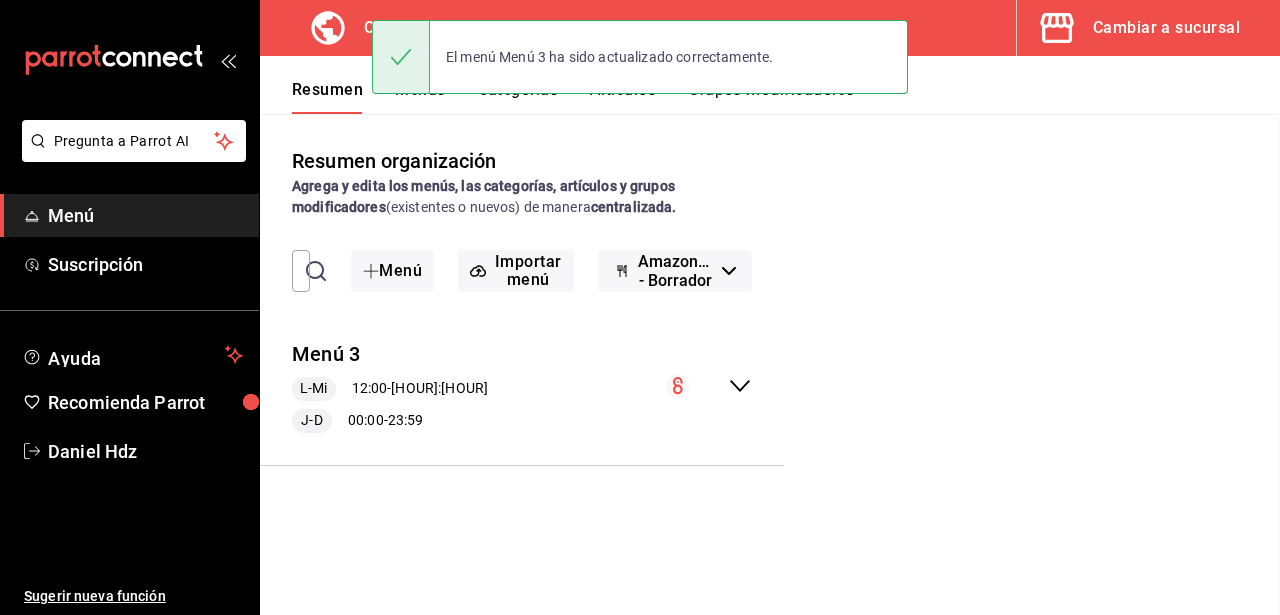 click 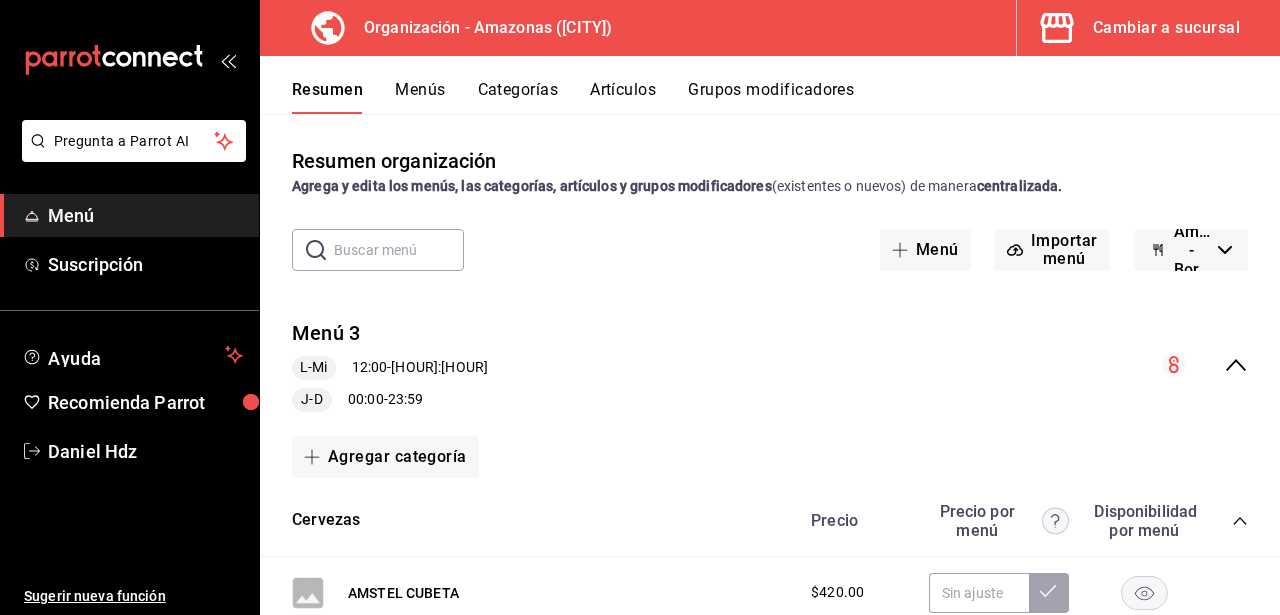 click on "El menú Menú 3 ha sido actualizado correctamente." at bounding box center [640, 57] 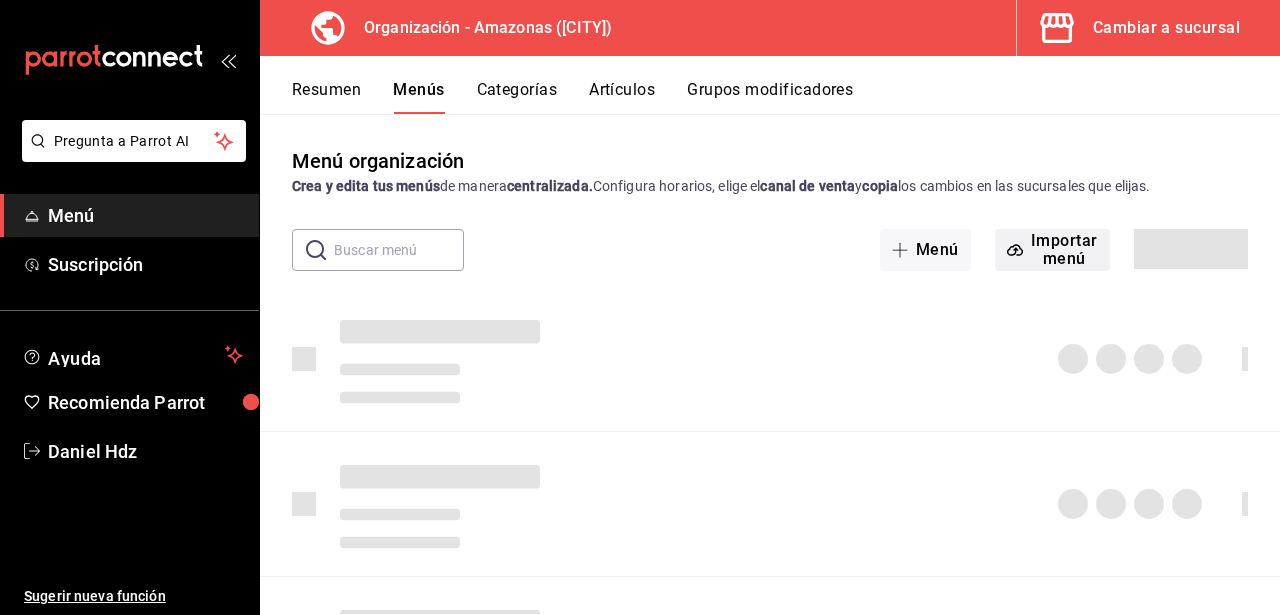 click on "Importar menú" at bounding box center (1052, 250) 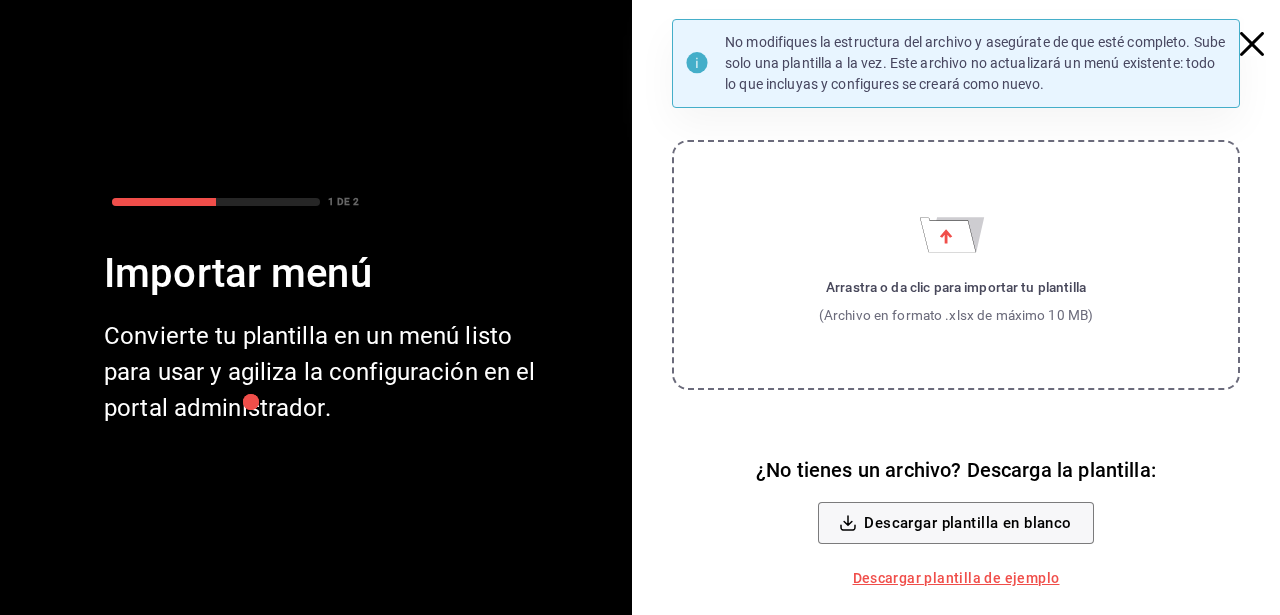 click on "Descargar plantilla de ejemplo" at bounding box center [956, 578] 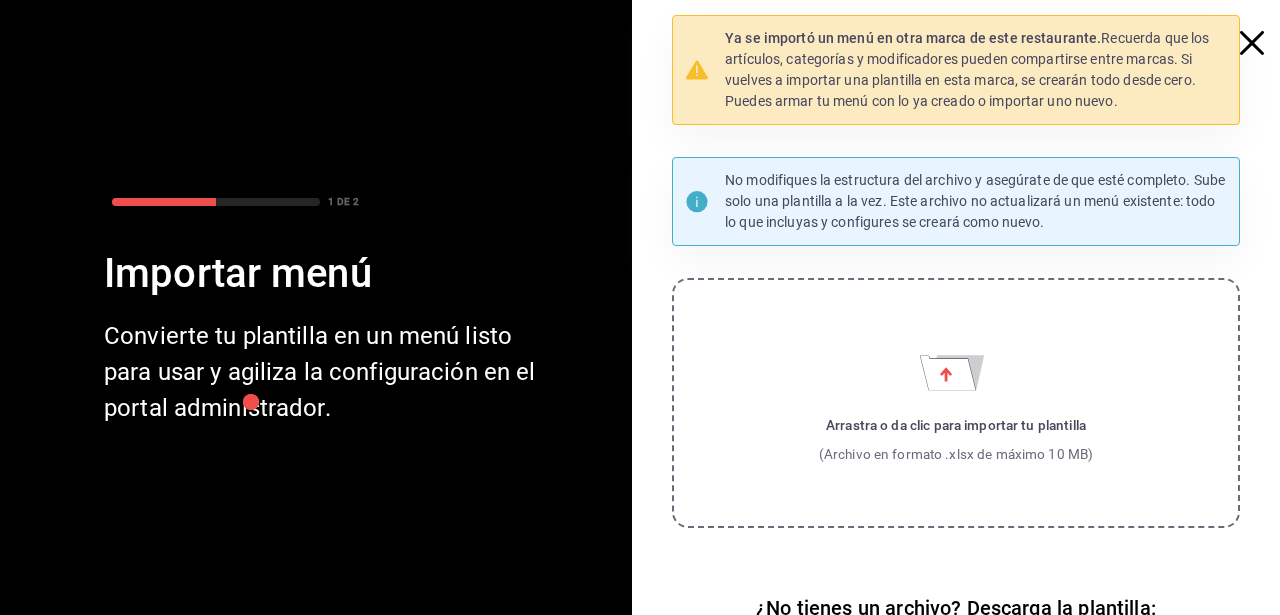 scroll, scrollTop: 1, scrollLeft: 0, axis: vertical 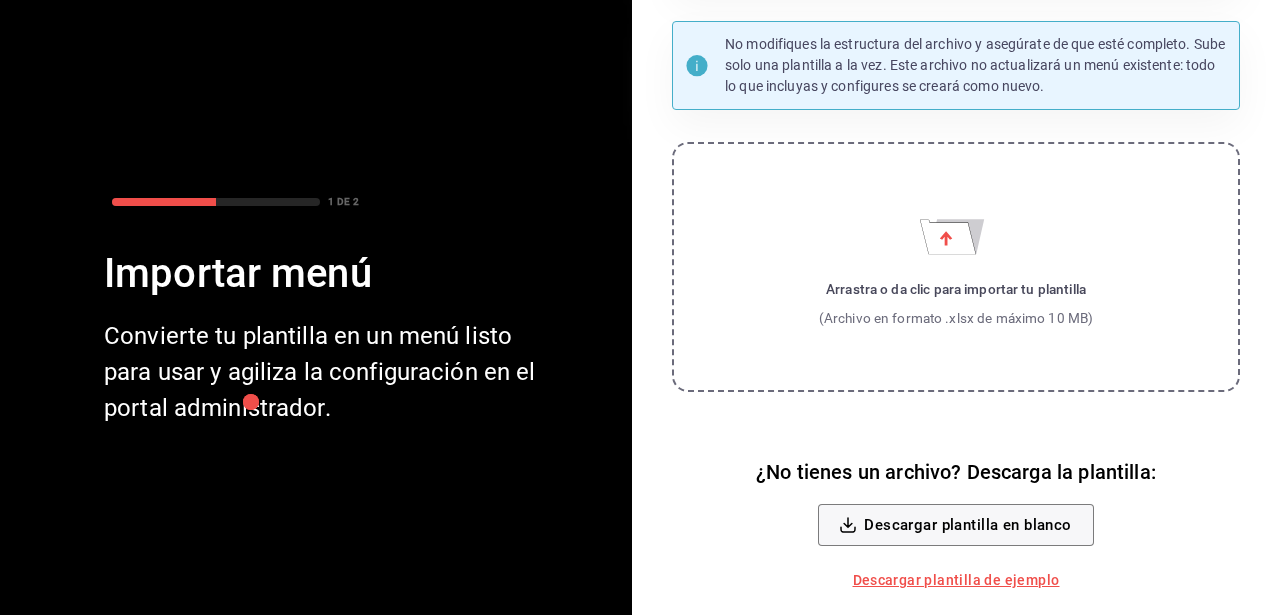 click on "Arrastra o da clic para importar tu plantilla (Archivo en formato .xlsx de máximo 10 MB)" at bounding box center (956, 267) 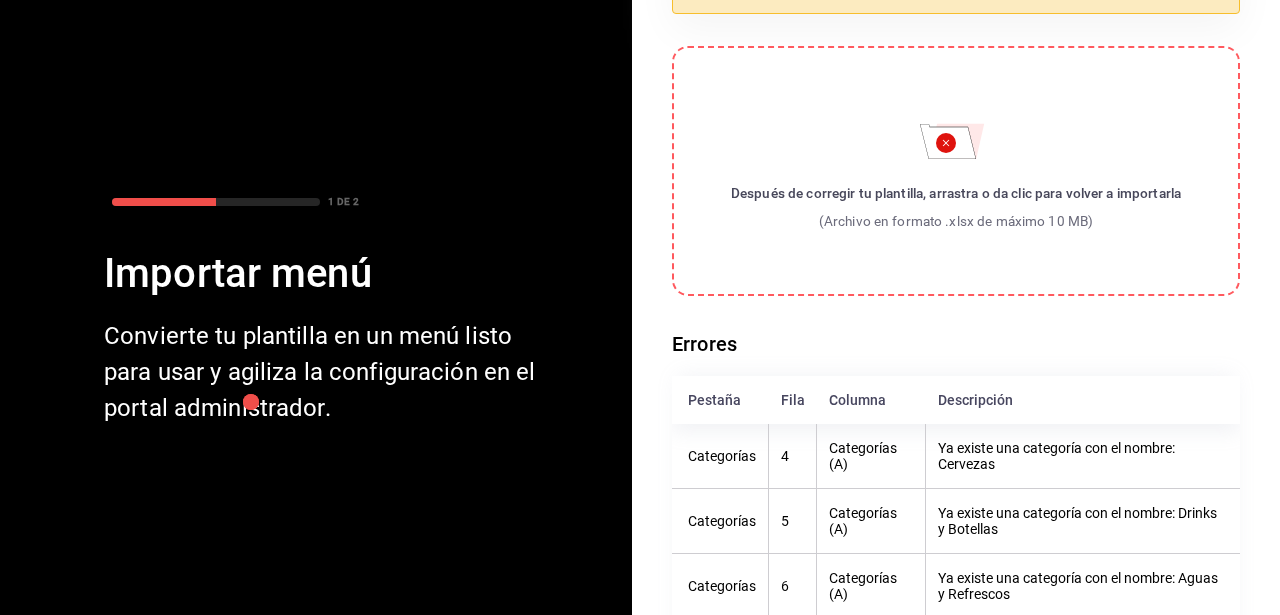 scroll, scrollTop: 0, scrollLeft: 0, axis: both 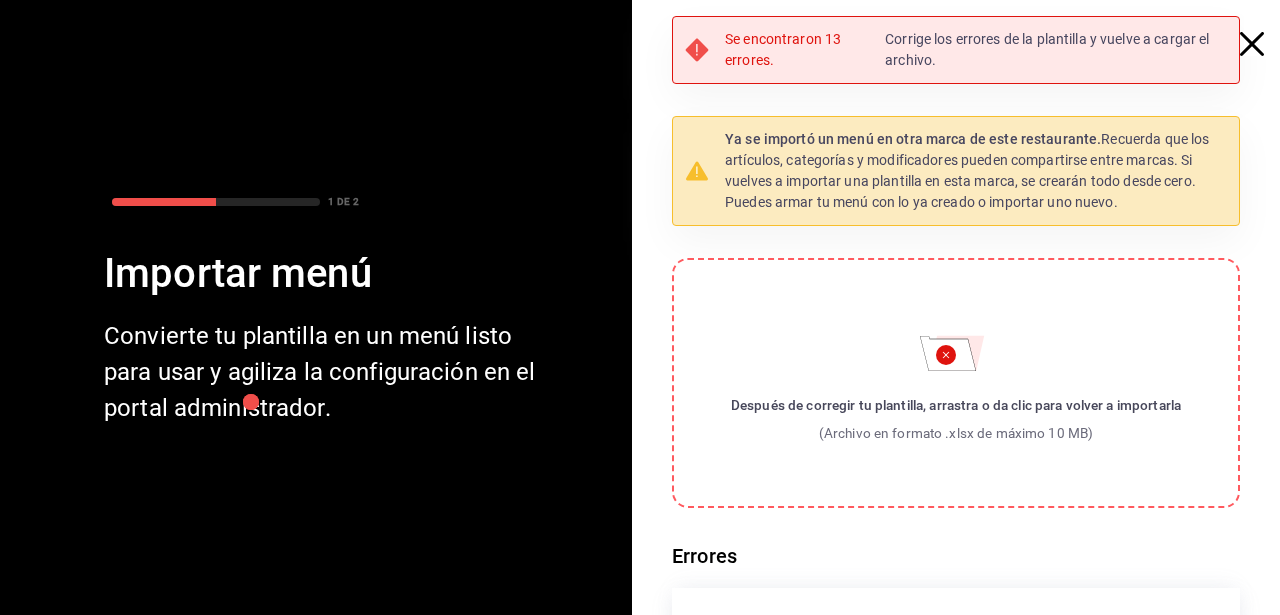 click at bounding box center (1262, 44) 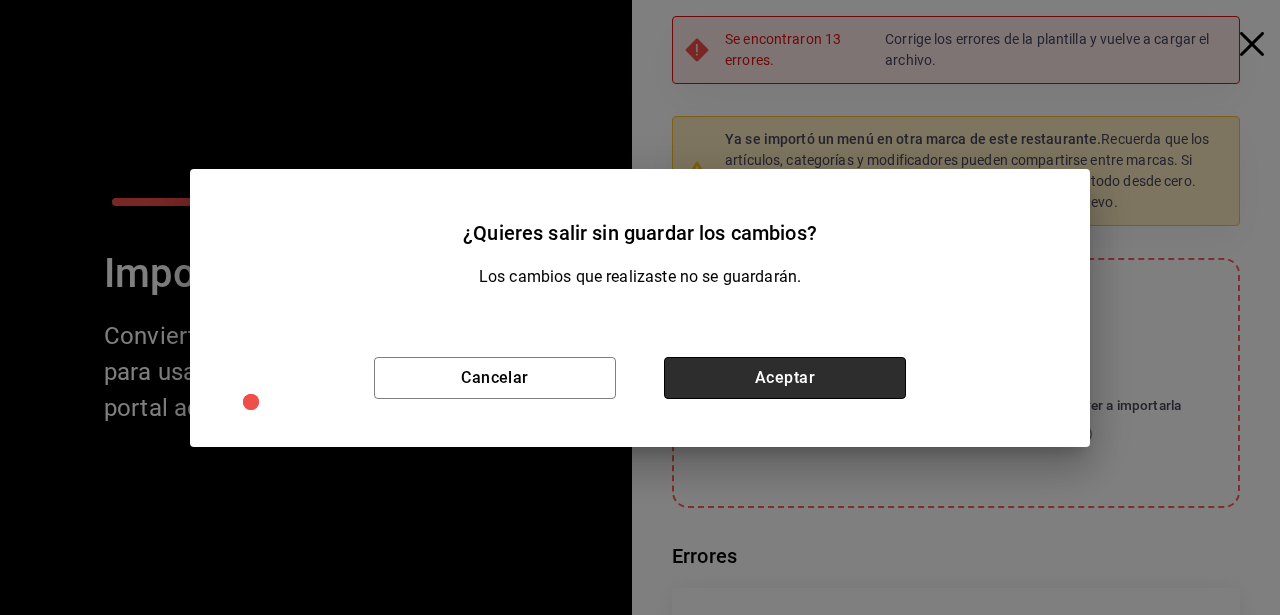 click on "Aceptar" at bounding box center [785, 378] 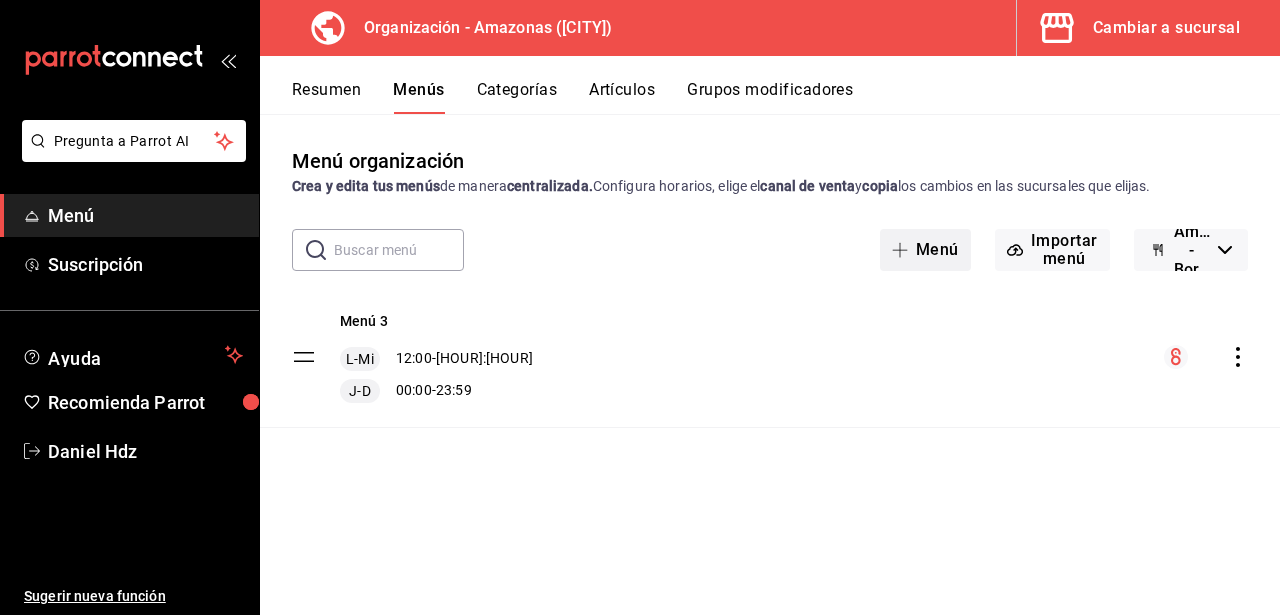 click on "Menú" at bounding box center [925, 250] 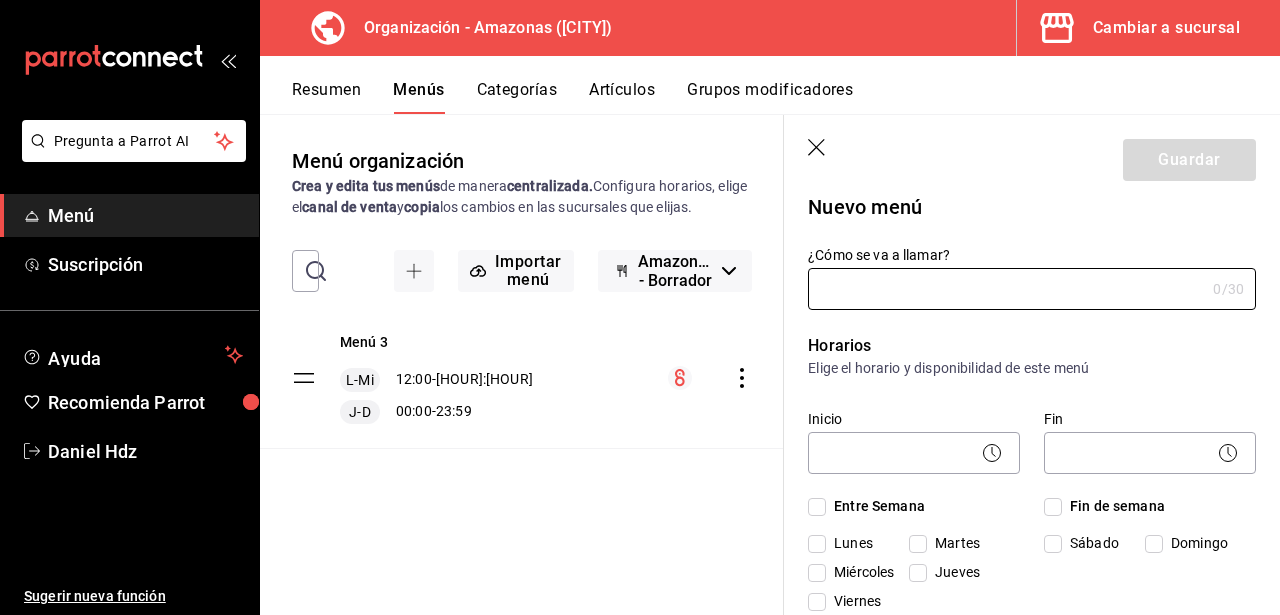 scroll, scrollTop: 0, scrollLeft: 0, axis: both 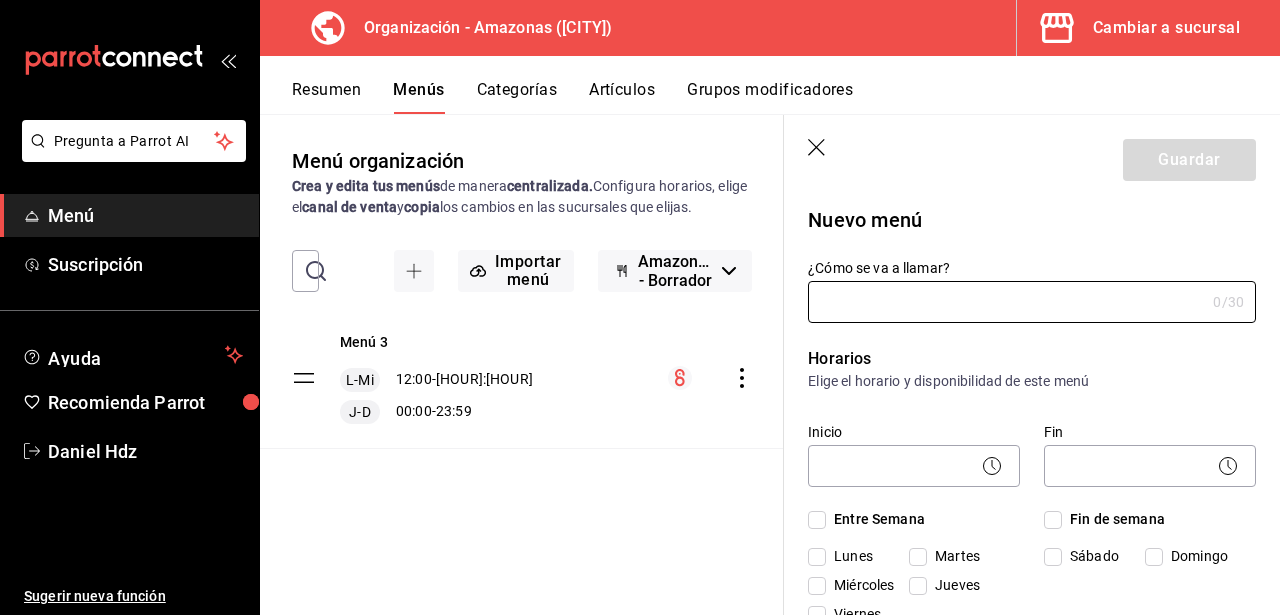 click 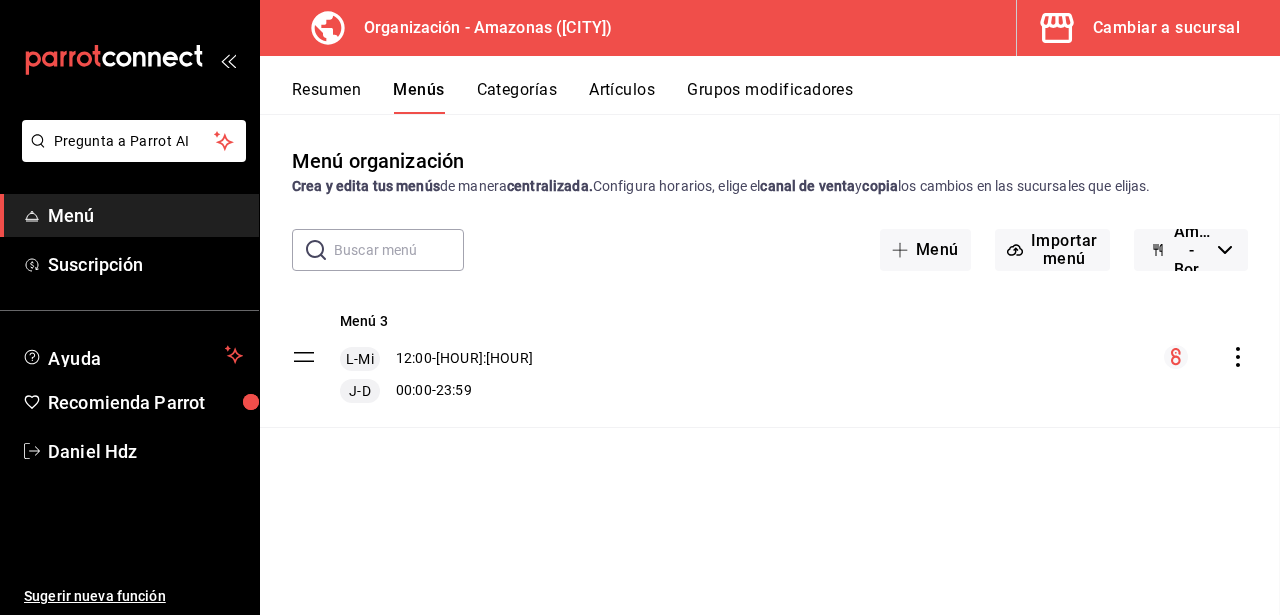 click 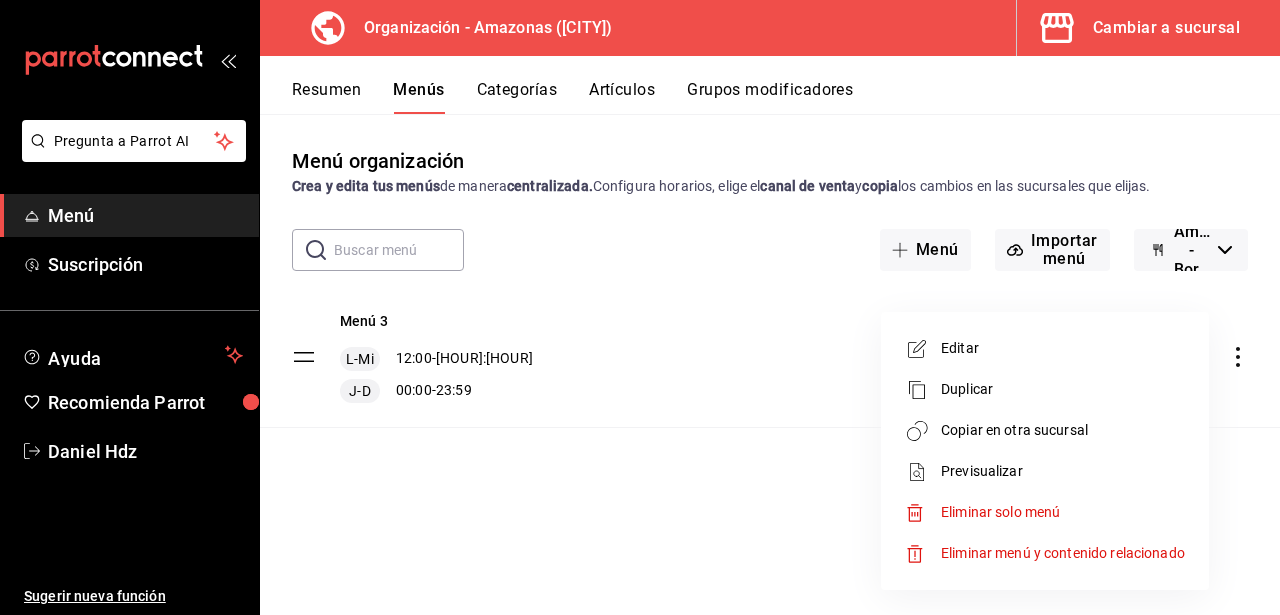 click on "Editar" at bounding box center (1063, 348) 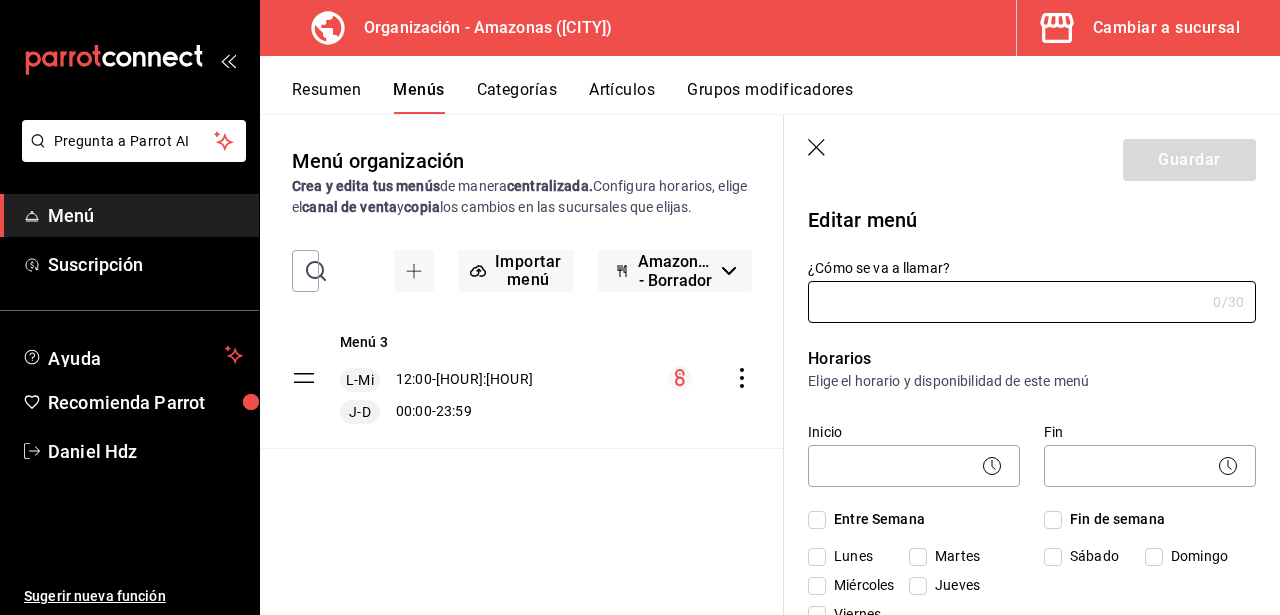 scroll, scrollTop: 0, scrollLeft: 0, axis: both 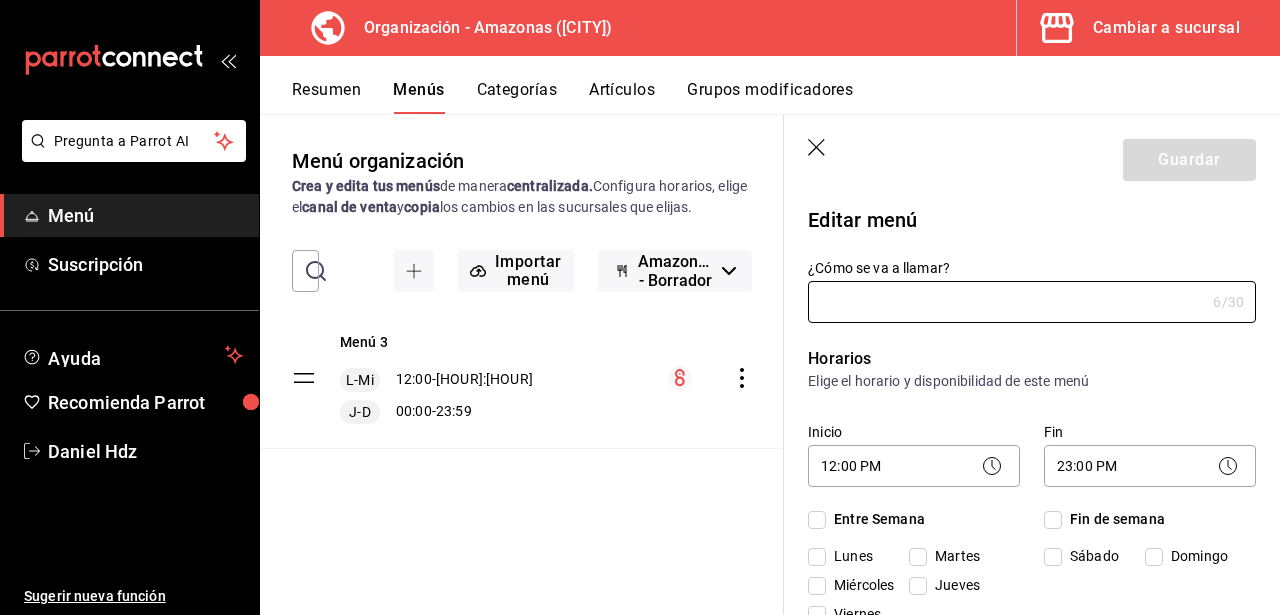type on "Menú 3" 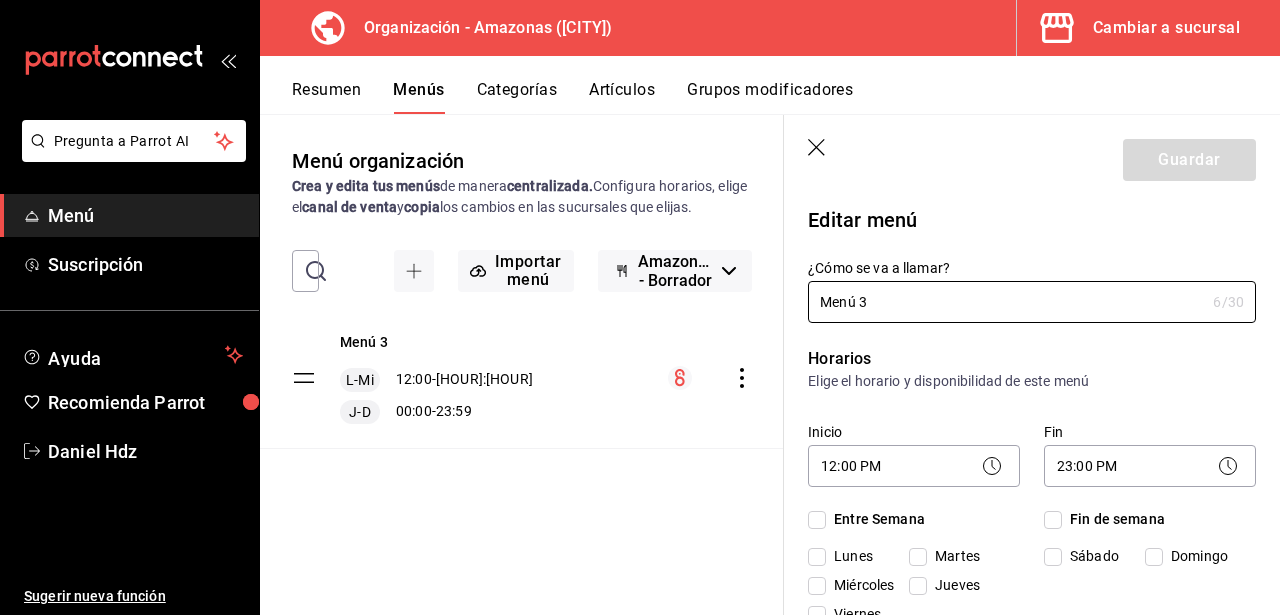 type on "1754262958014" 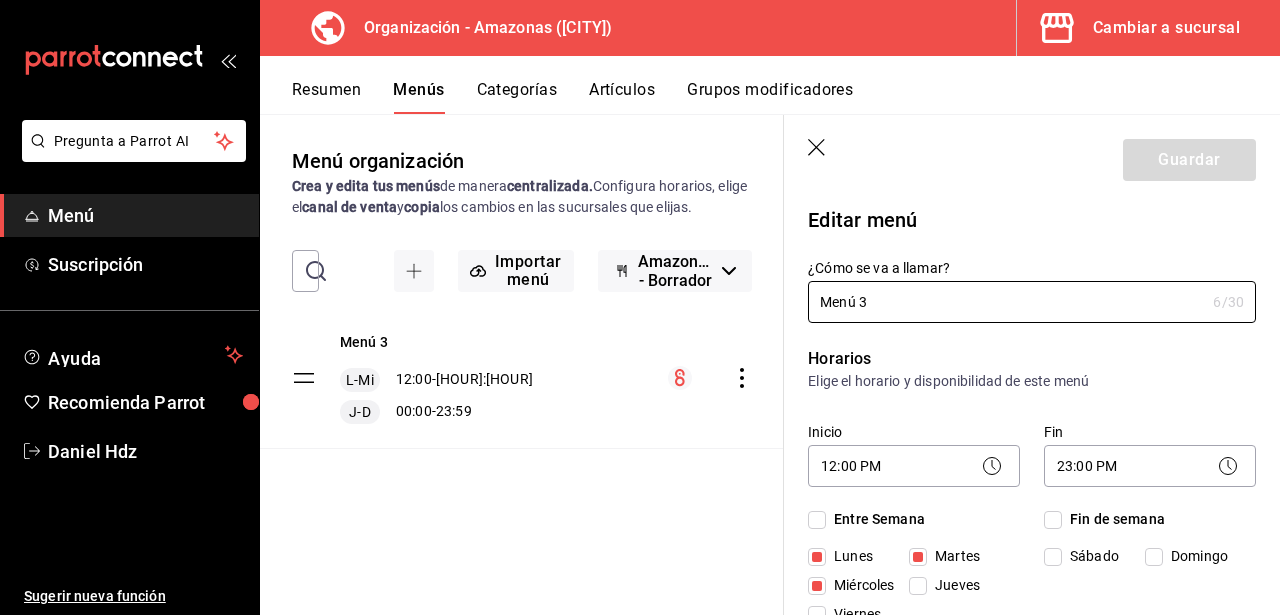 checkbox on "true" 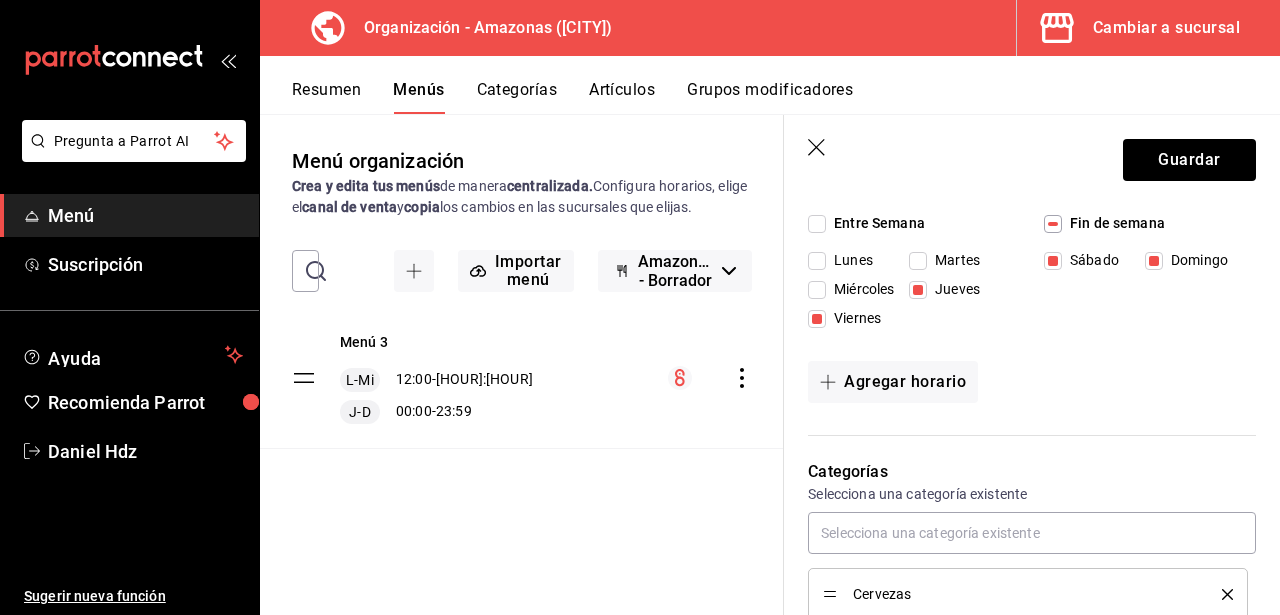 scroll, scrollTop: 700, scrollLeft: 0, axis: vertical 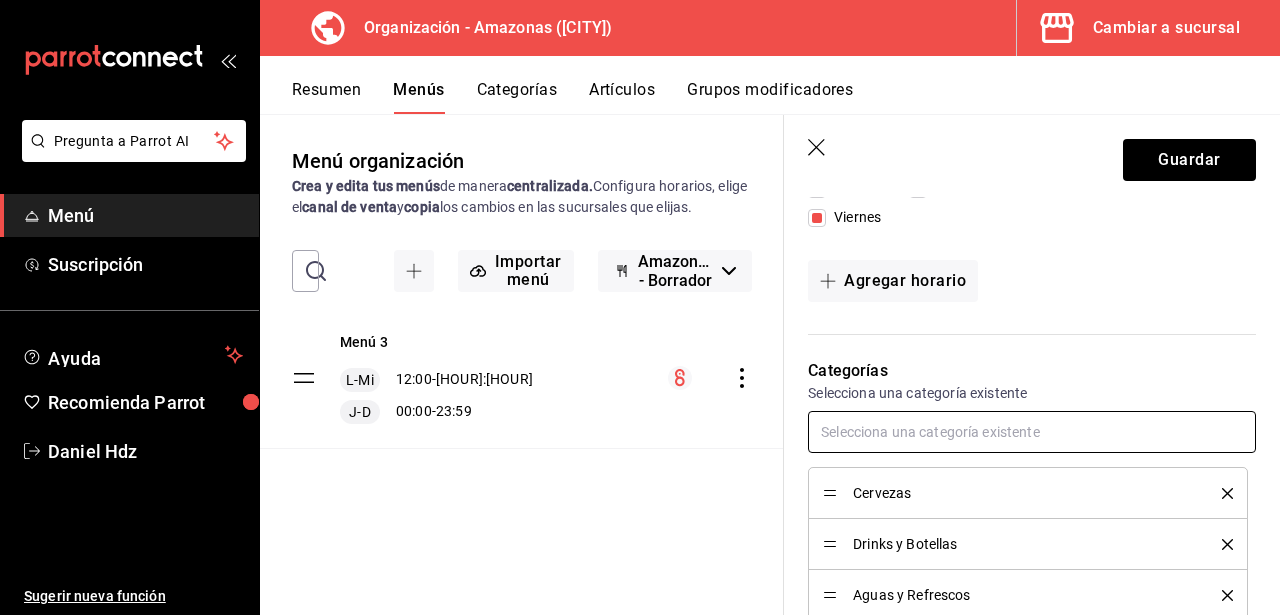 click at bounding box center (1032, 432) 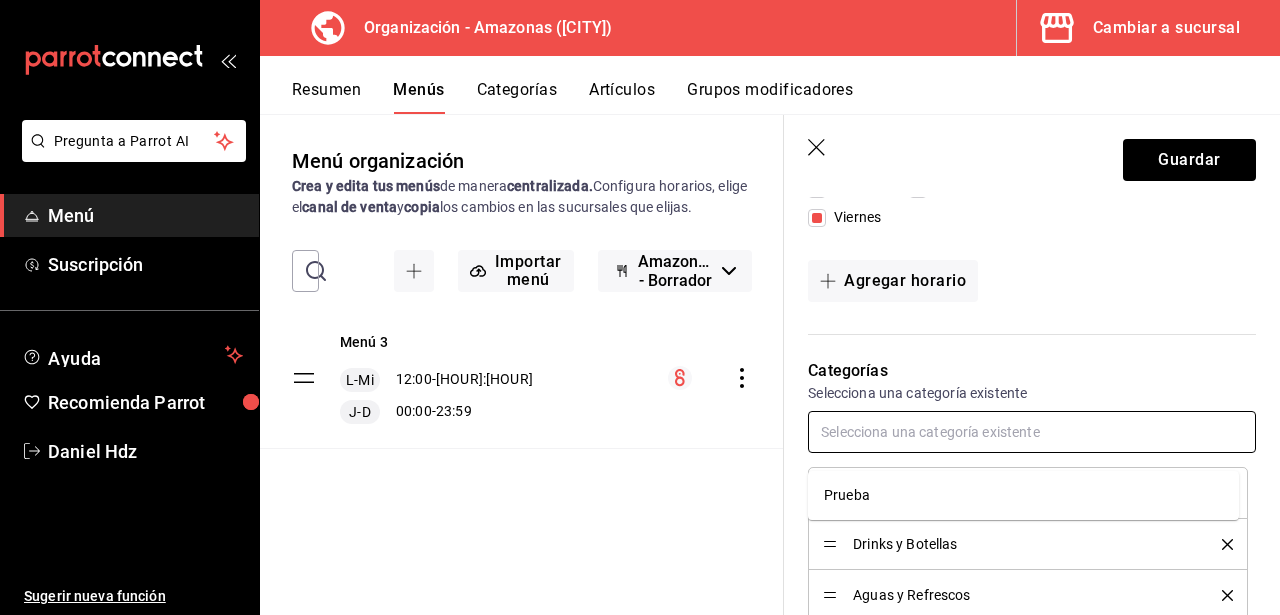 click on "Prueba" at bounding box center (1023, 495) 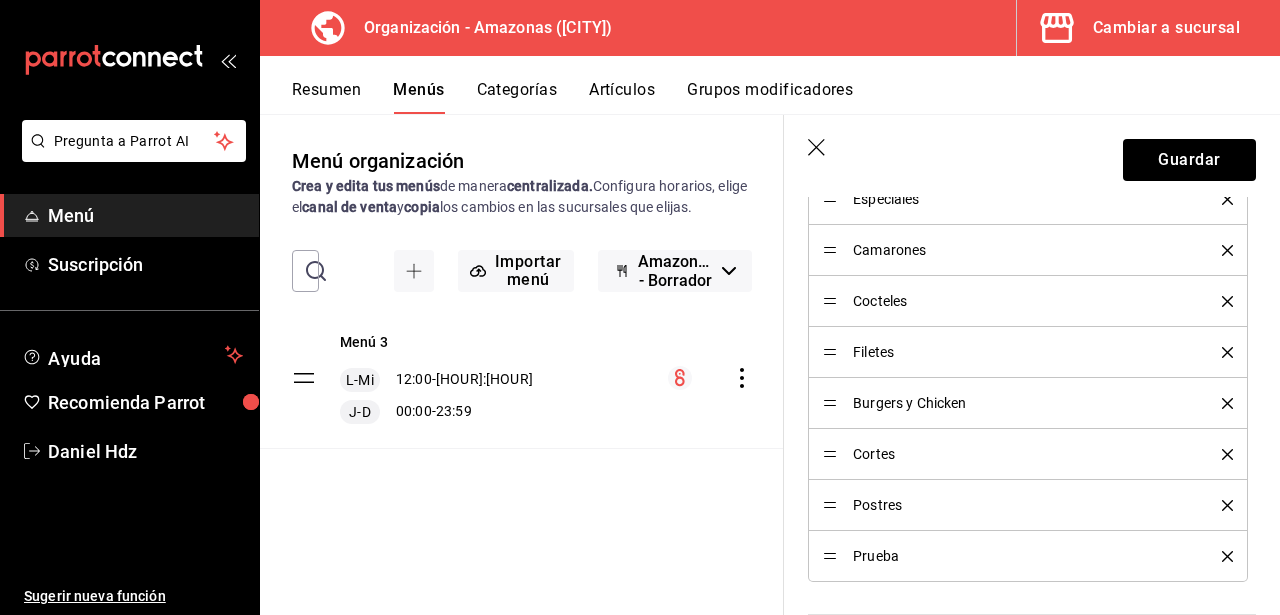 scroll, scrollTop: 1400, scrollLeft: 0, axis: vertical 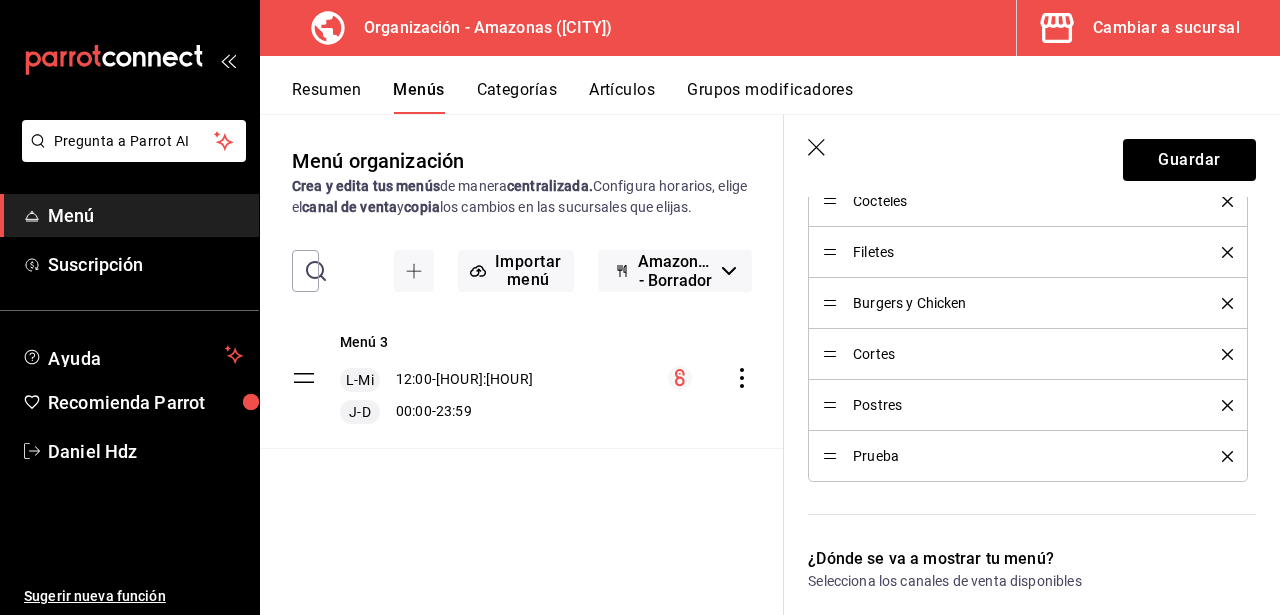 click 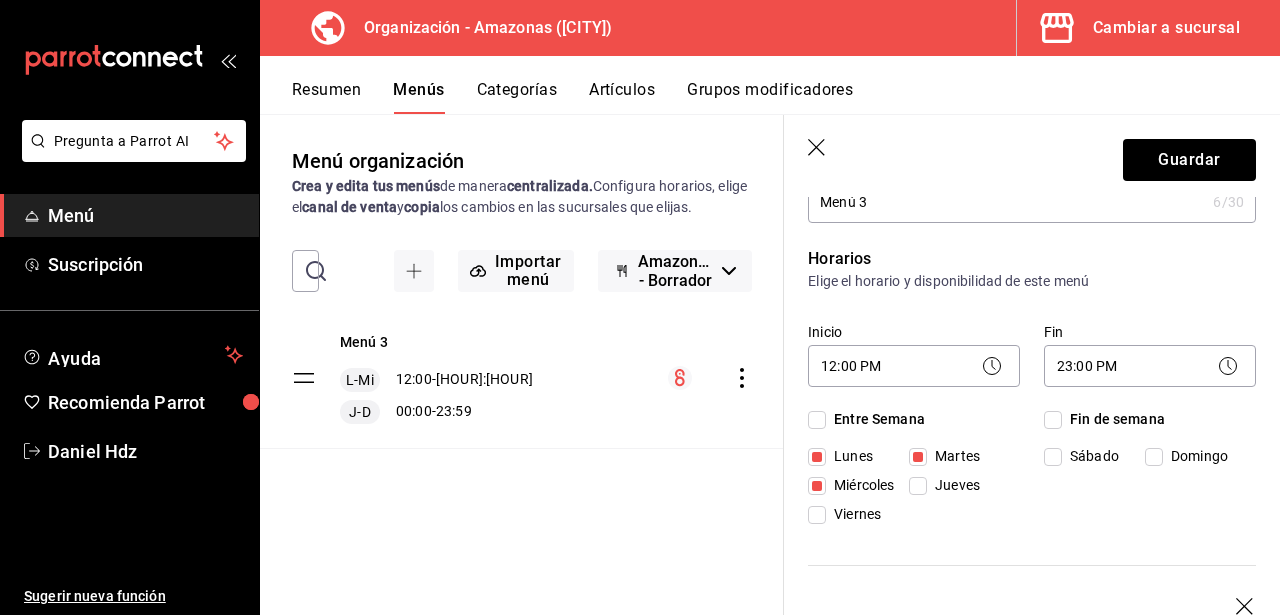 scroll, scrollTop: 0, scrollLeft: 0, axis: both 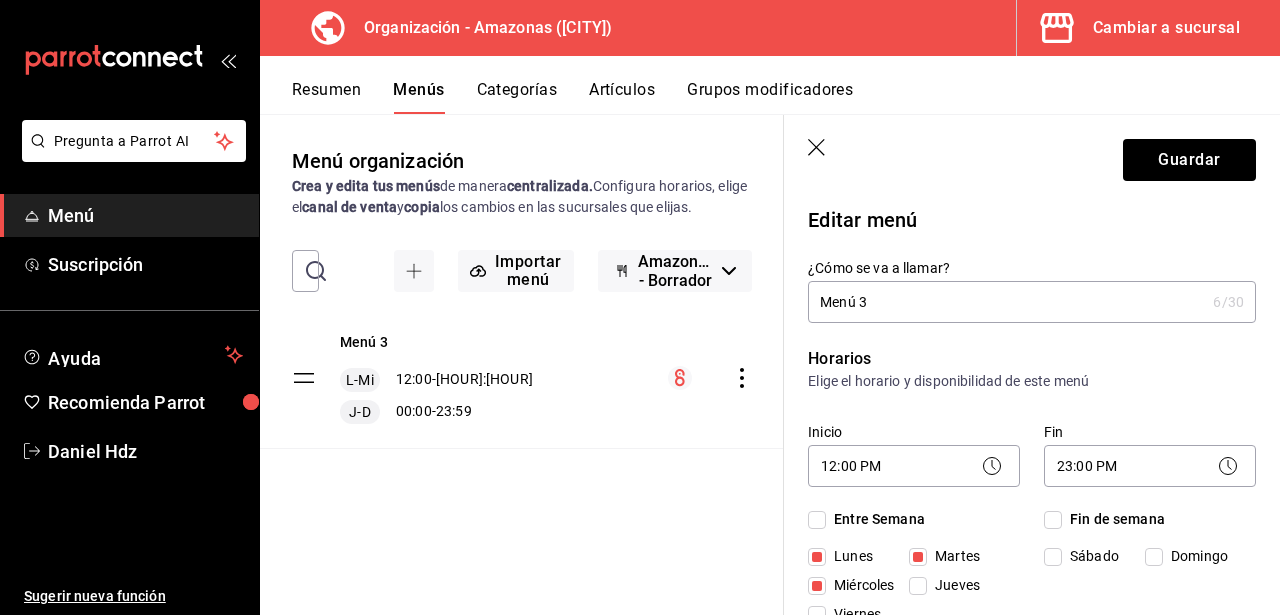 click on "Artículos" at bounding box center [622, 97] 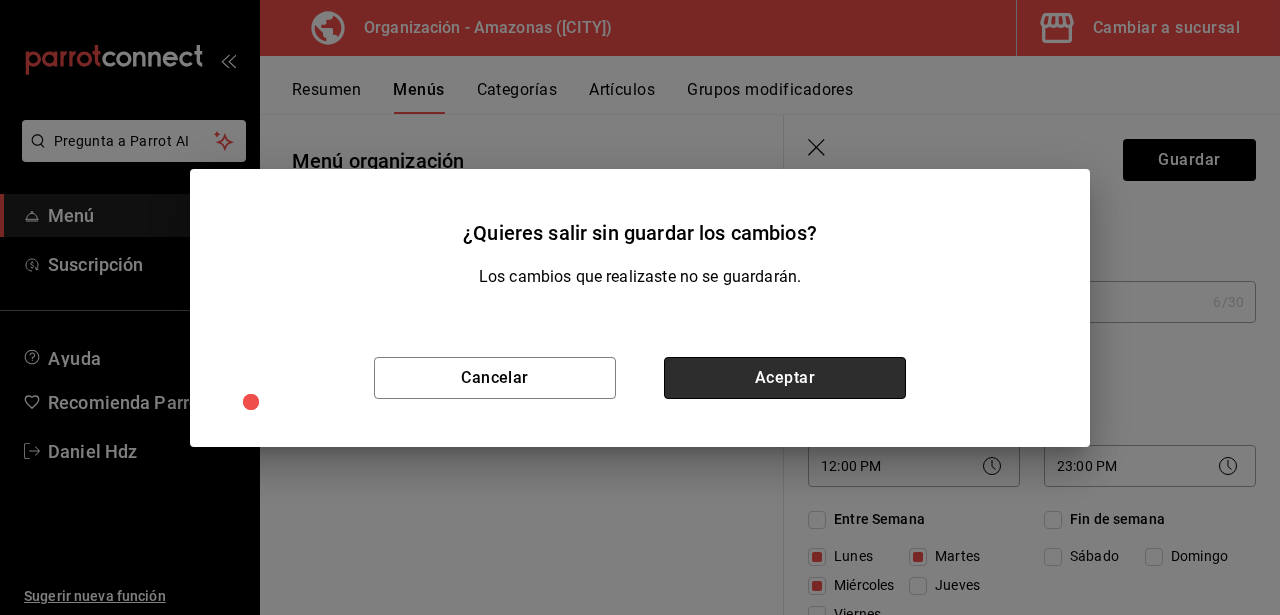 click on "Aceptar" at bounding box center [785, 378] 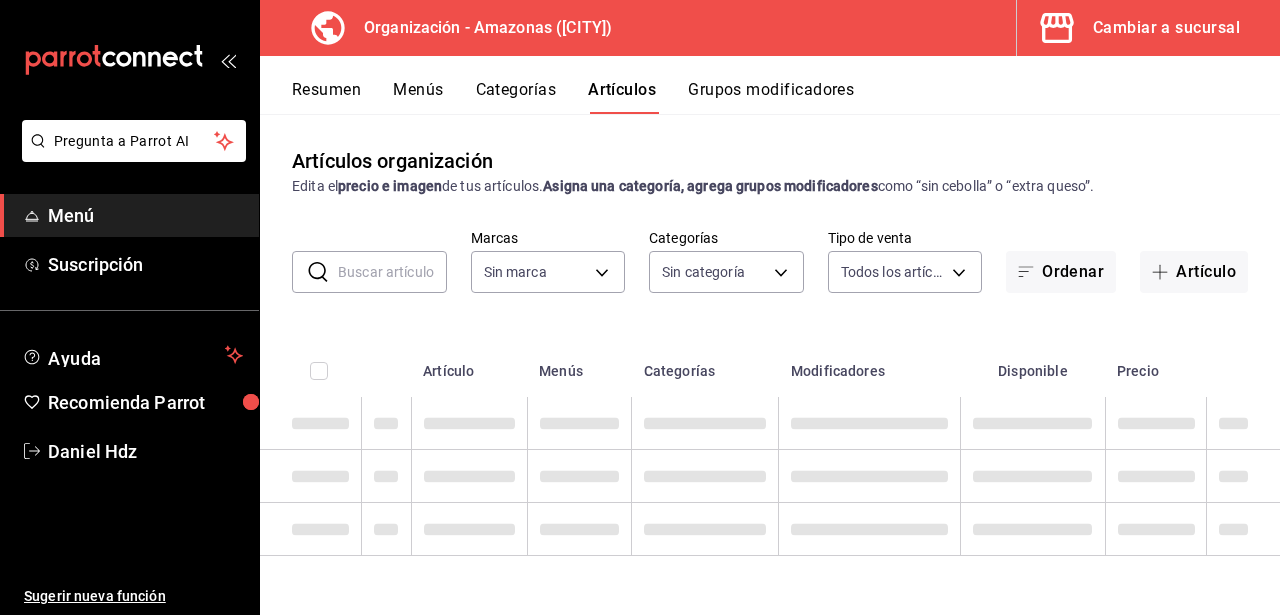 click at bounding box center [392, 272] 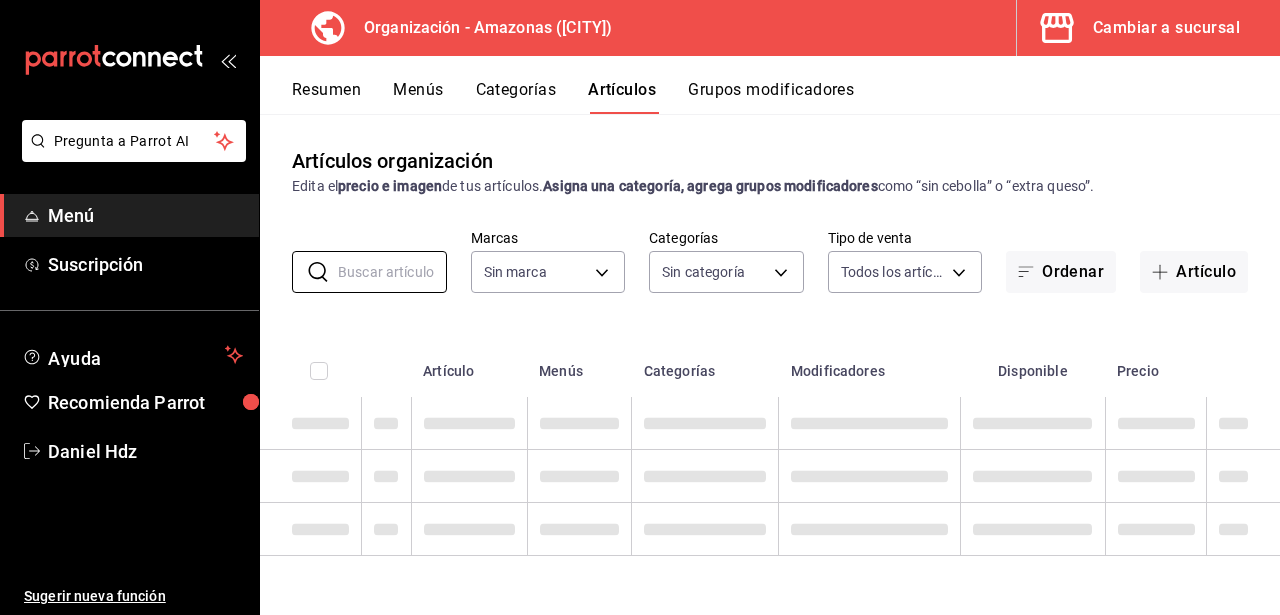click on "​ ​ Marcas Sin marca Categorías Sin categoría Tipo de venta Todos los artículos ALL Ordenar Artículo" at bounding box center [770, 261] 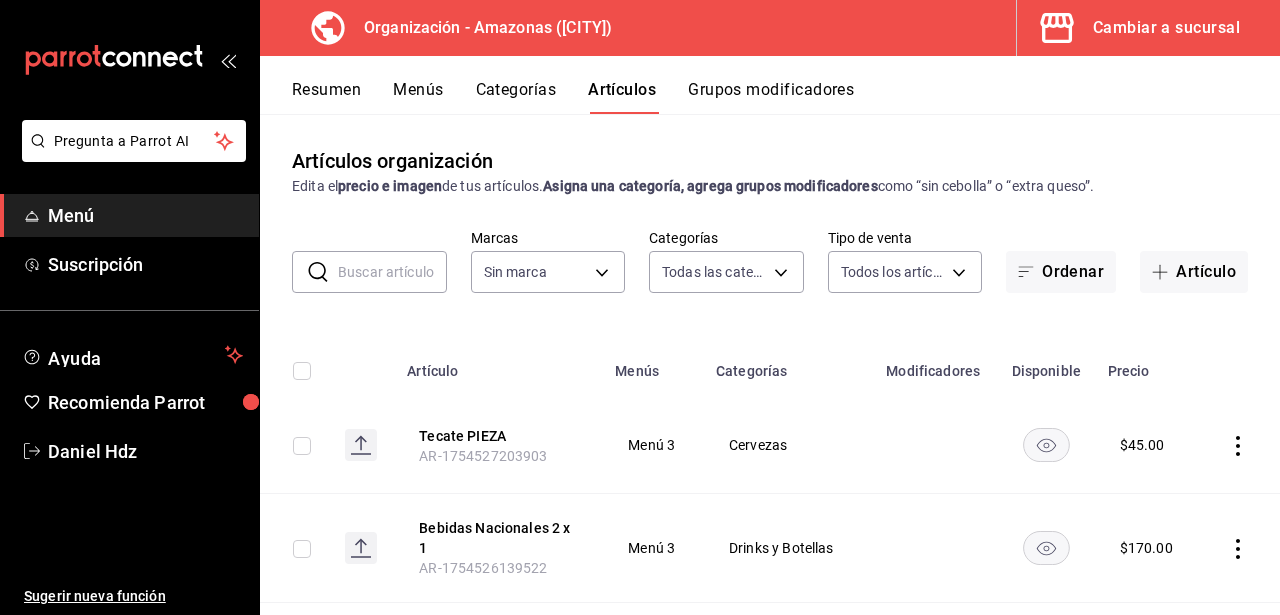 type on "ce36b27c-47b3-46df-91b4-02efd606770d,30ada306-ce02-438b-bb69-86a7adbd0b4e,4fb34723-71c3-4080-ba0e-805e979fdc24,35683843-da53-46aa-ac97-f3853dcd2419,5b3227d5-97e2-492b-bdc0-25858a75c7d3,4cef6d73-0464-4bb1-8562-9c44ed2c1ac2,11043055-8806-45c8-bd01-3da85e677e00,bd7b545f-162f-48e3-b784-6a6678c779d2,712b82e1-144c-4d2b-933f-f147dd486921,4d3c2031-417b-47eb-b9dd-15926a46113e,f4174172-3002-4606-8175-52d1afaede98,cce497c9-e0d0-4ed3-bfe0-ff139519094b,7dd739f6-1c64-4179-be30-3dd7986618a2,7314f7dd-41d0-46ef-b0fa-095ae896ab50" 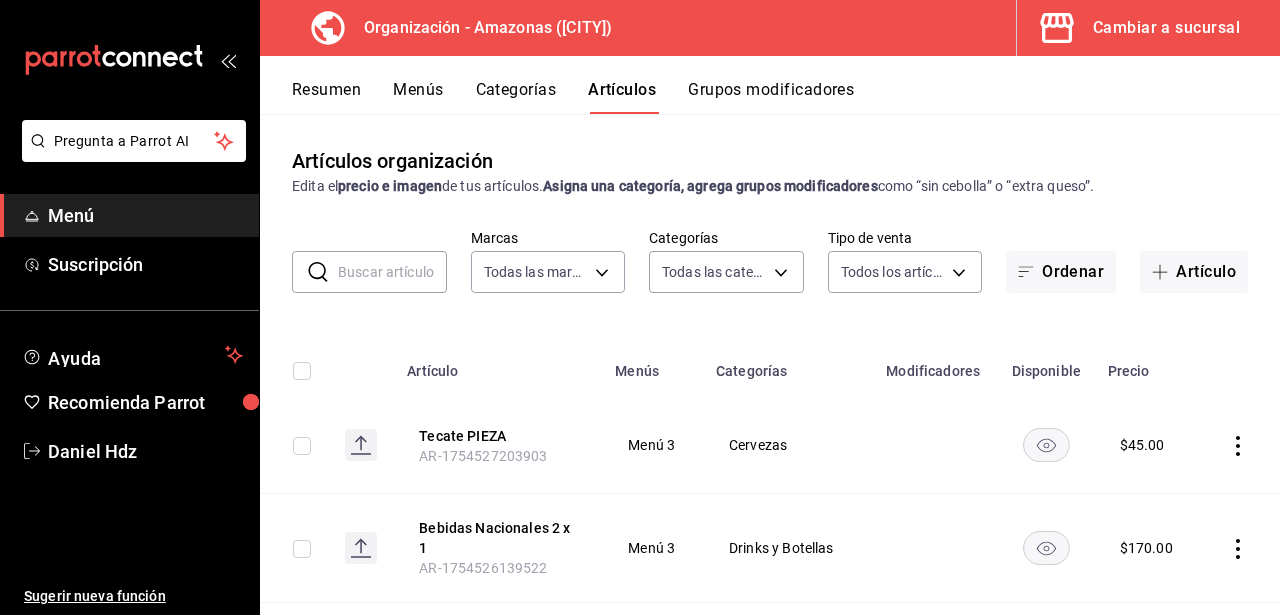 type on "641bccc0-4eec-4937-9e23-3f168d24f608" 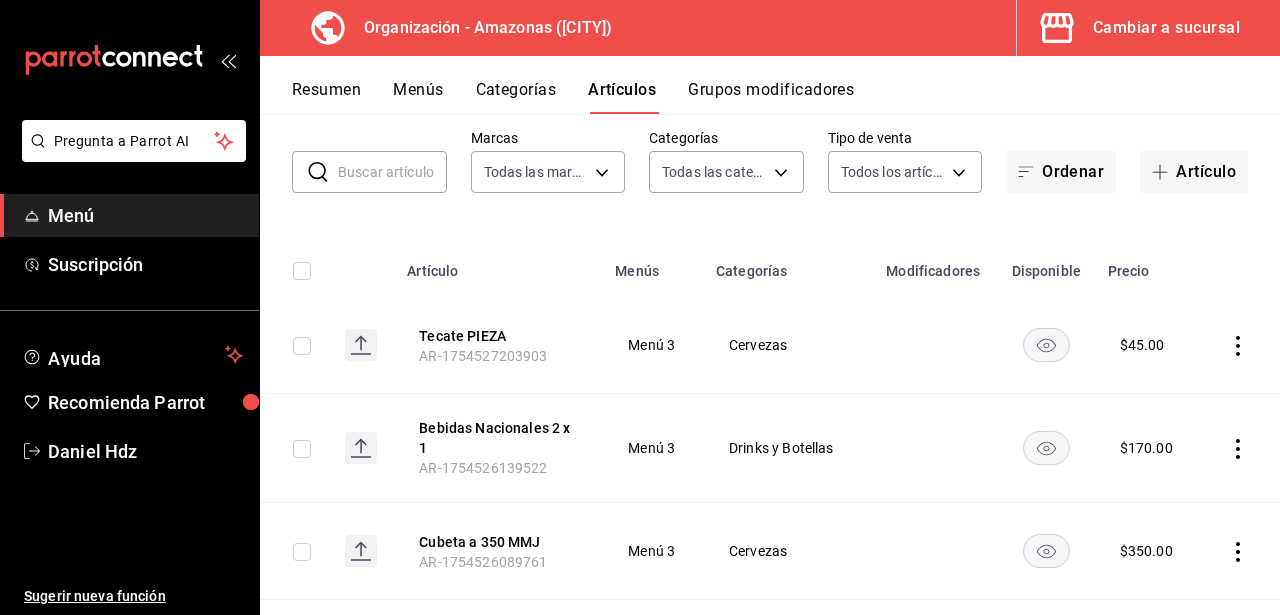 click 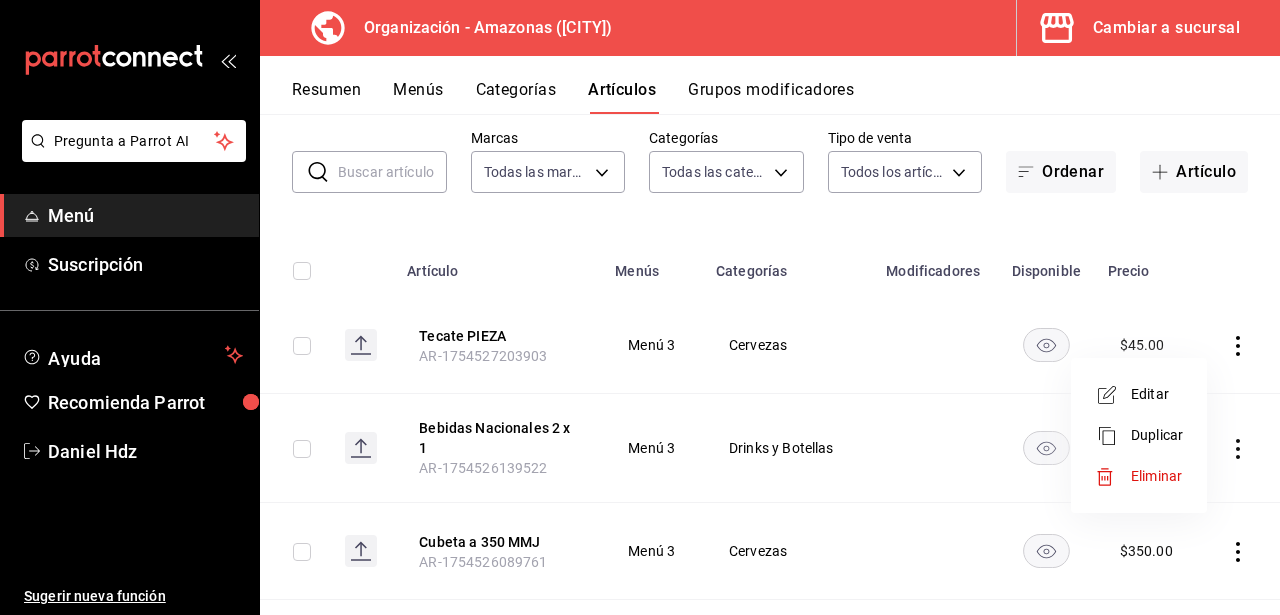 click on "Editar" at bounding box center (1157, 394) 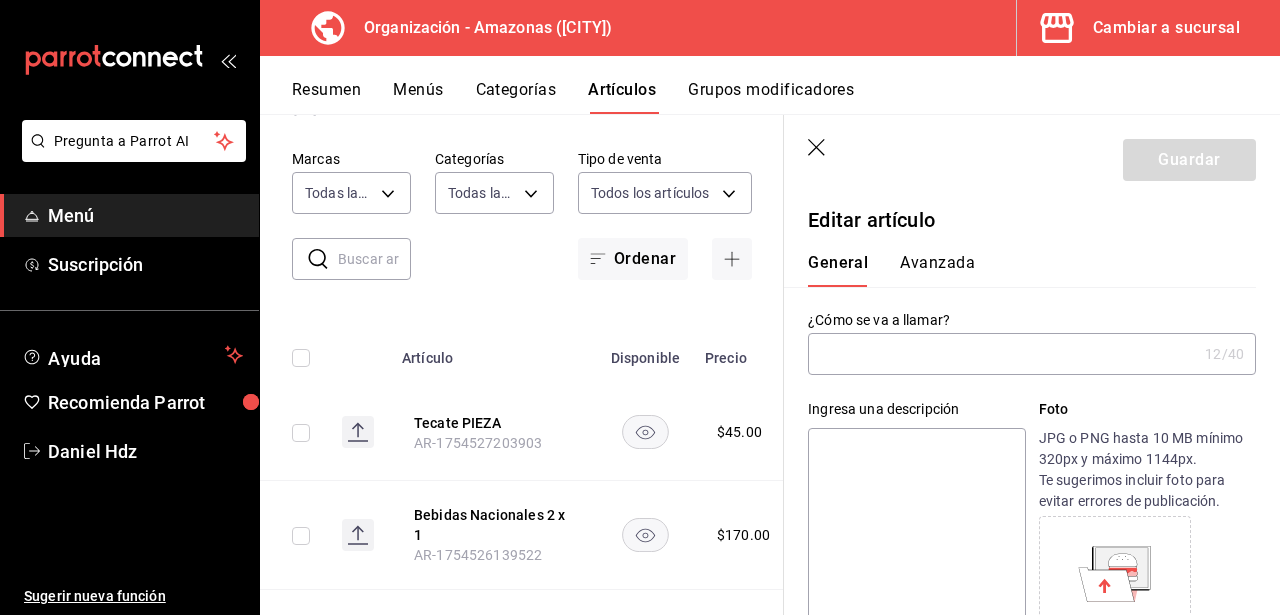 type on "Tecate PIEZA" 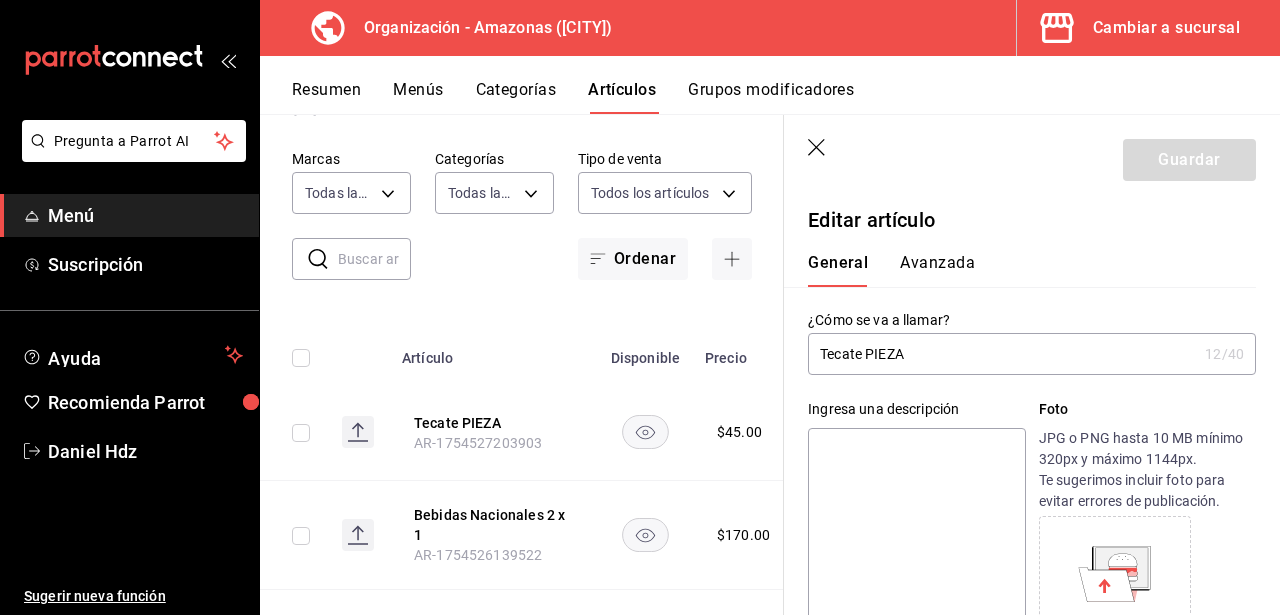type on "$45.00" 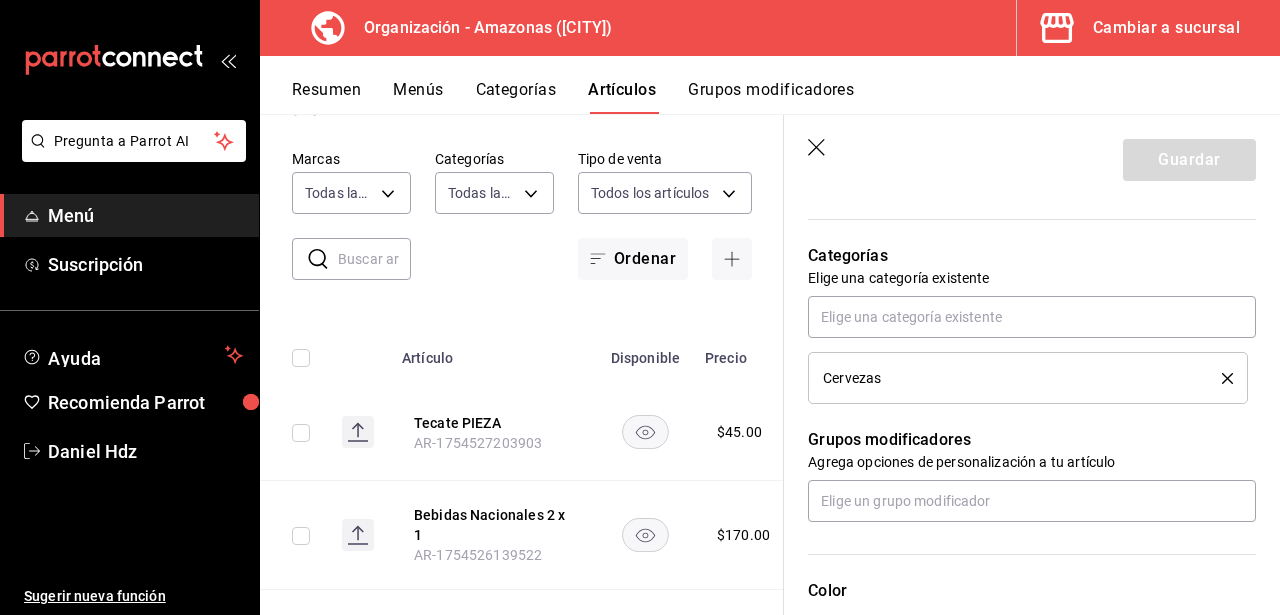 scroll, scrollTop: 700, scrollLeft: 0, axis: vertical 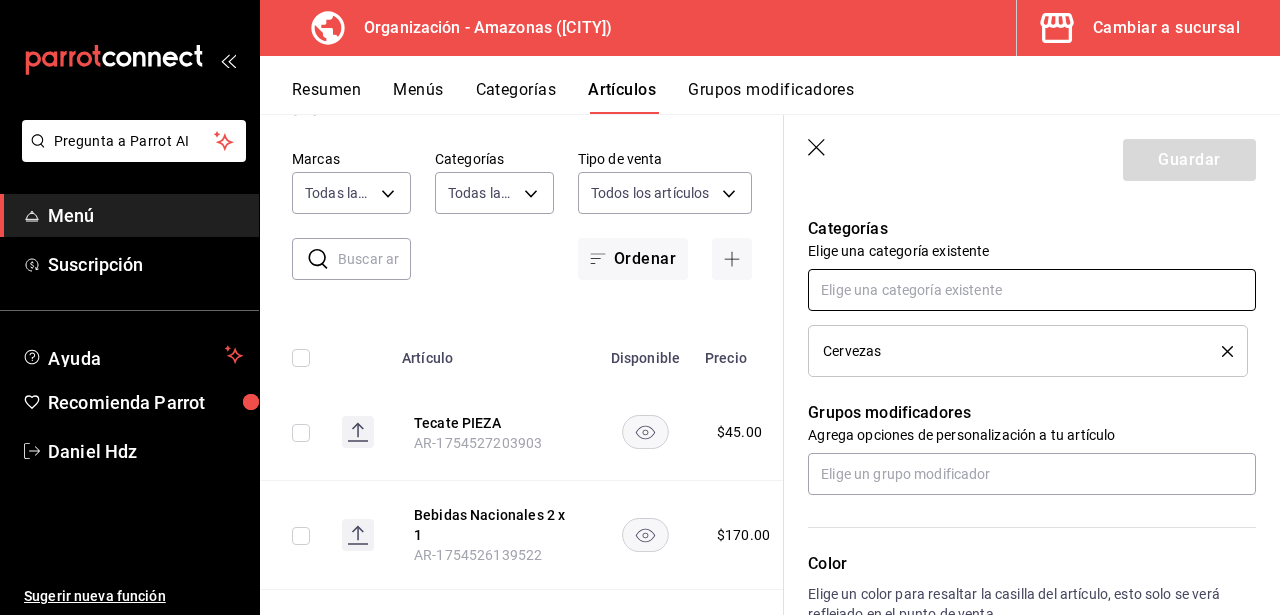 click at bounding box center [1032, 290] 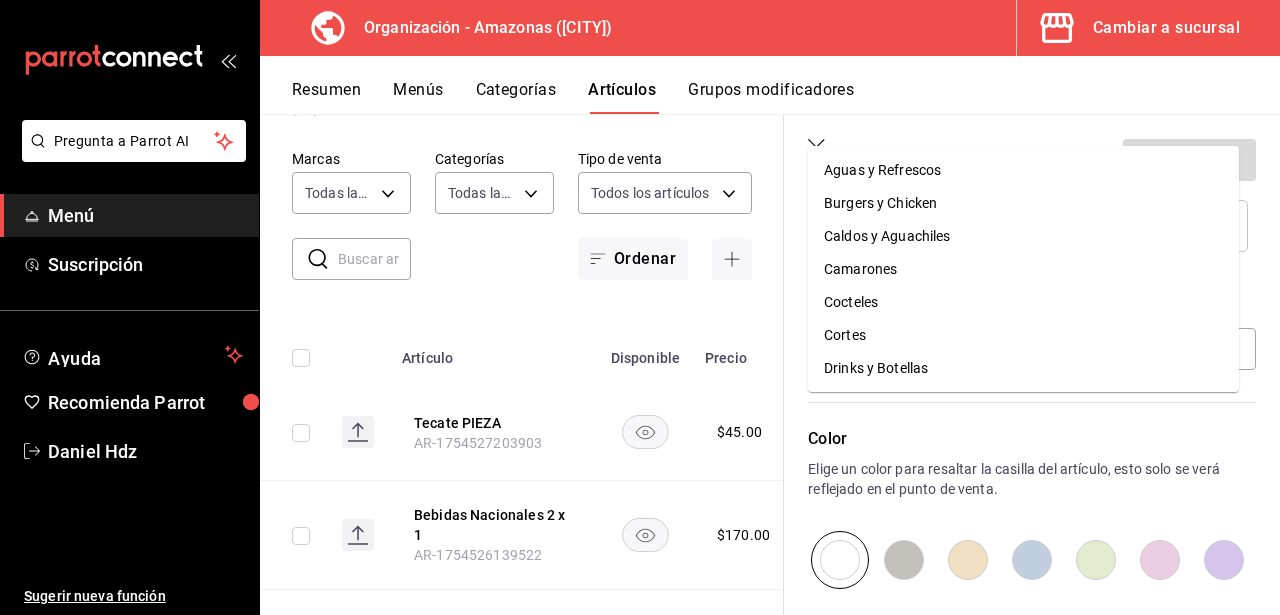 scroll, scrollTop: 900, scrollLeft: 0, axis: vertical 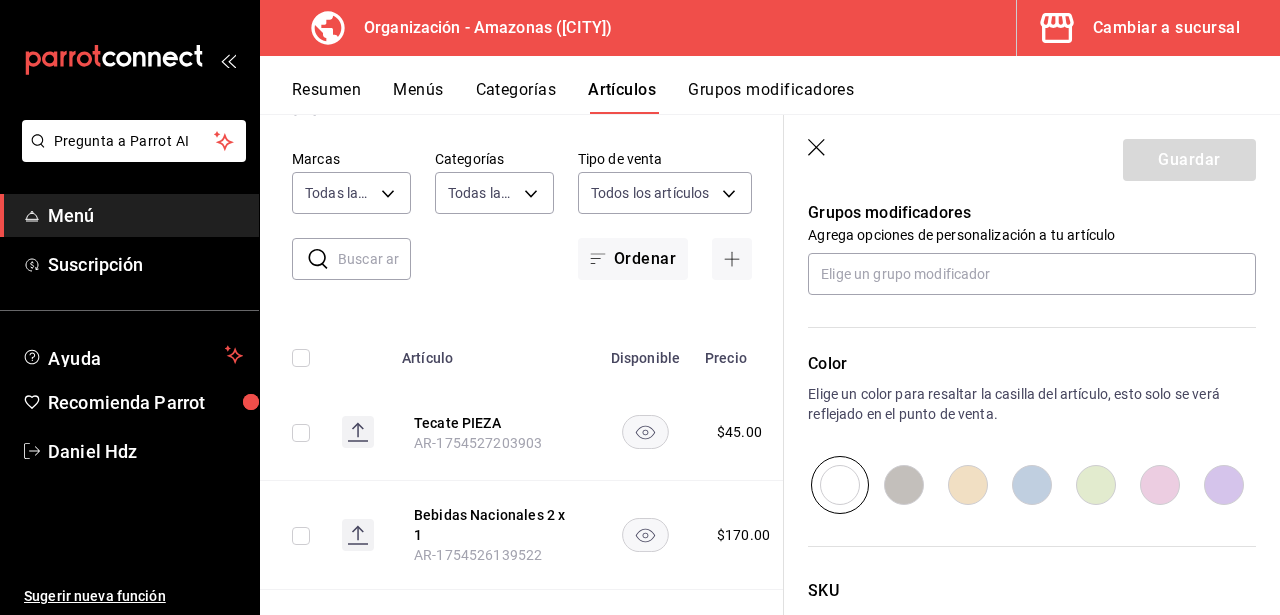 click on "Elige un color para resaltar la casilla del artículo, esto solo se verá reflejado en el punto de venta." at bounding box center [1032, 404] 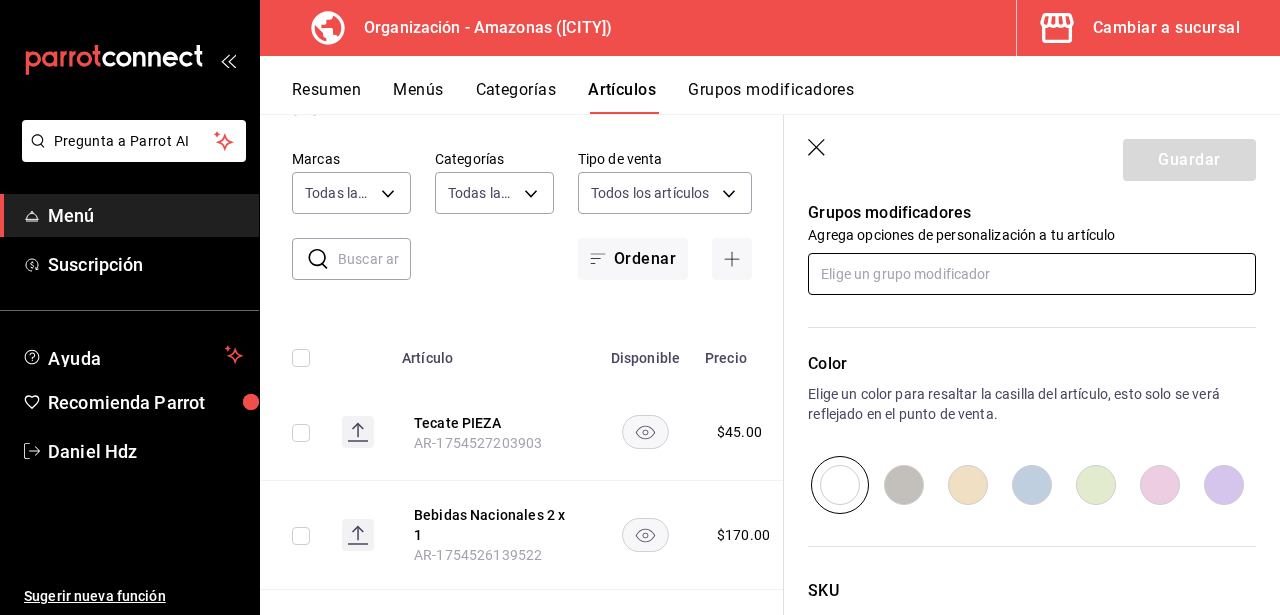 click at bounding box center [1032, 274] 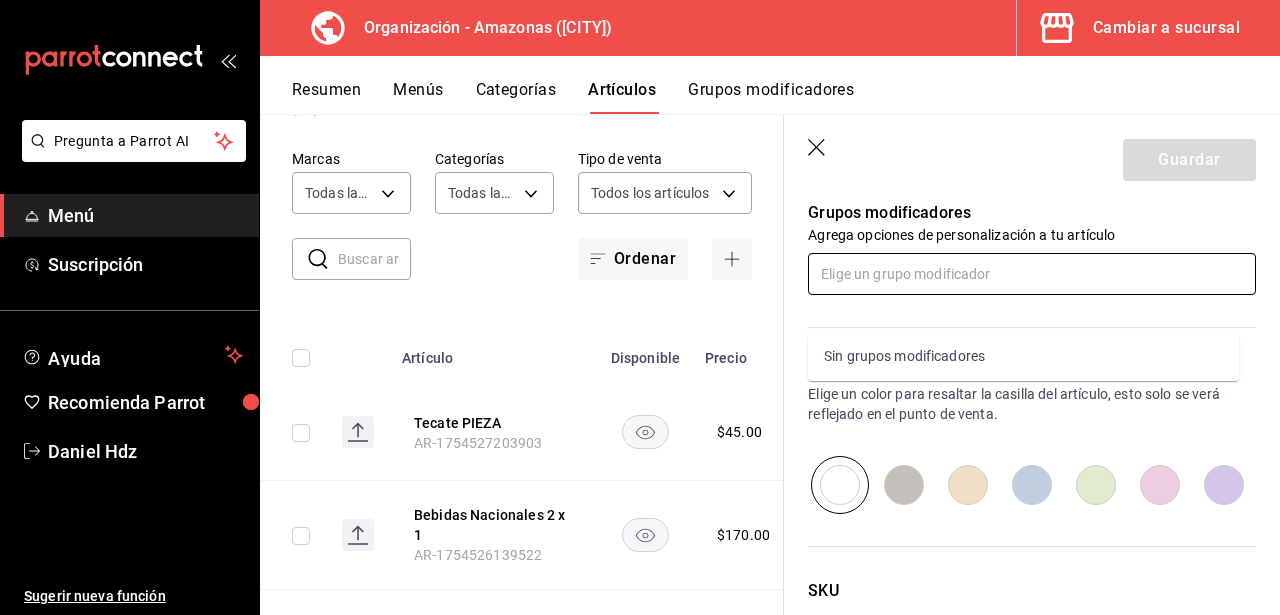 click at bounding box center (1032, 274) 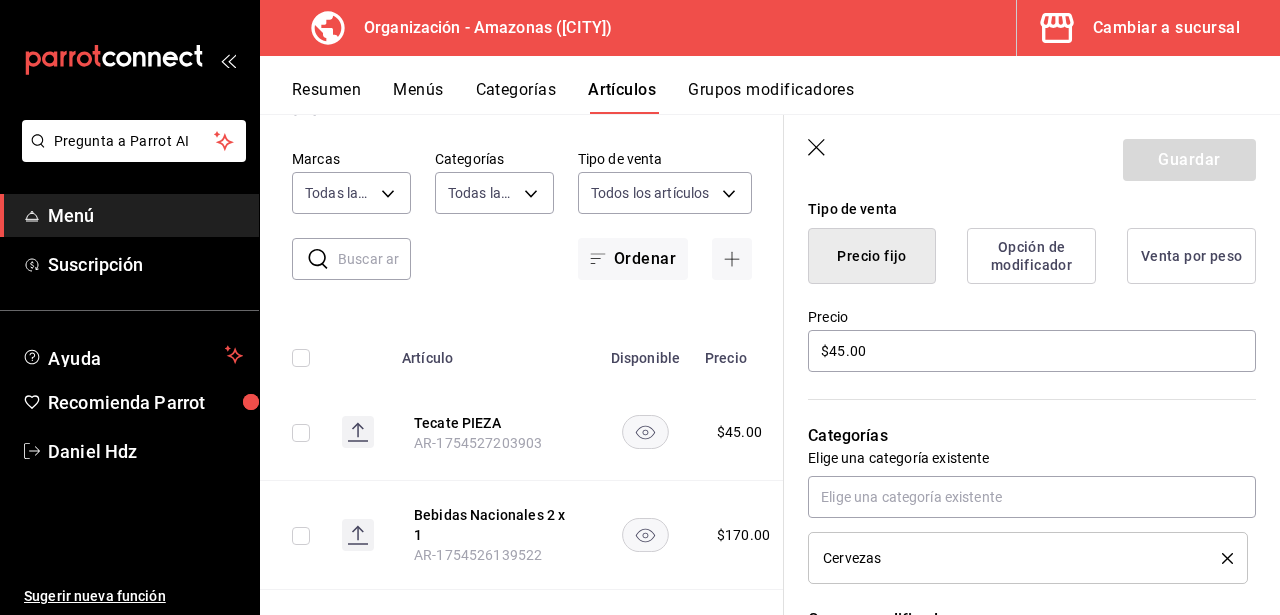 scroll, scrollTop: 393, scrollLeft: 0, axis: vertical 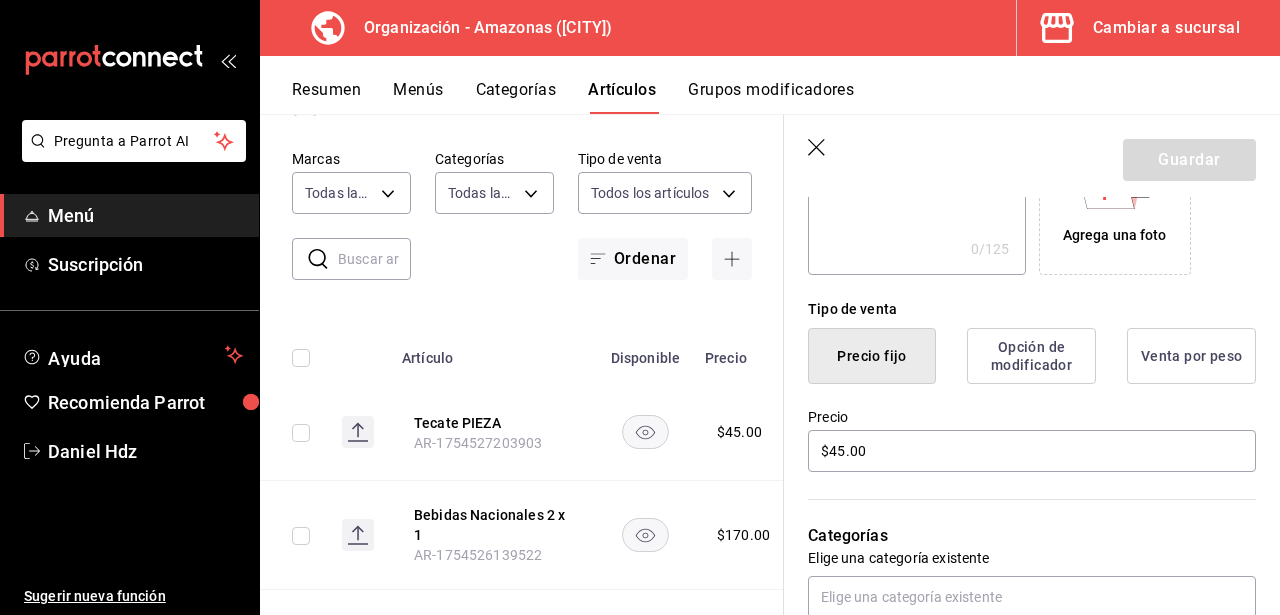 click on "Opción de modificador" at bounding box center (1031, 356) 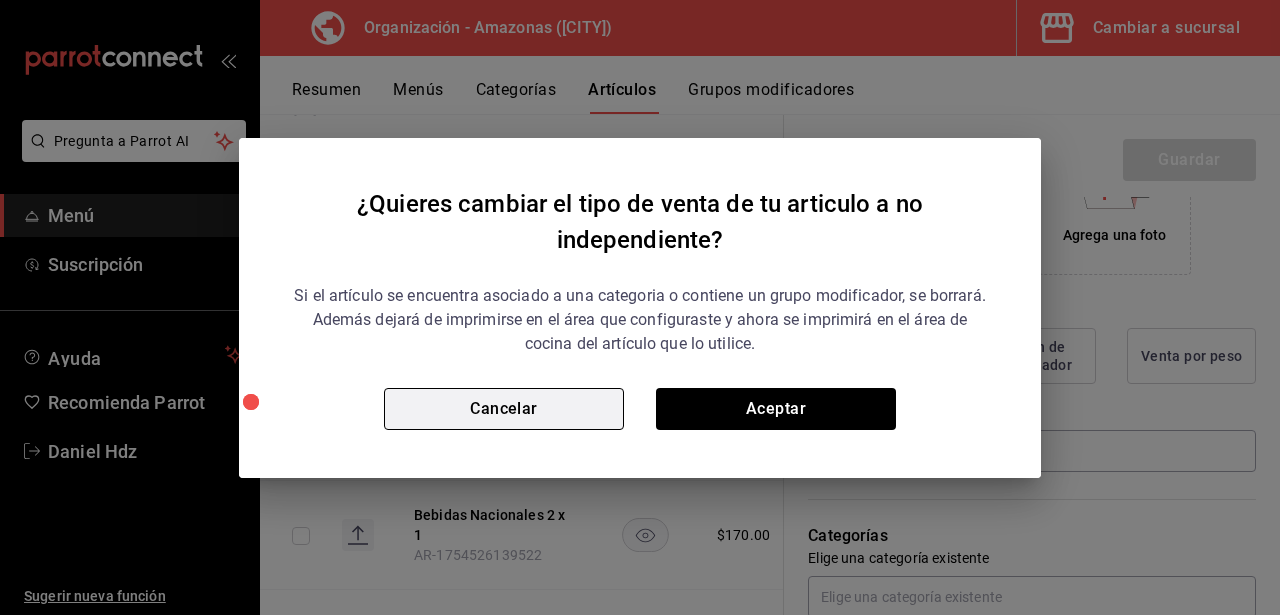 click on "Cancelar" at bounding box center (504, 409) 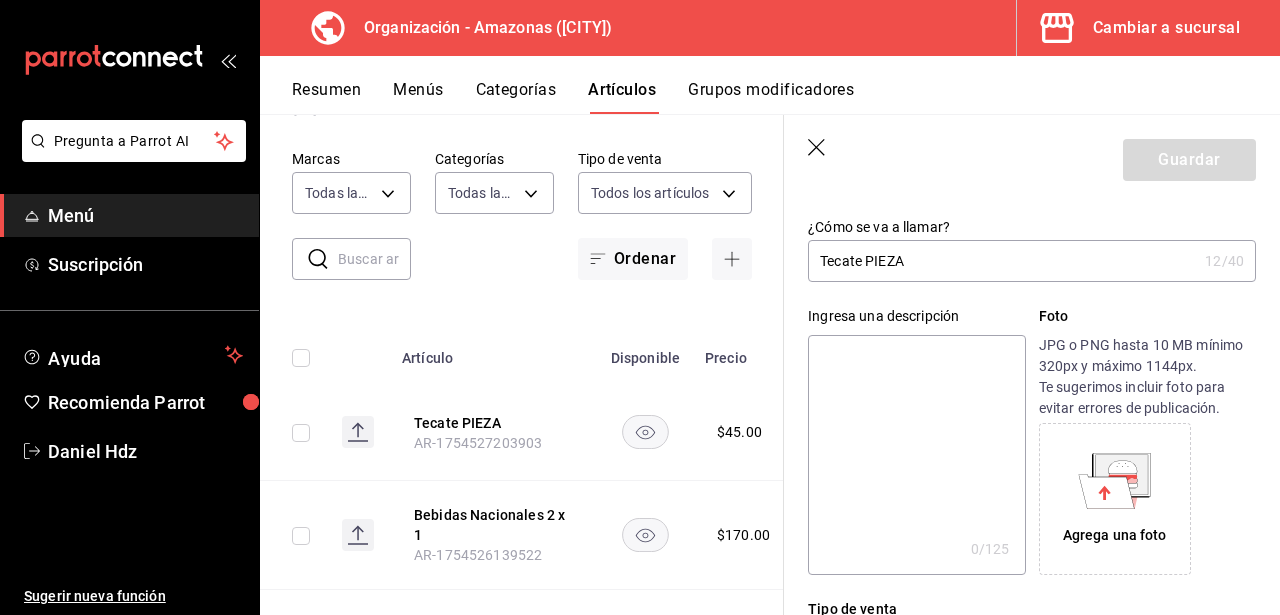 scroll, scrollTop: 0, scrollLeft: 0, axis: both 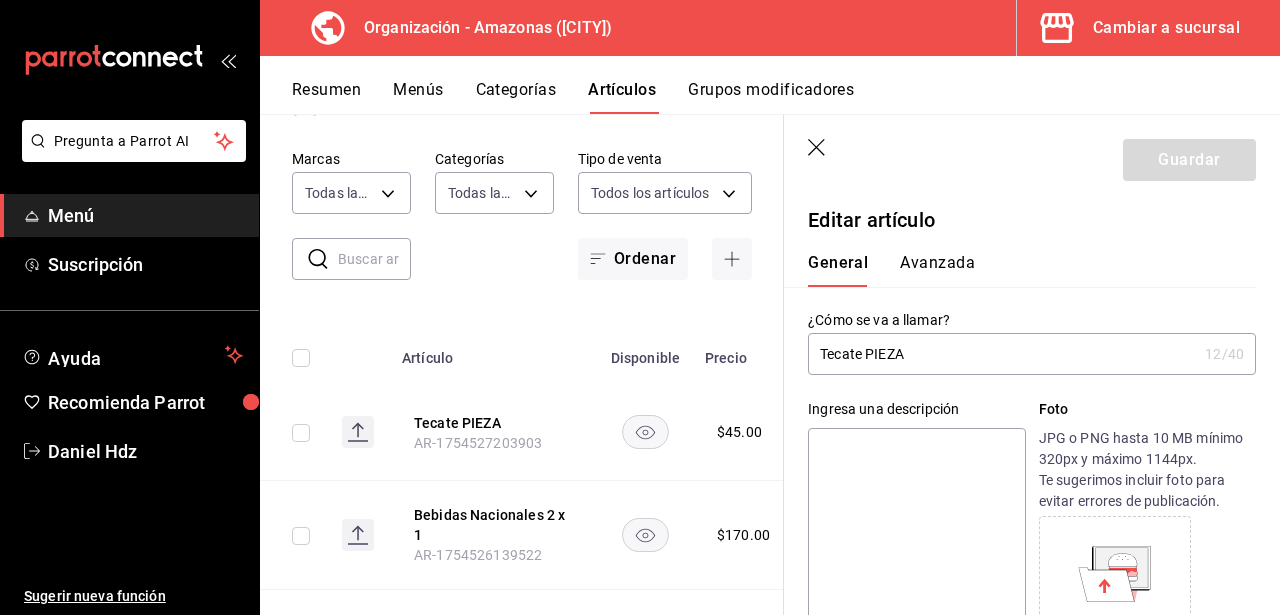 click on "Avanzada" at bounding box center [937, 270] 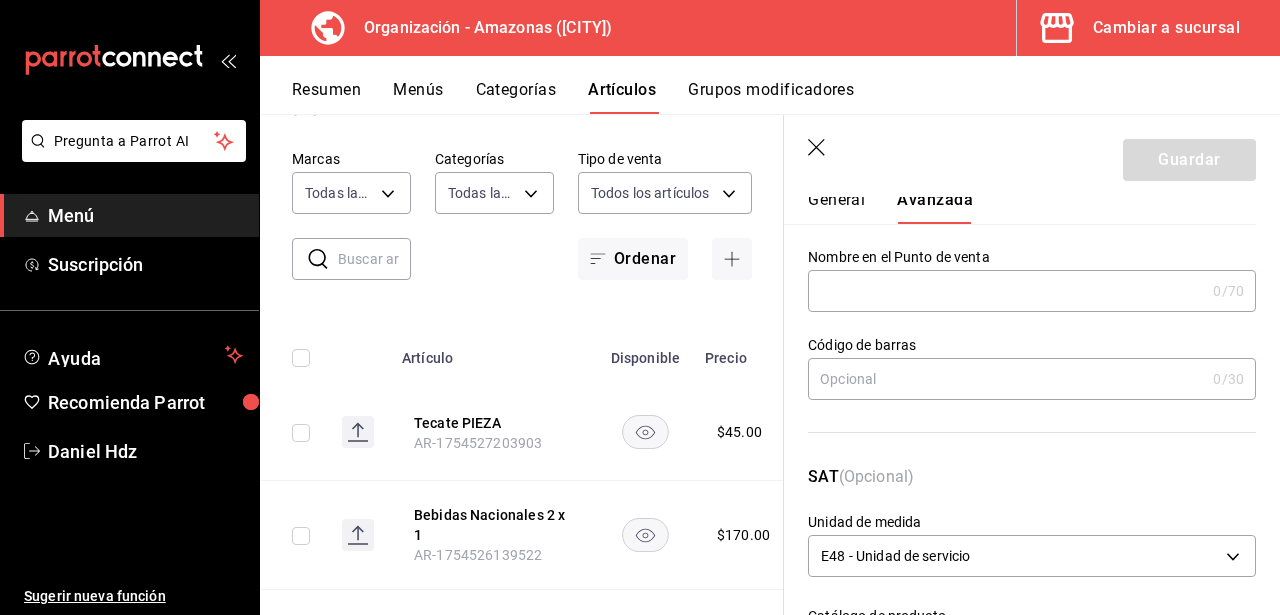 scroll, scrollTop: 0, scrollLeft: 0, axis: both 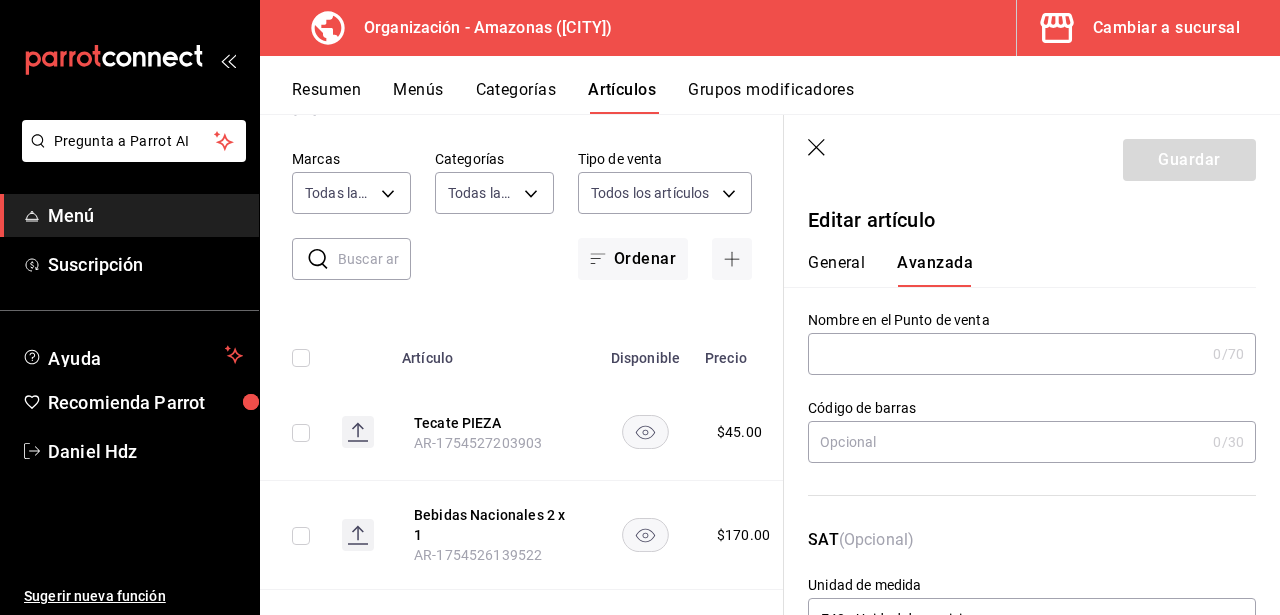 drag, startPoint x: 823, startPoint y: 154, endPoint x: 795, endPoint y: 377, distance: 224.75098 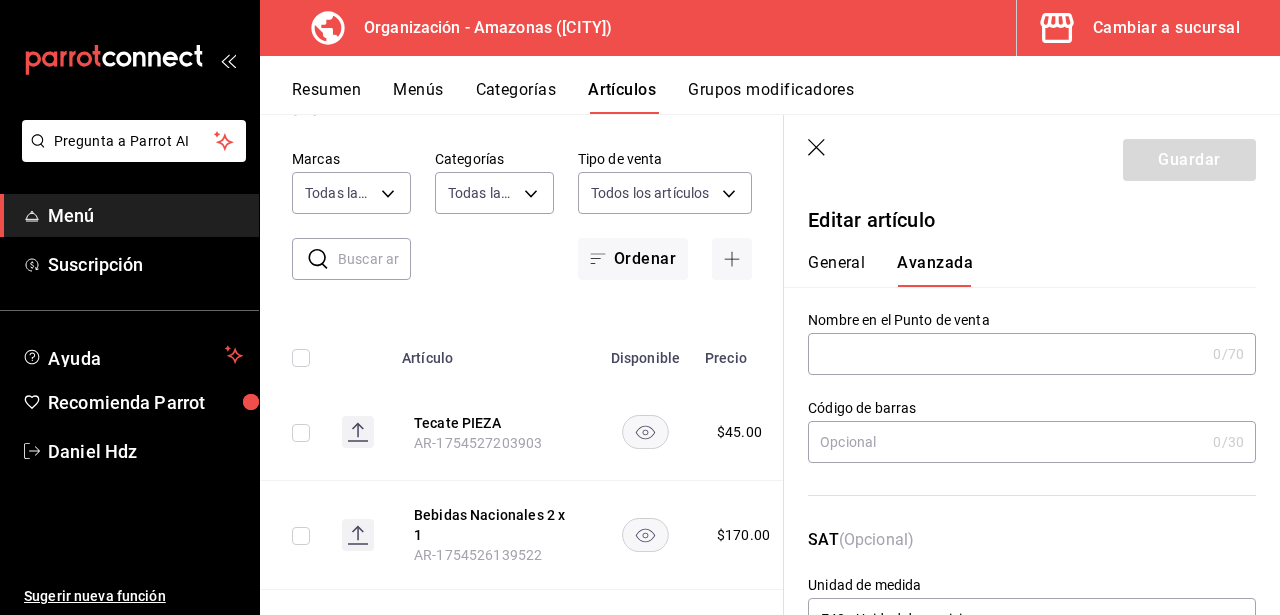 click 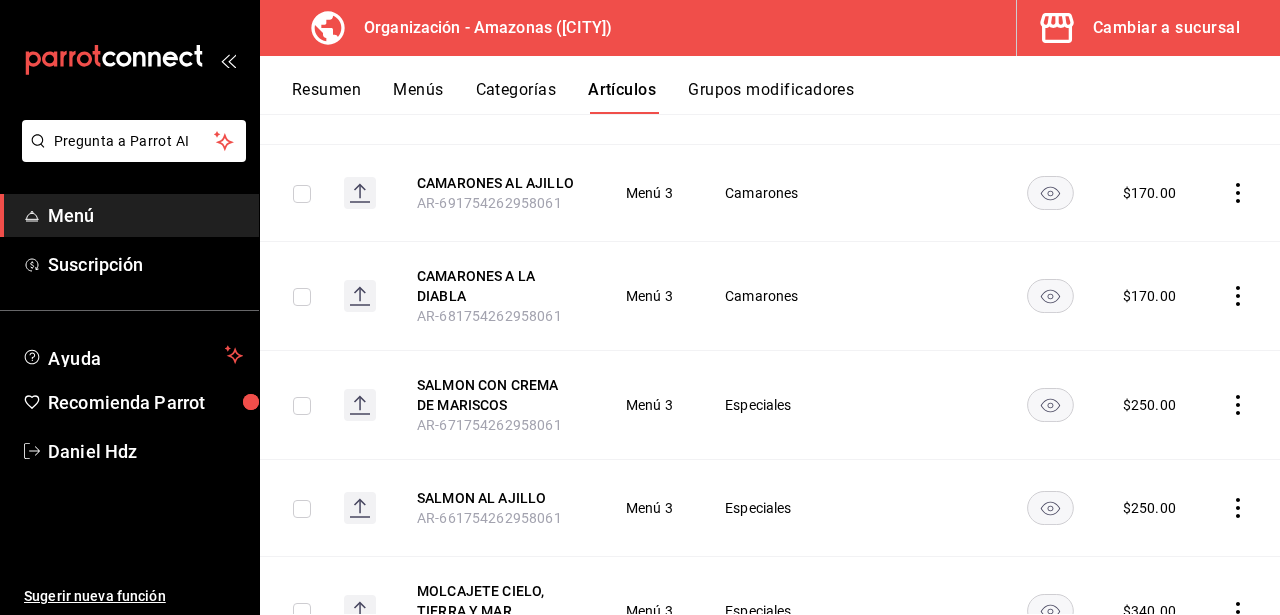 scroll, scrollTop: 3652, scrollLeft: 0, axis: vertical 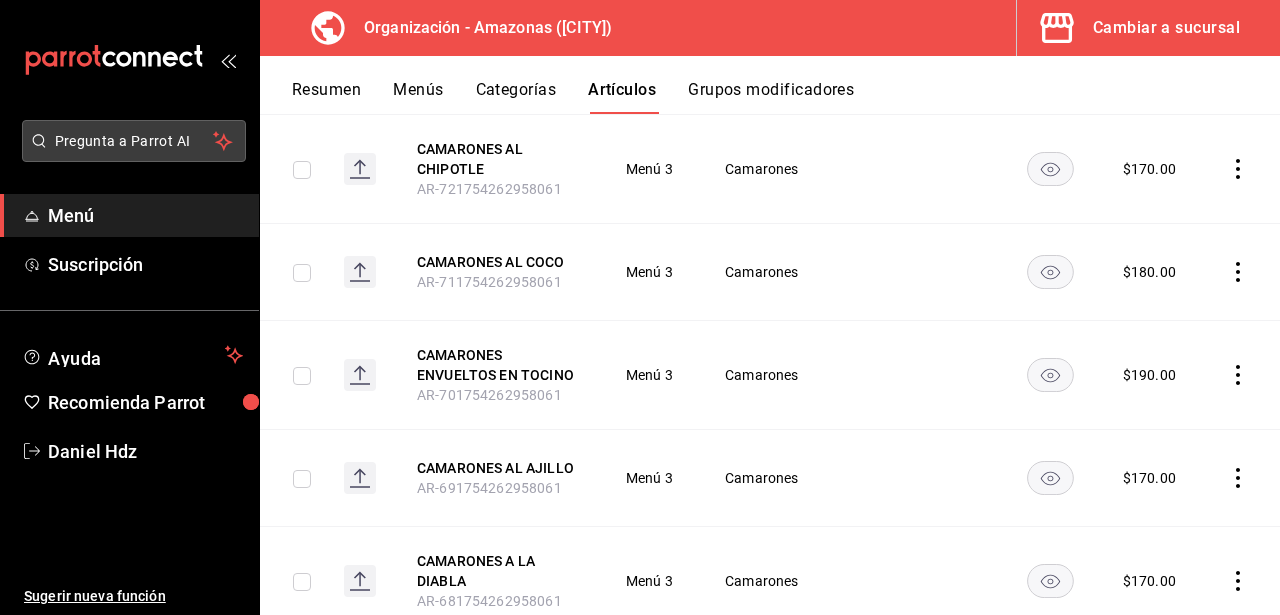 click on "Pregunta a Parrot AI" at bounding box center (134, 141) 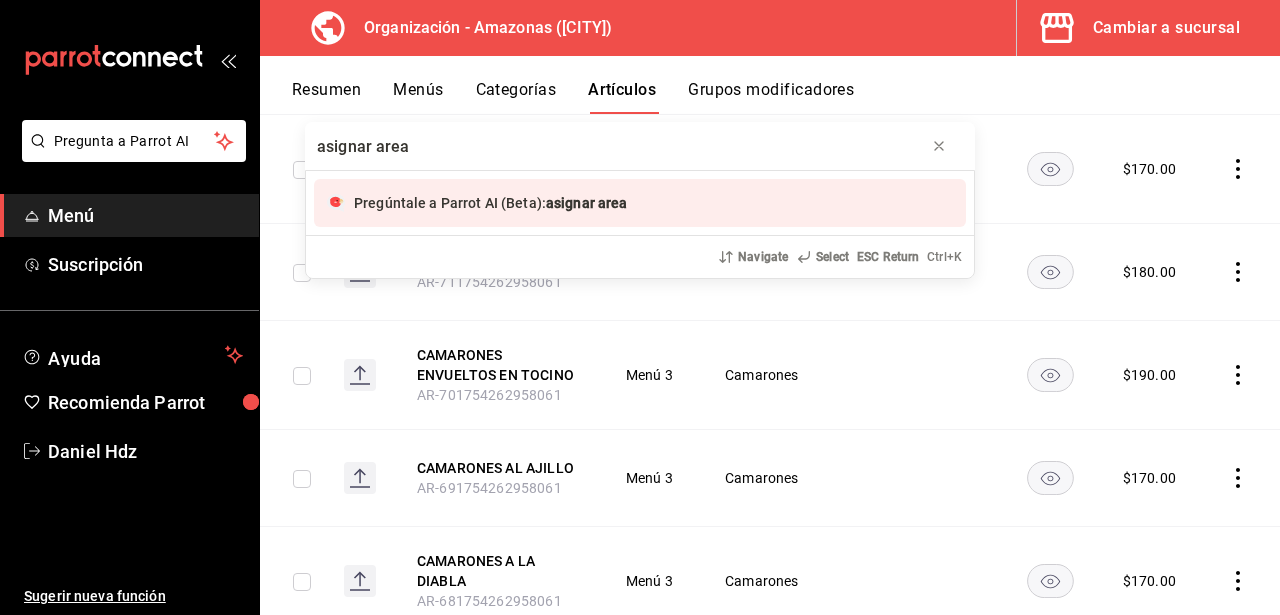 type on "asignar area" 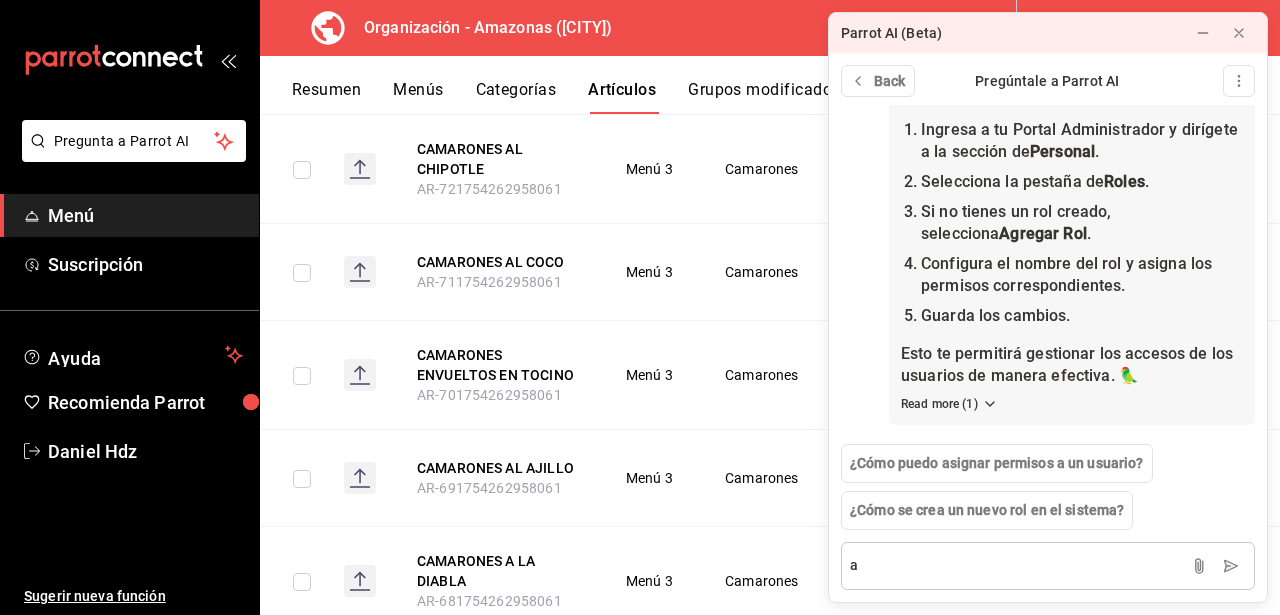 scroll, scrollTop: 152, scrollLeft: 0, axis: vertical 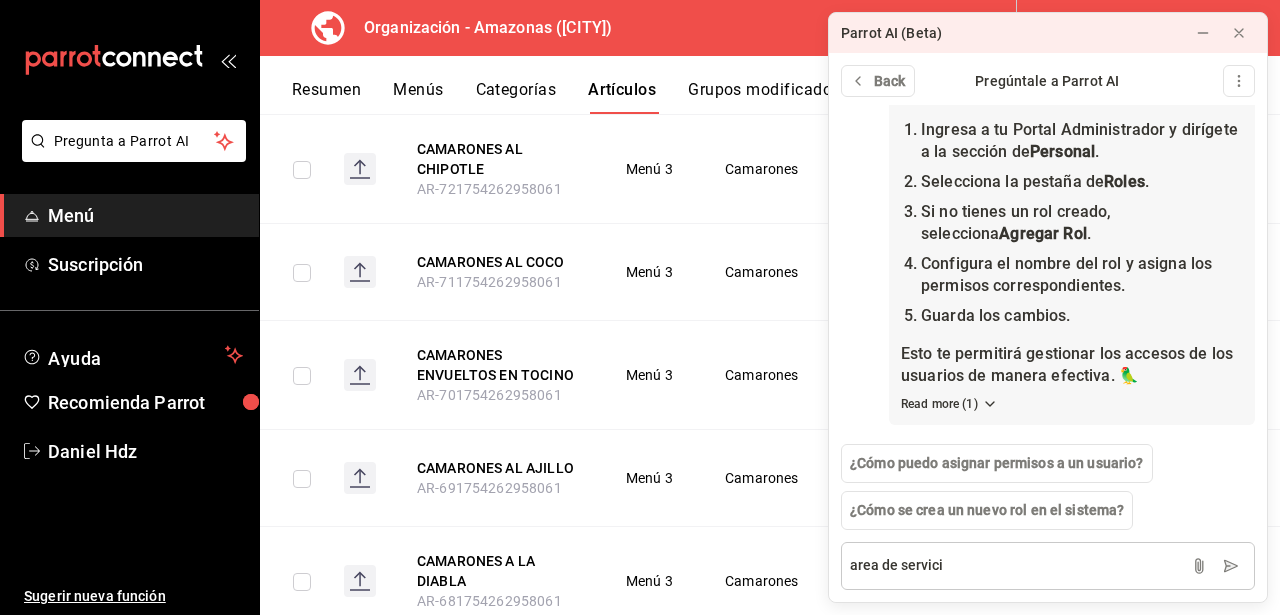 type on "area de servicio" 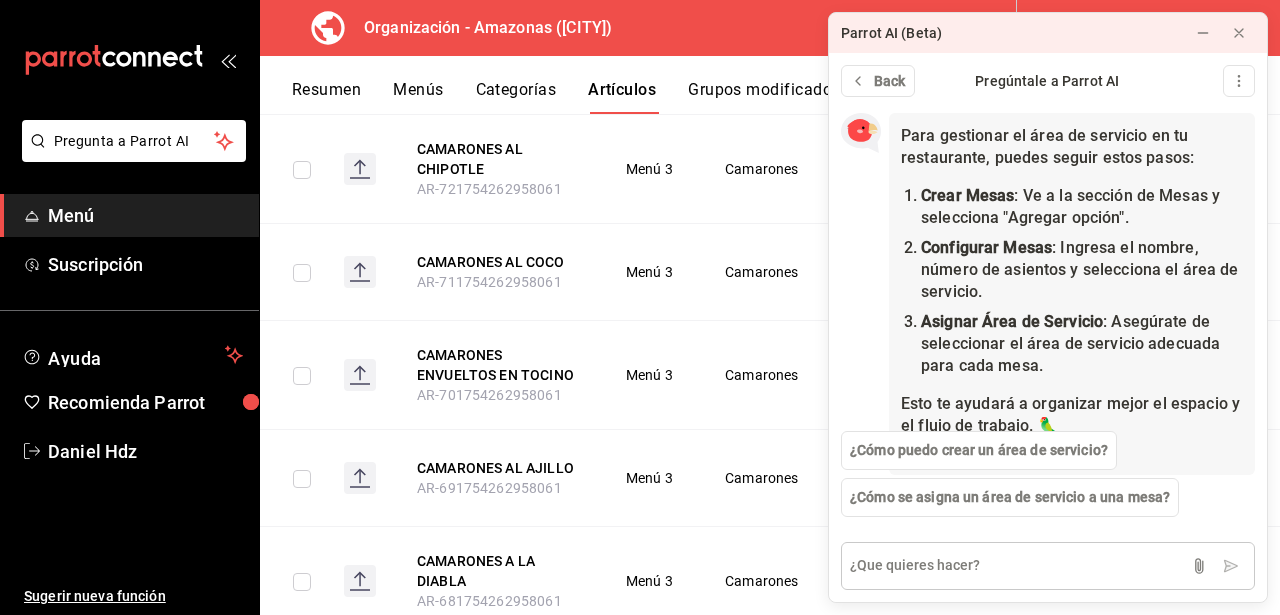 scroll, scrollTop: 625, scrollLeft: 0, axis: vertical 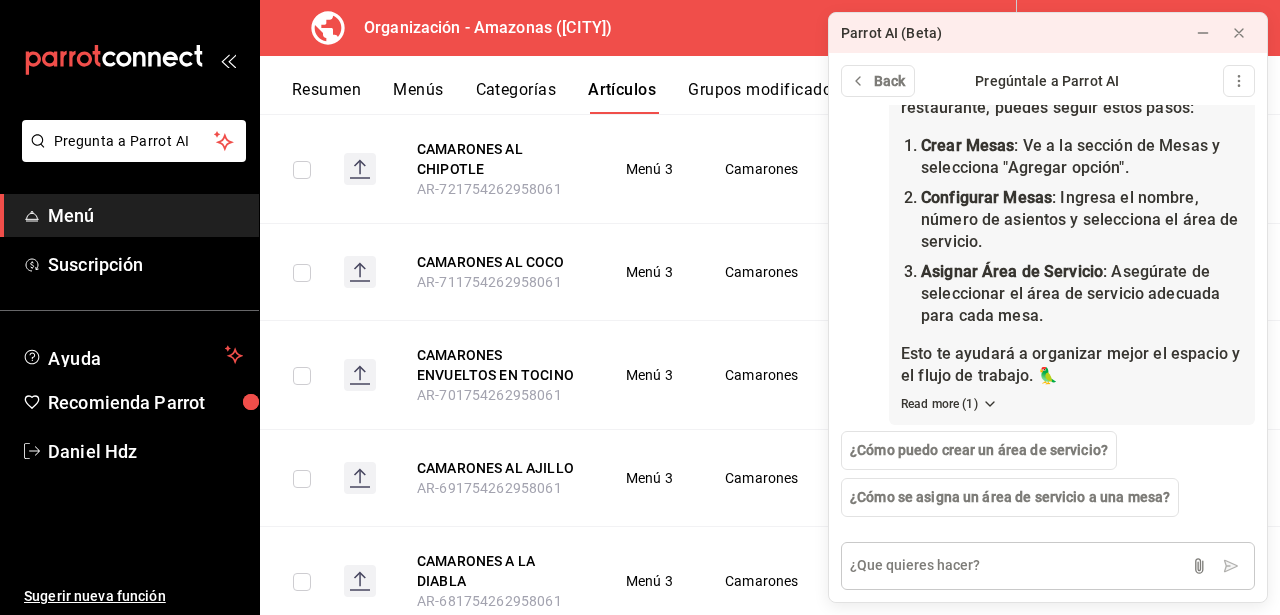 click at bounding box center (1048, 566) 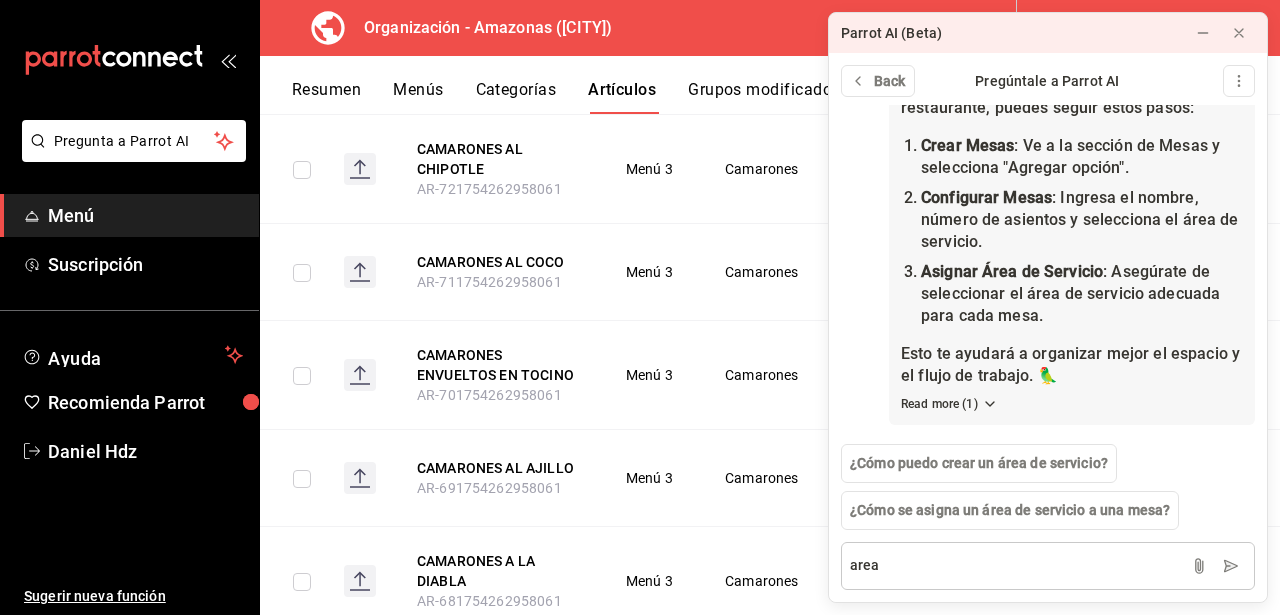 scroll, scrollTop: 612, scrollLeft: 0, axis: vertical 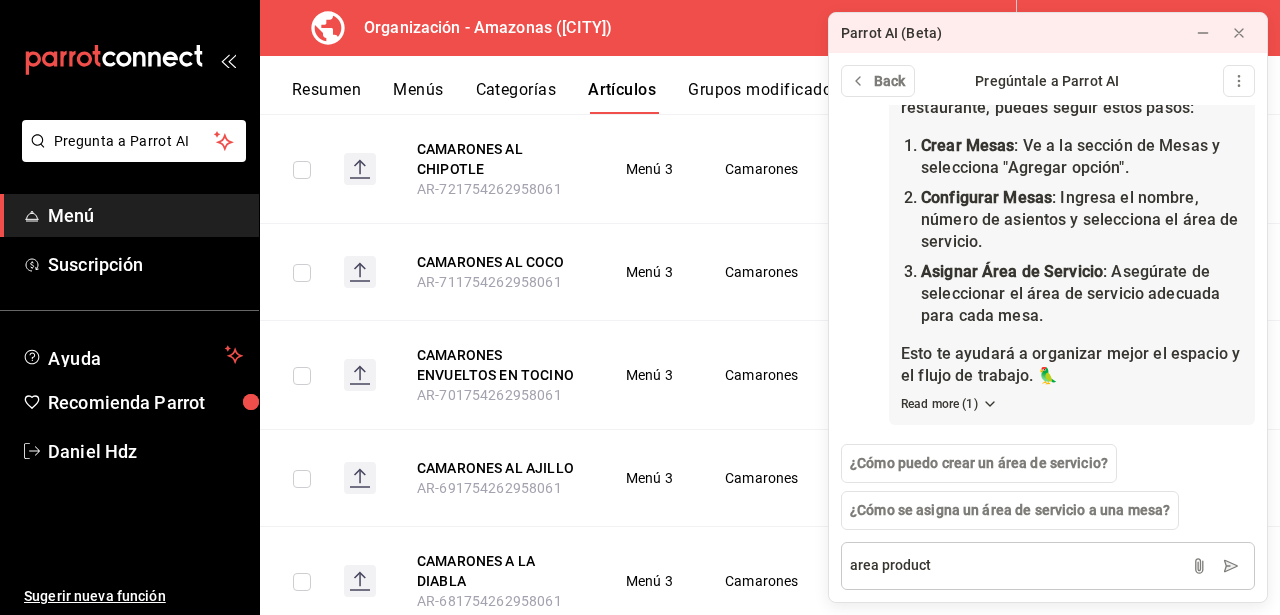 type on "area producto" 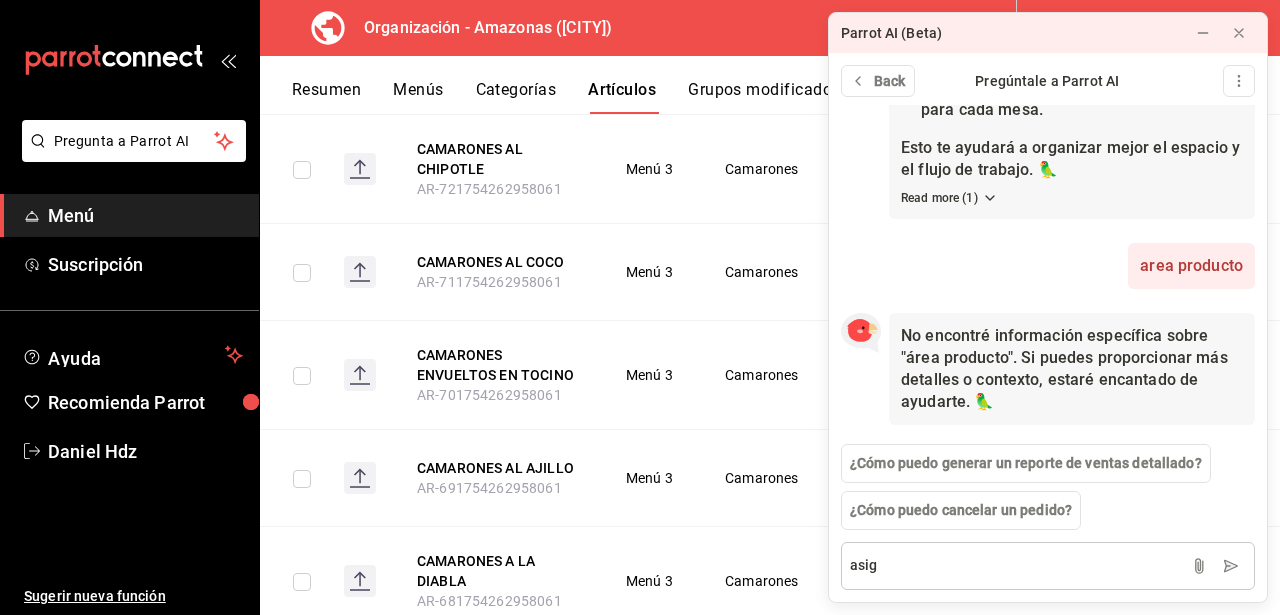 scroll, scrollTop: 818, scrollLeft: 0, axis: vertical 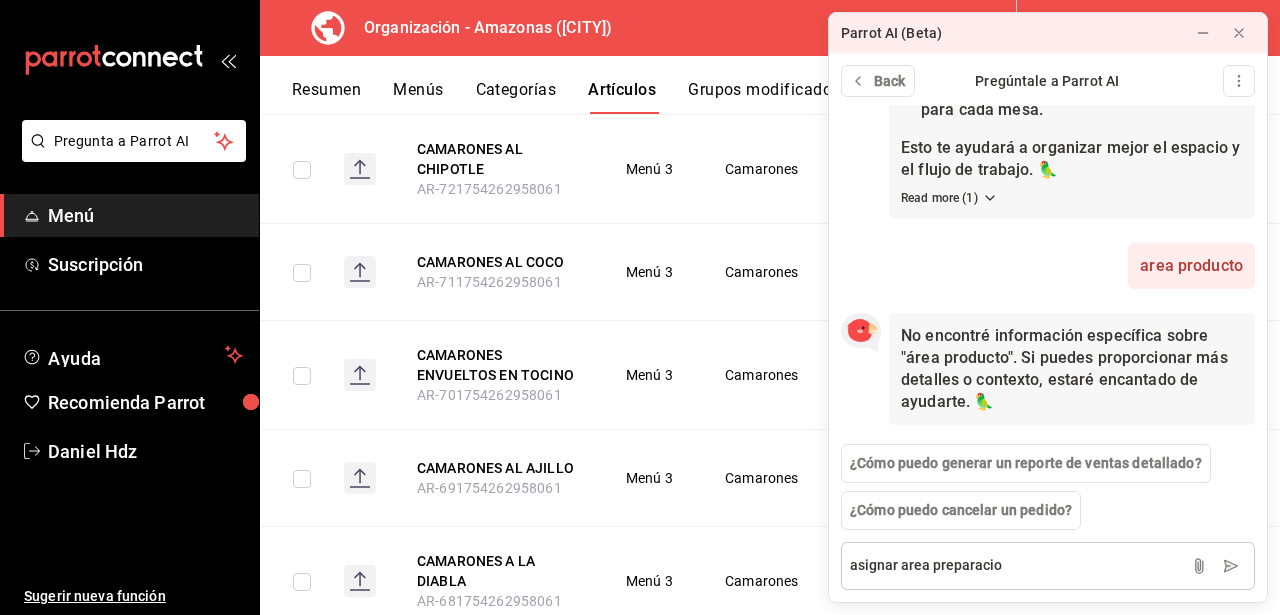 type on "asignar area preparacion" 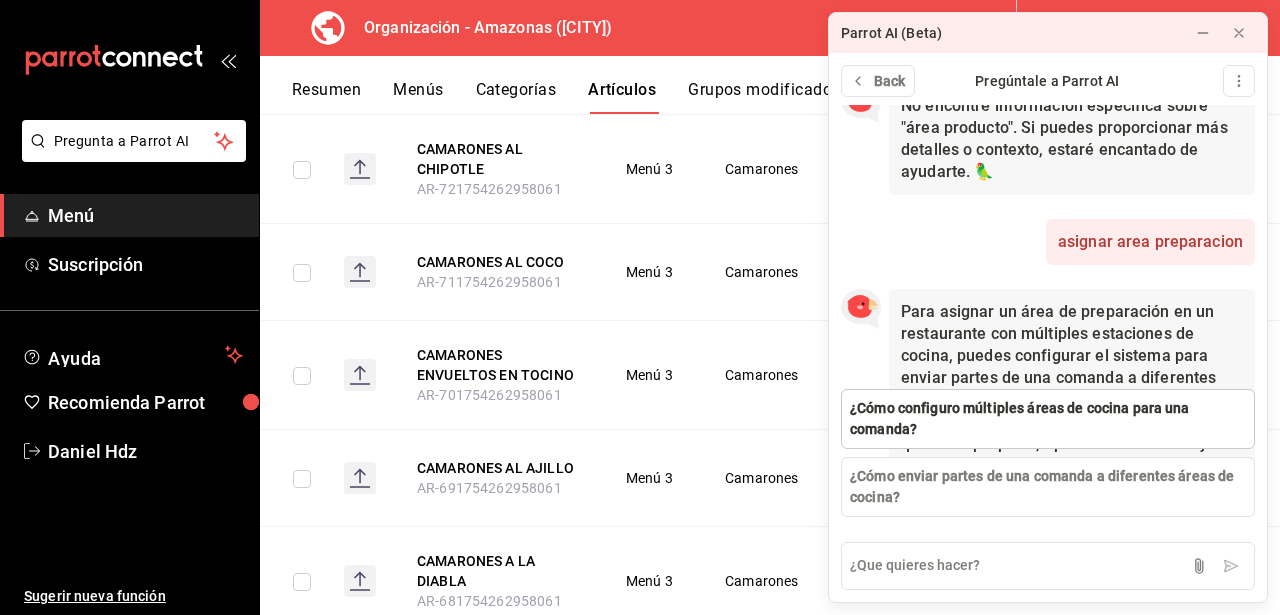 scroll, scrollTop: 1201, scrollLeft: 0, axis: vertical 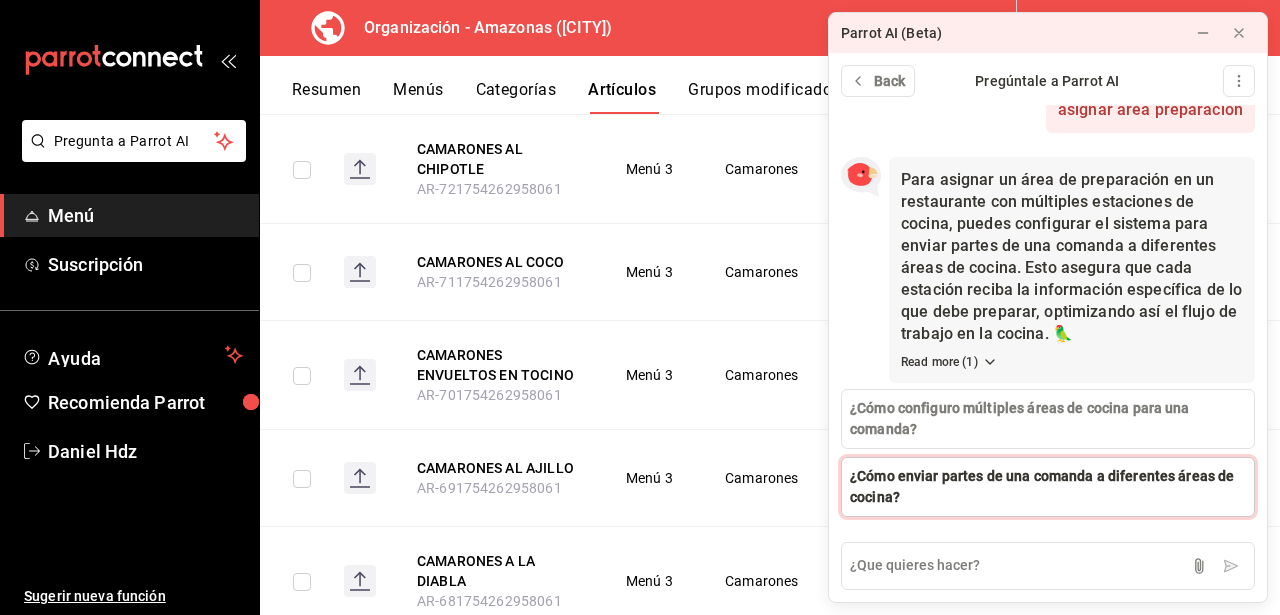 click on "¿Cómo enviar partes de una comanda a diferentes áreas de cocina?" at bounding box center [1048, 487] 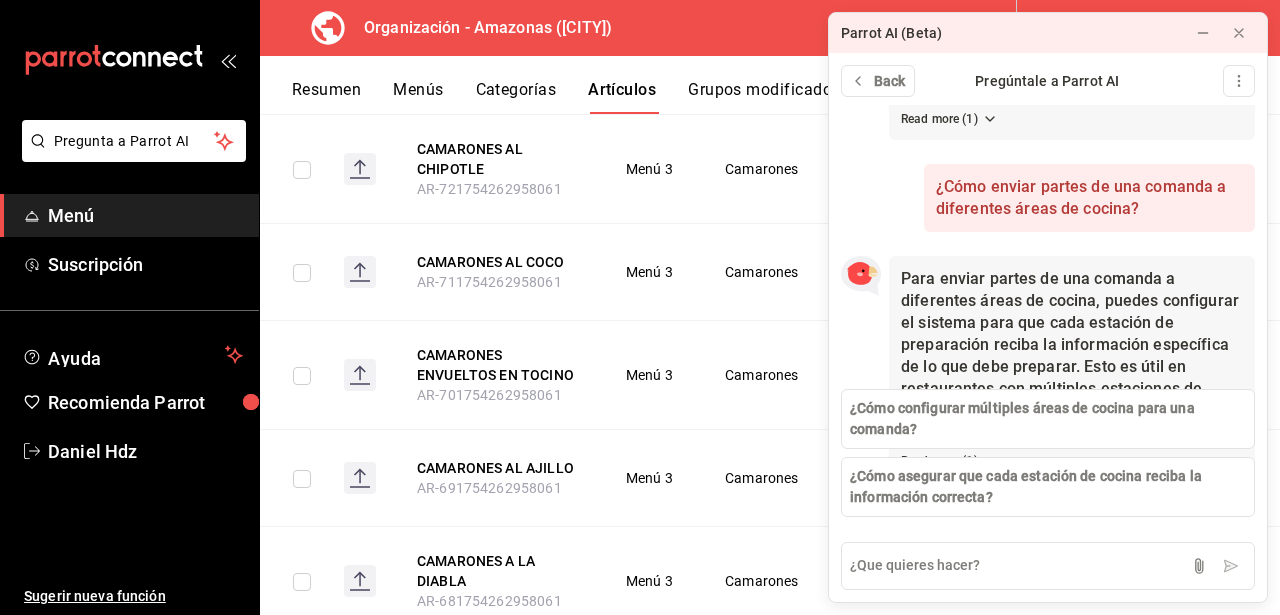 scroll, scrollTop: 1569, scrollLeft: 0, axis: vertical 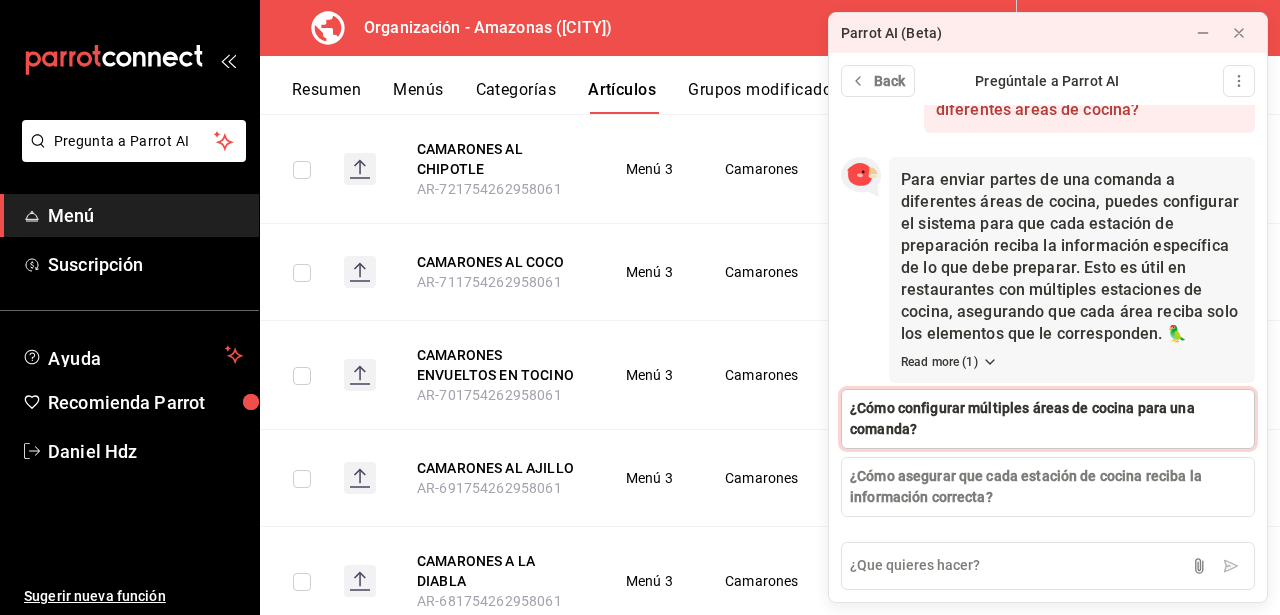 click on "¿Cómo configurar múltiples áreas de cocina para una comanda?" at bounding box center [1048, 419] 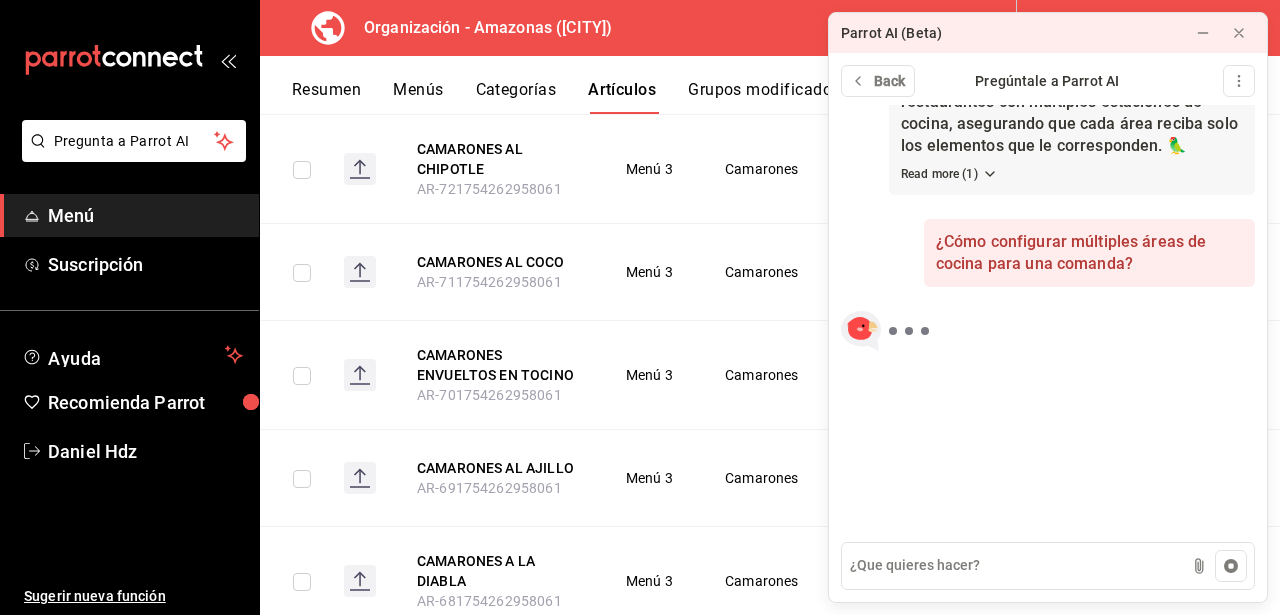 scroll, scrollTop: 1751, scrollLeft: 0, axis: vertical 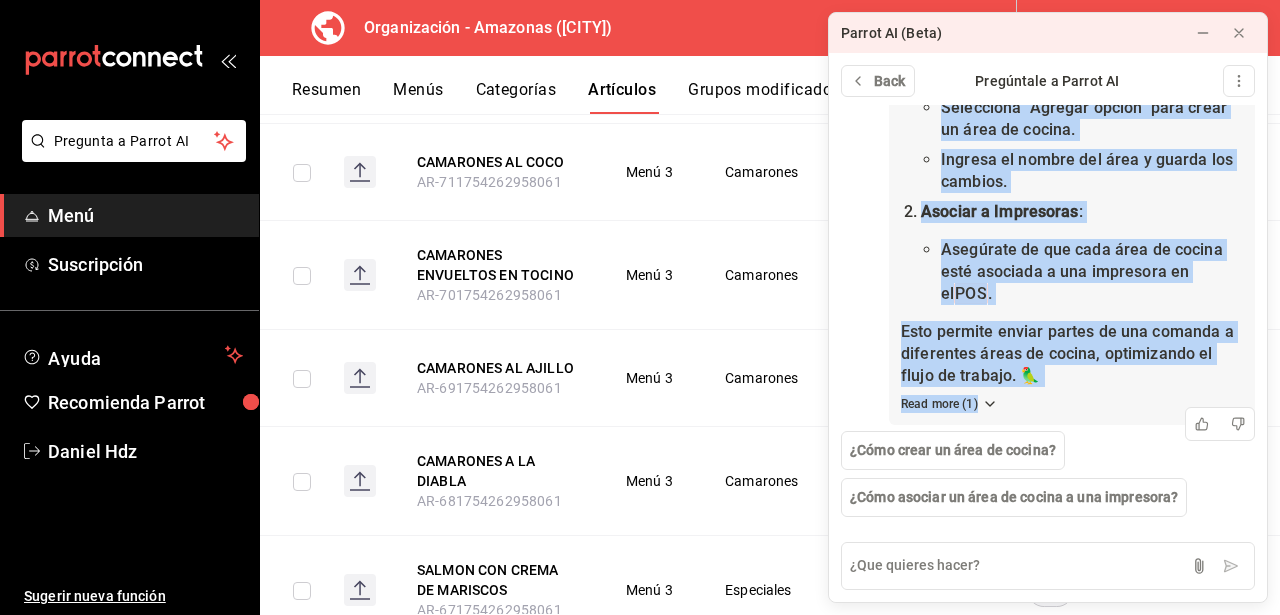 drag, startPoint x: 902, startPoint y: 155, endPoint x: 1117, endPoint y: 392, distance: 319.99063 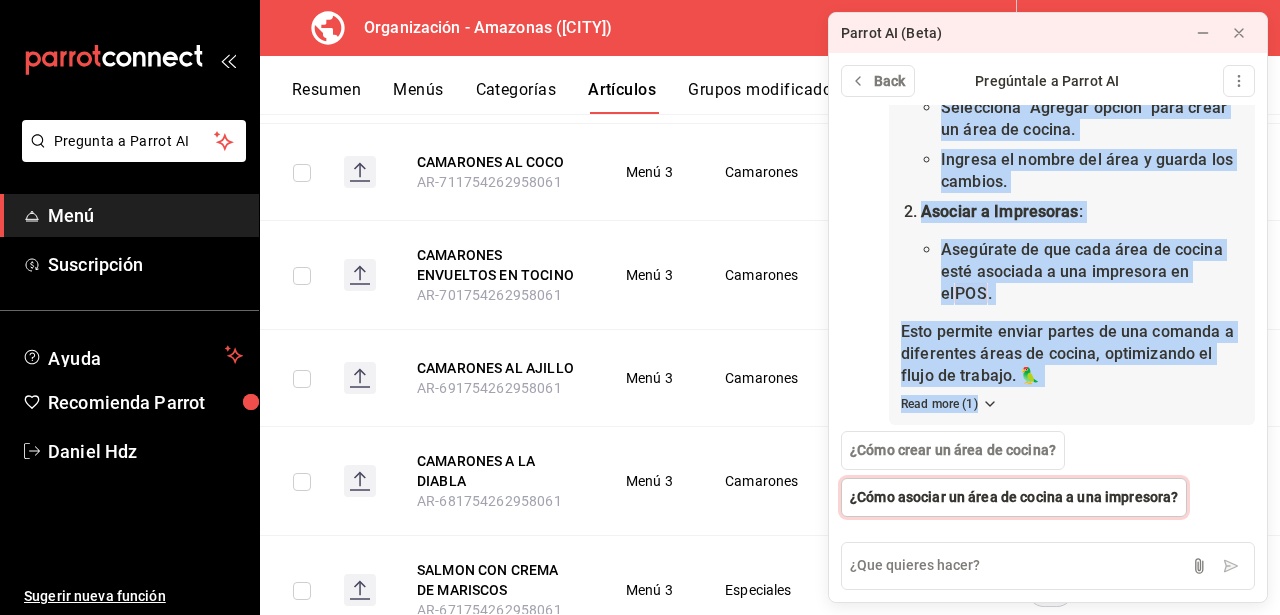 click on "¿Cómo asociar un área de cocina a una impresora?" at bounding box center [1014, 497] 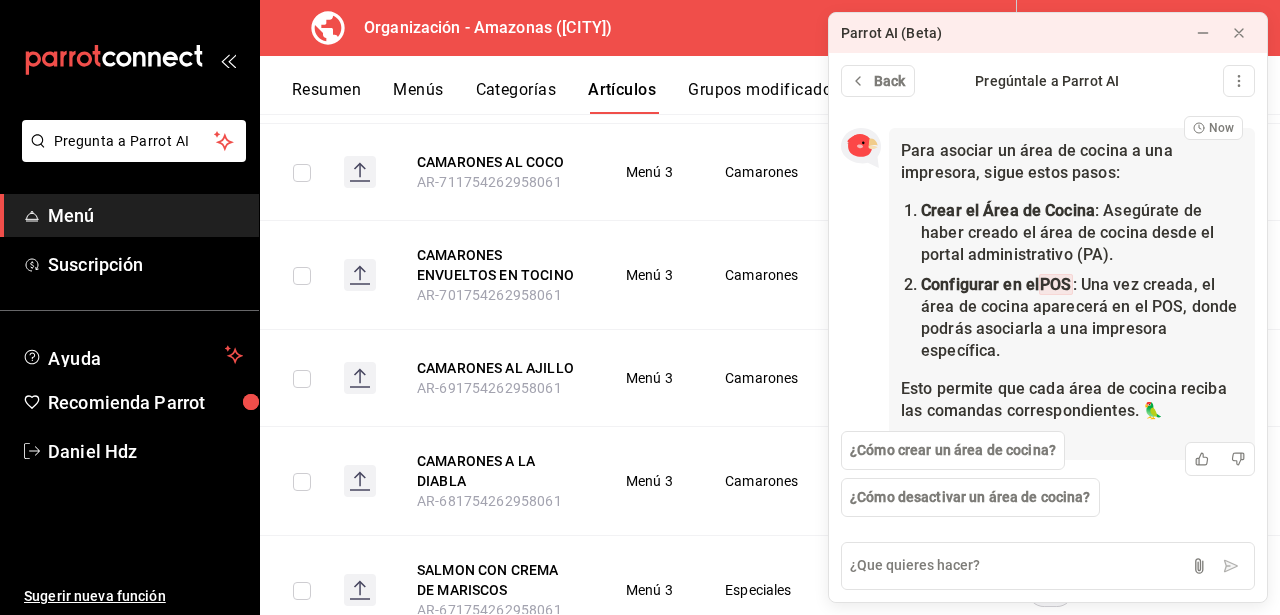 scroll, scrollTop: 2565, scrollLeft: 0, axis: vertical 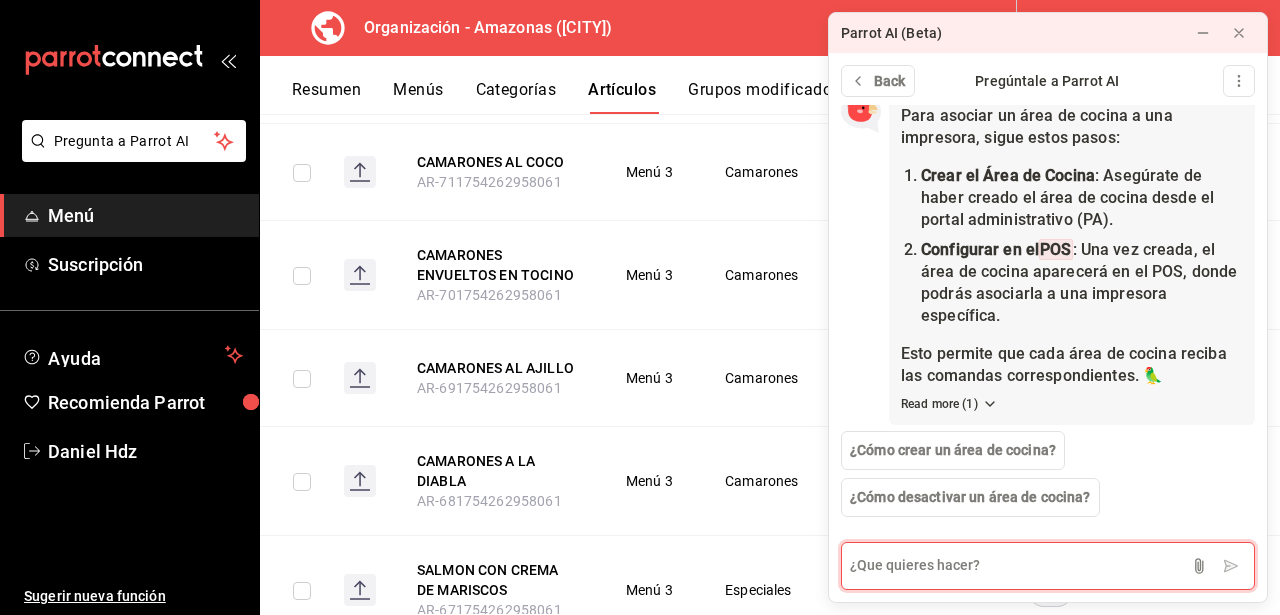 click at bounding box center (1048, 566) 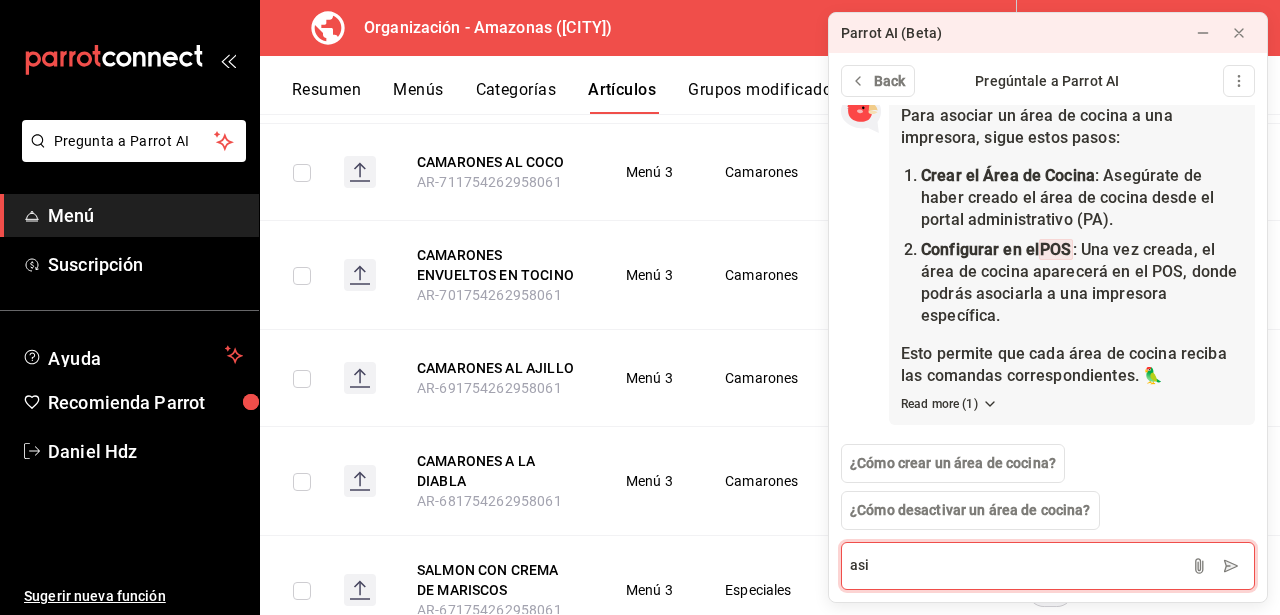 scroll, scrollTop: 2552, scrollLeft: 0, axis: vertical 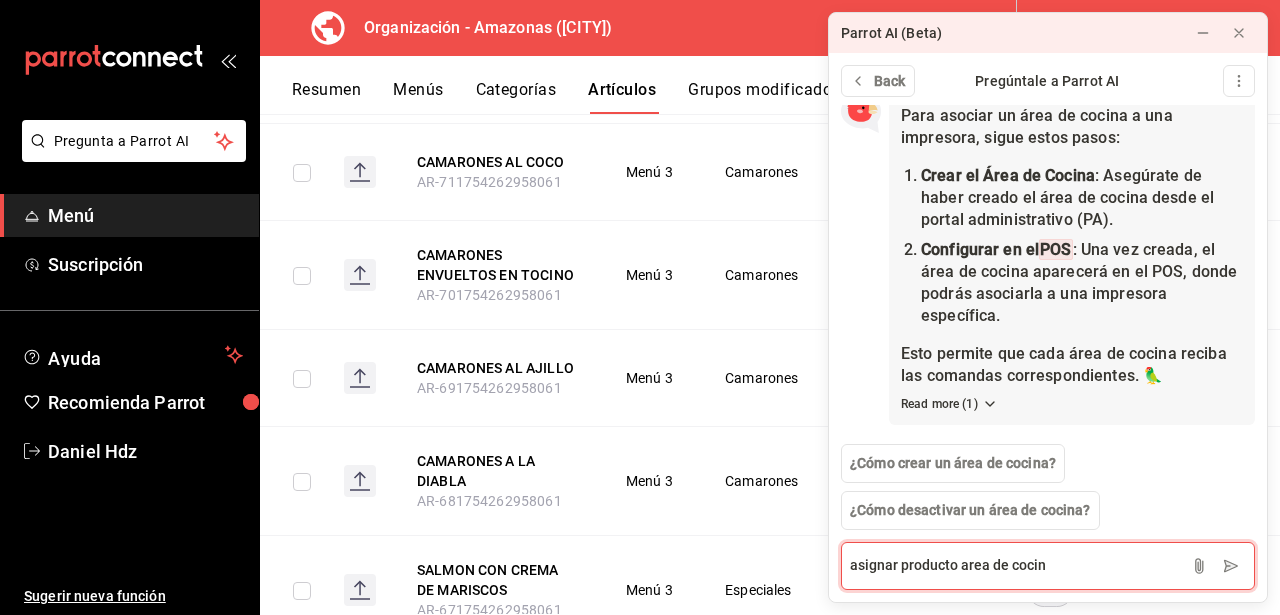 type on "asignar producto area de cocina" 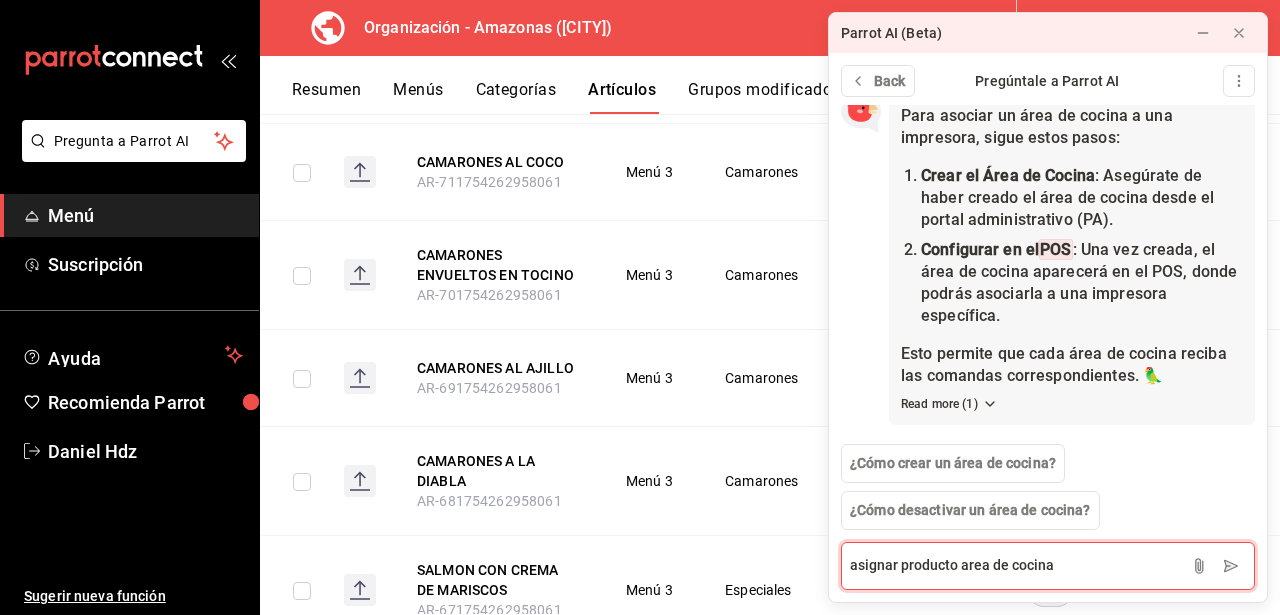 type 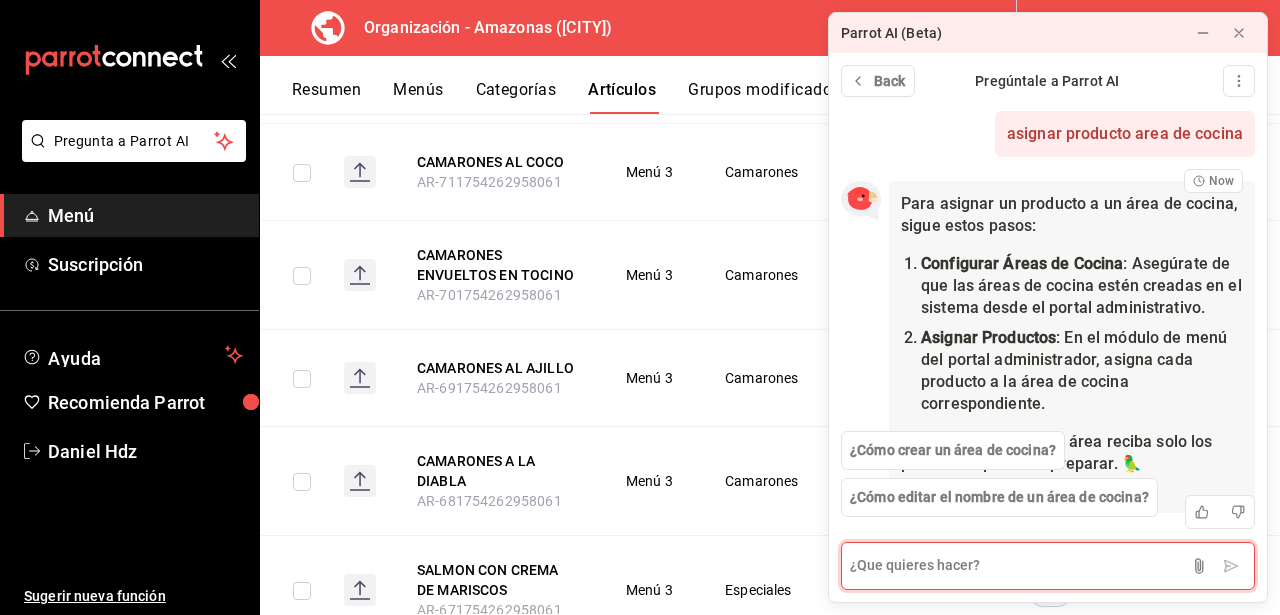 scroll, scrollTop: 3018, scrollLeft: 0, axis: vertical 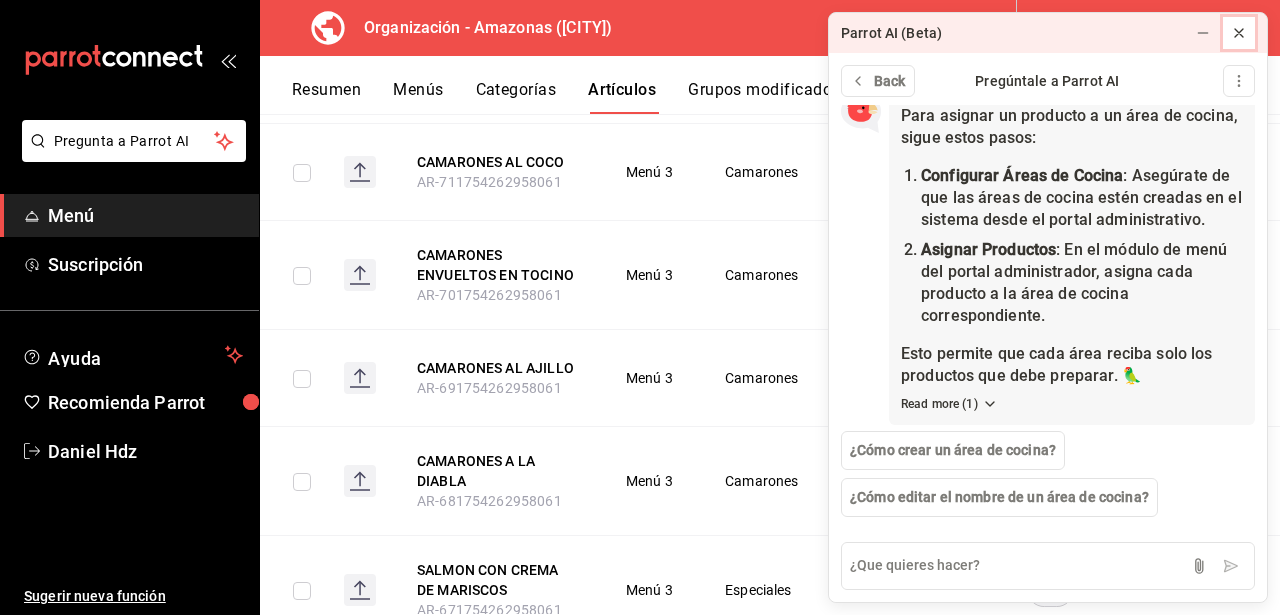 click 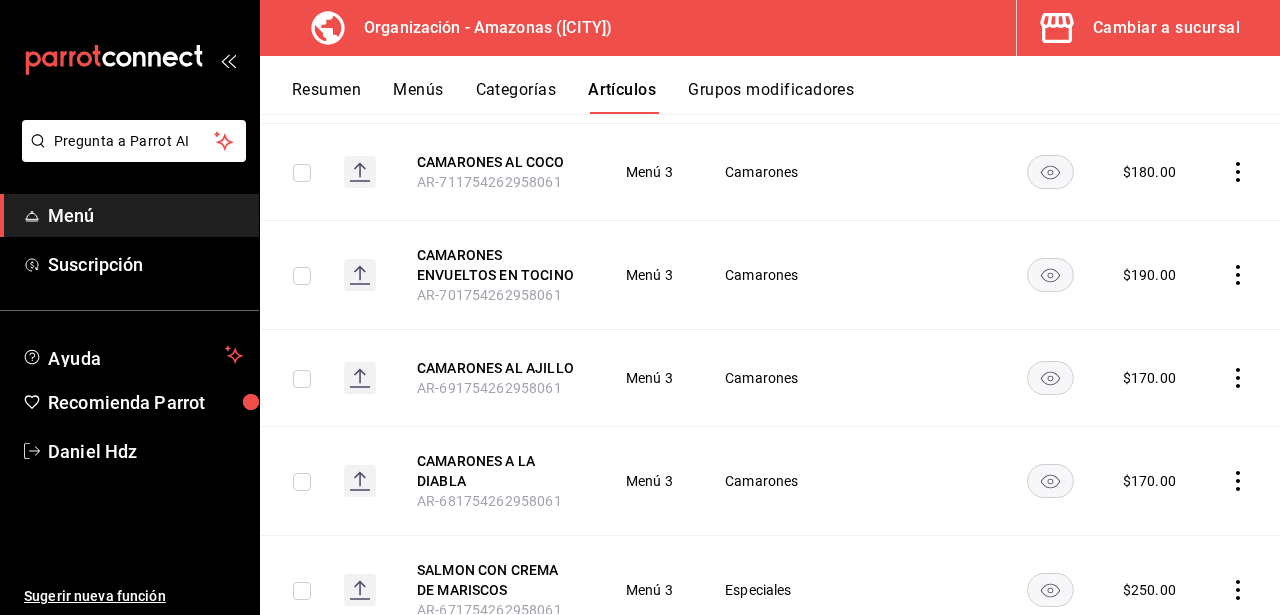 click on "Menús" at bounding box center (418, 97) 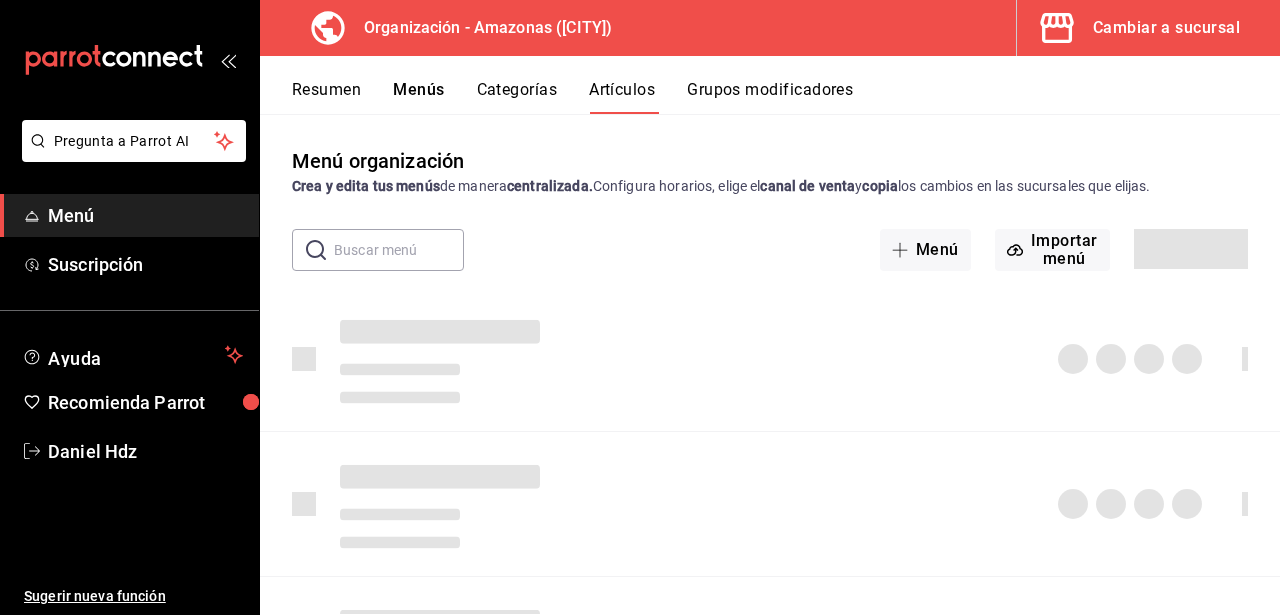 click on "Categorías" at bounding box center [517, 97] 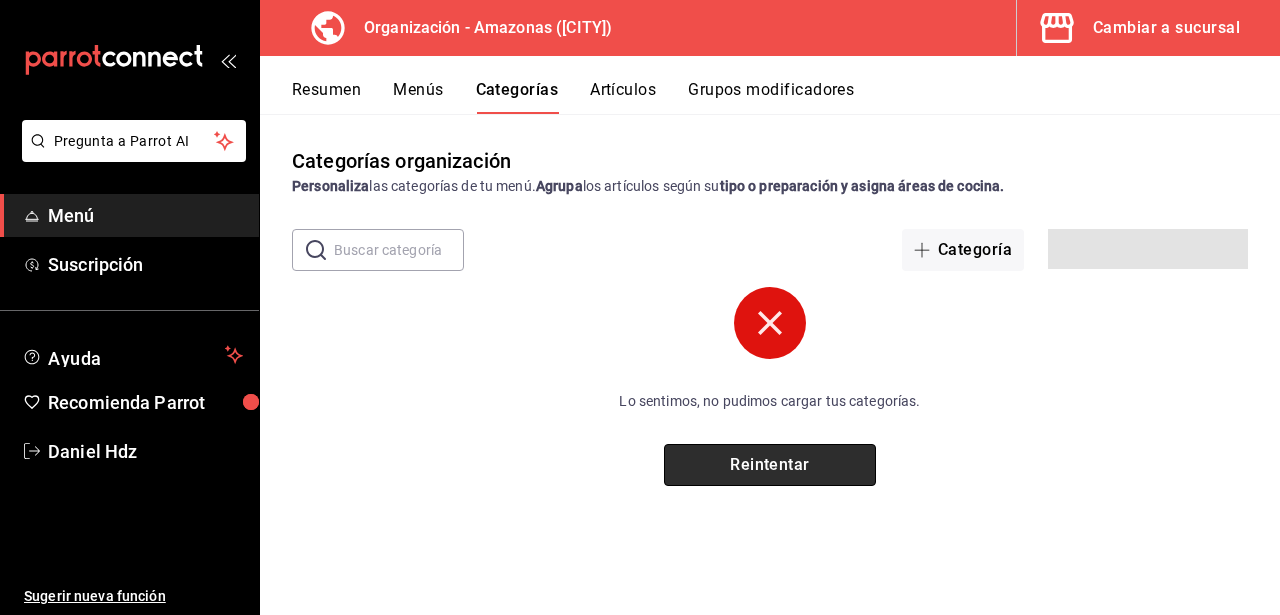 click on "Reintentar" at bounding box center [770, 465] 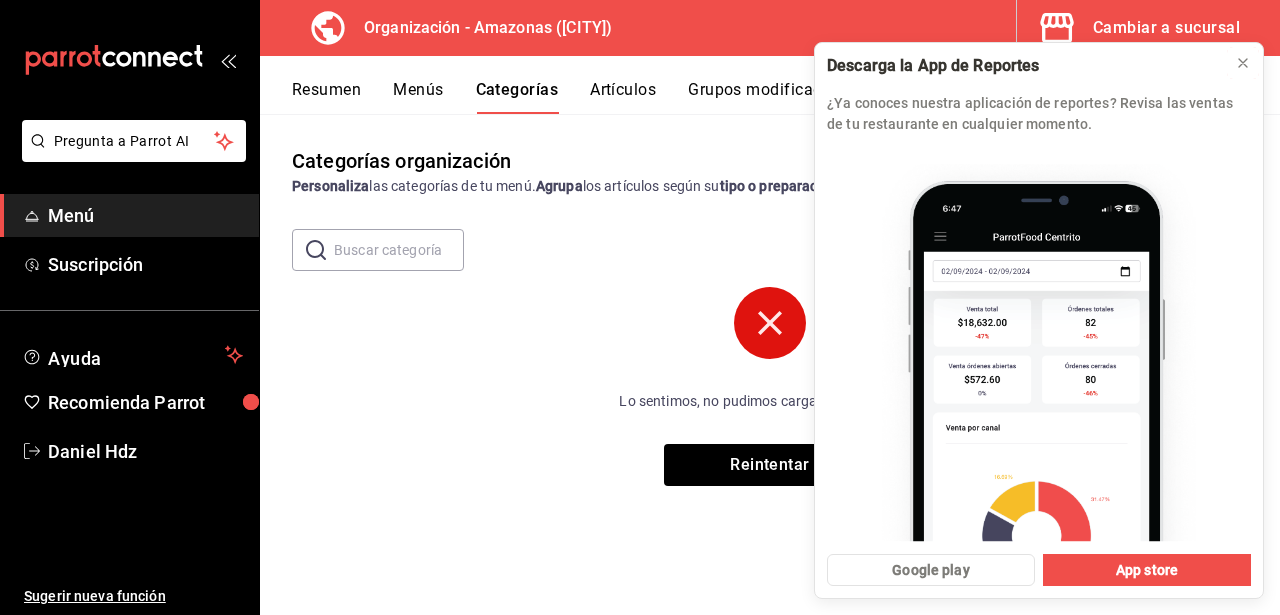click 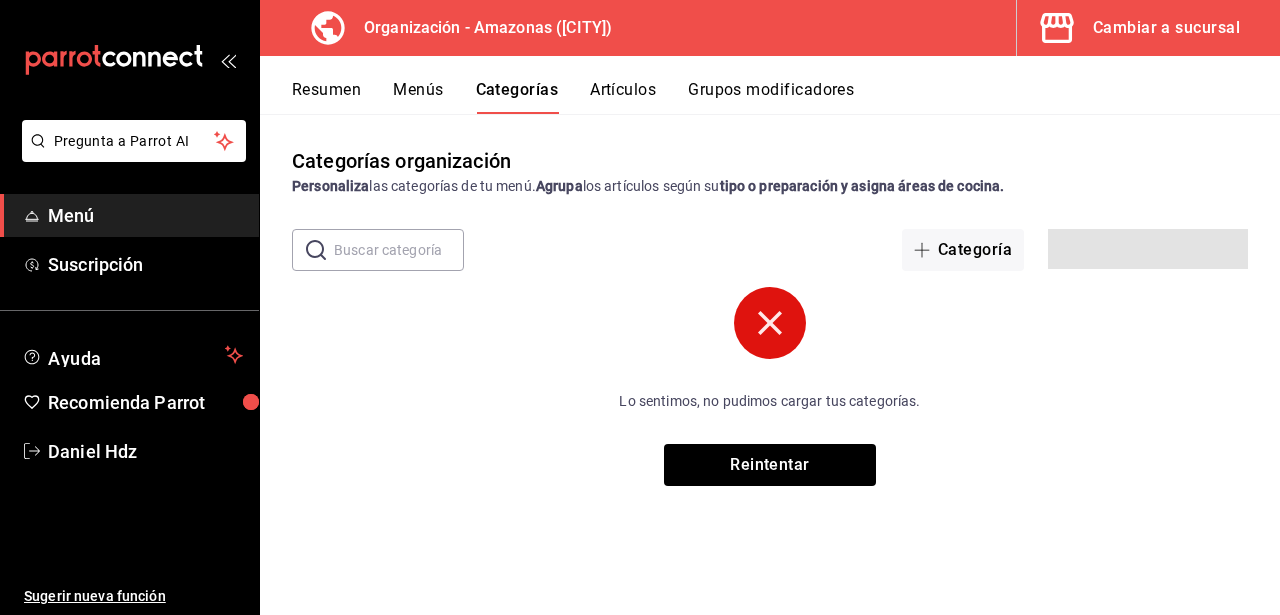 click on "Categorías" at bounding box center (517, 97) 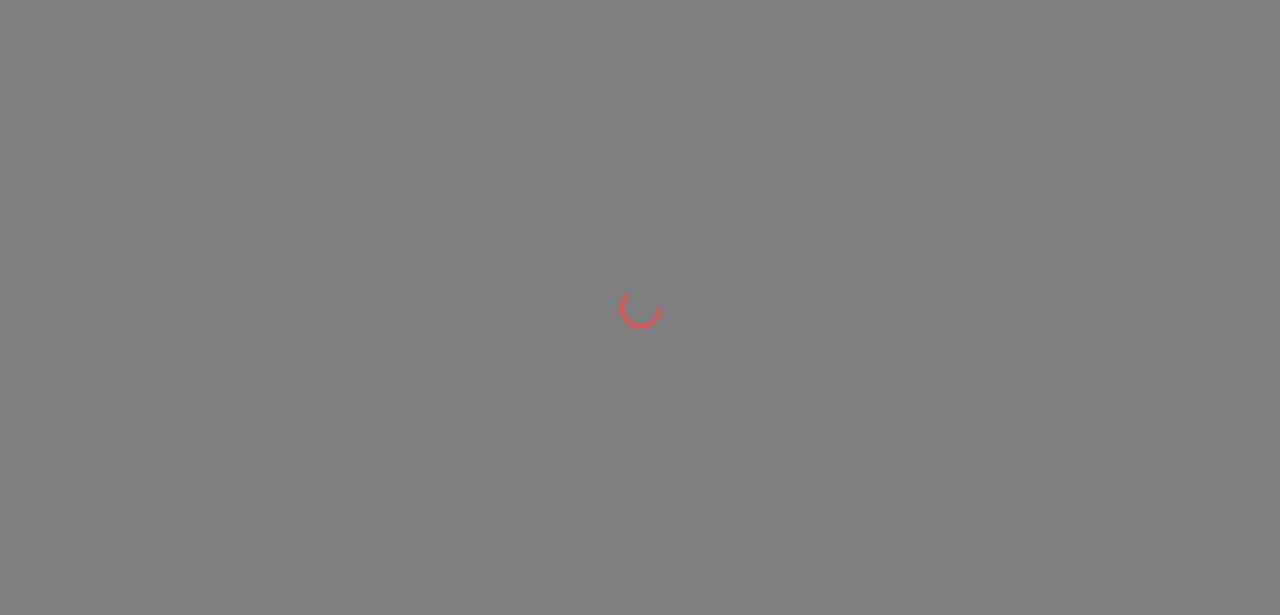 scroll, scrollTop: 0, scrollLeft: 0, axis: both 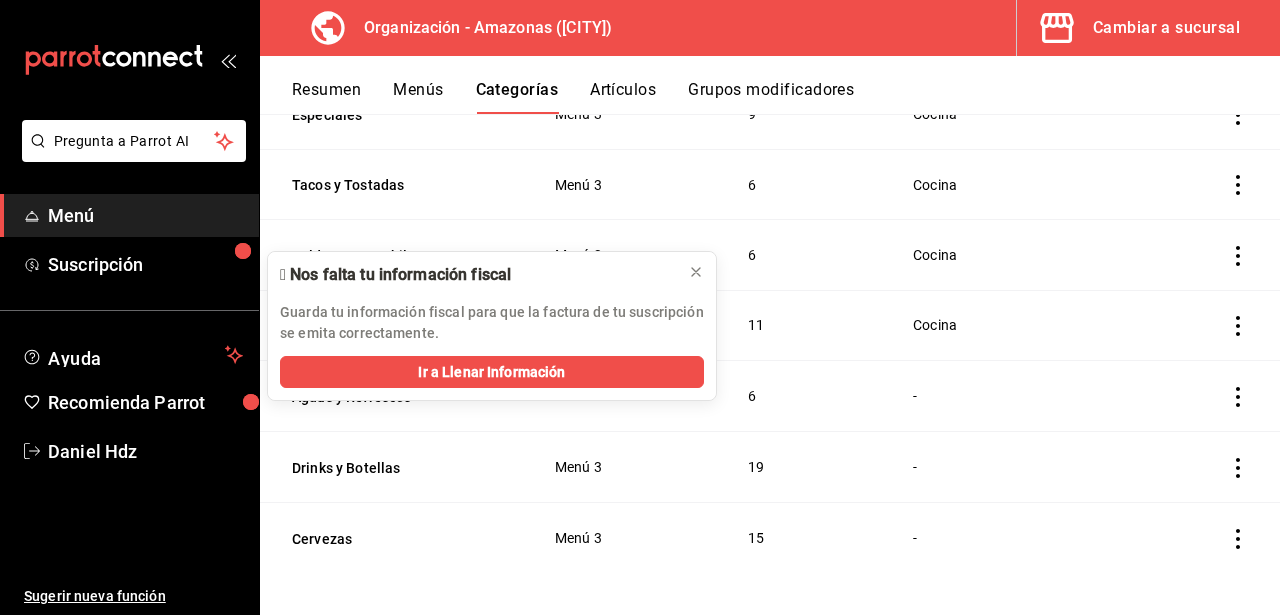 click 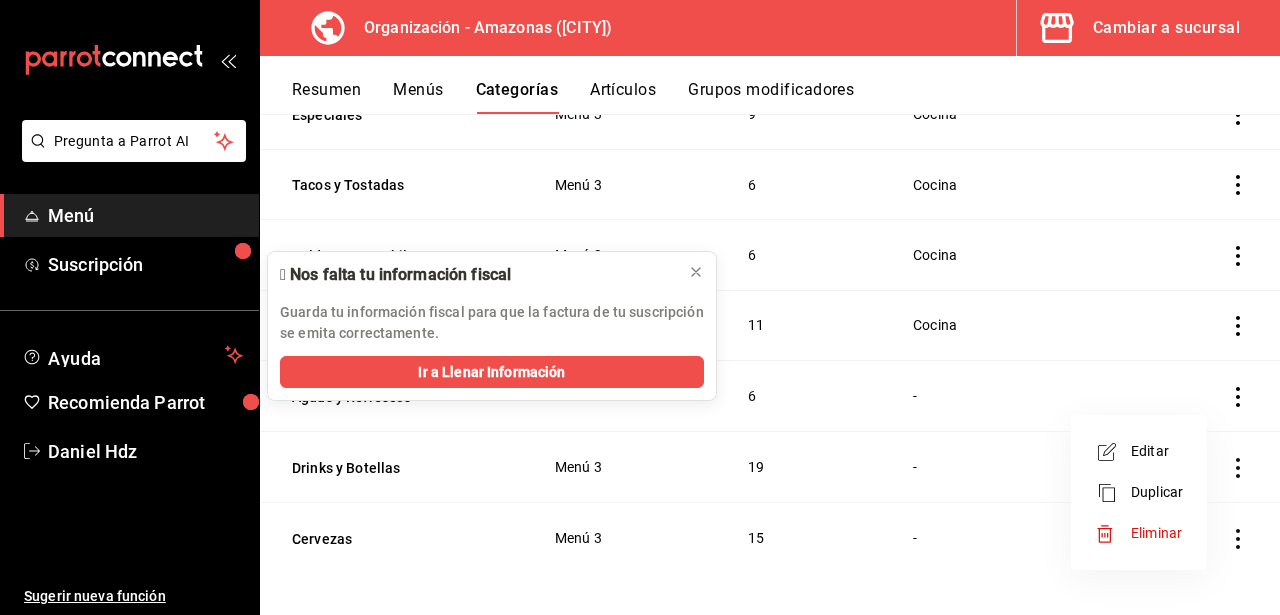 click on "Editar" at bounding box center [1157, 451] 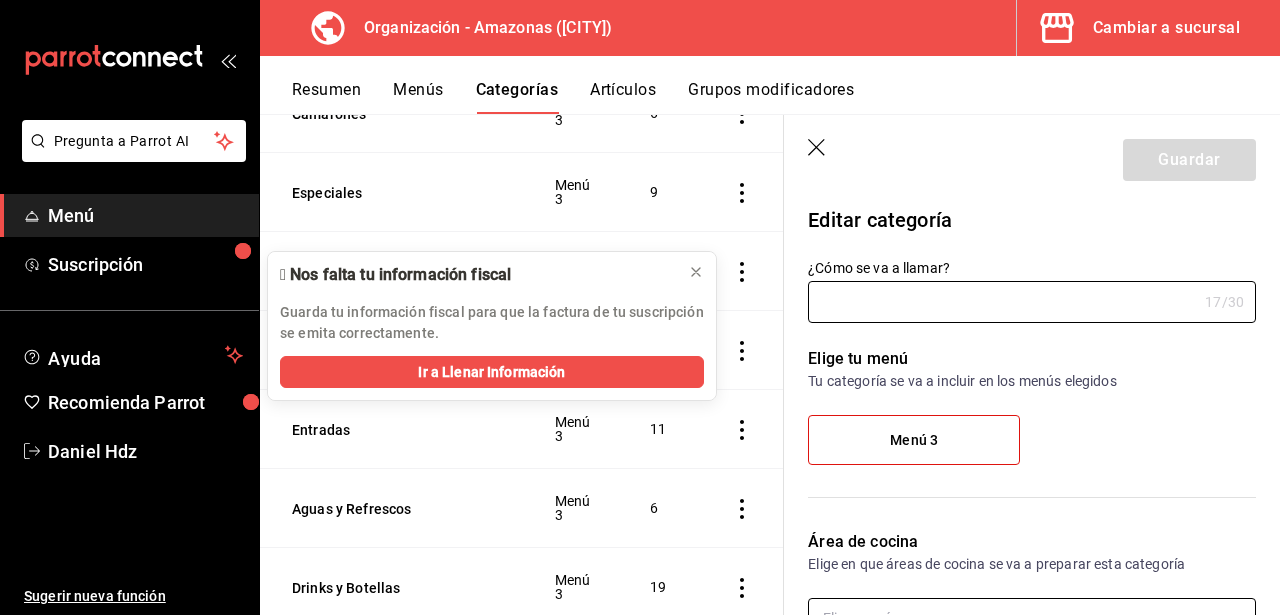 type on "Aguas y Refrescos" 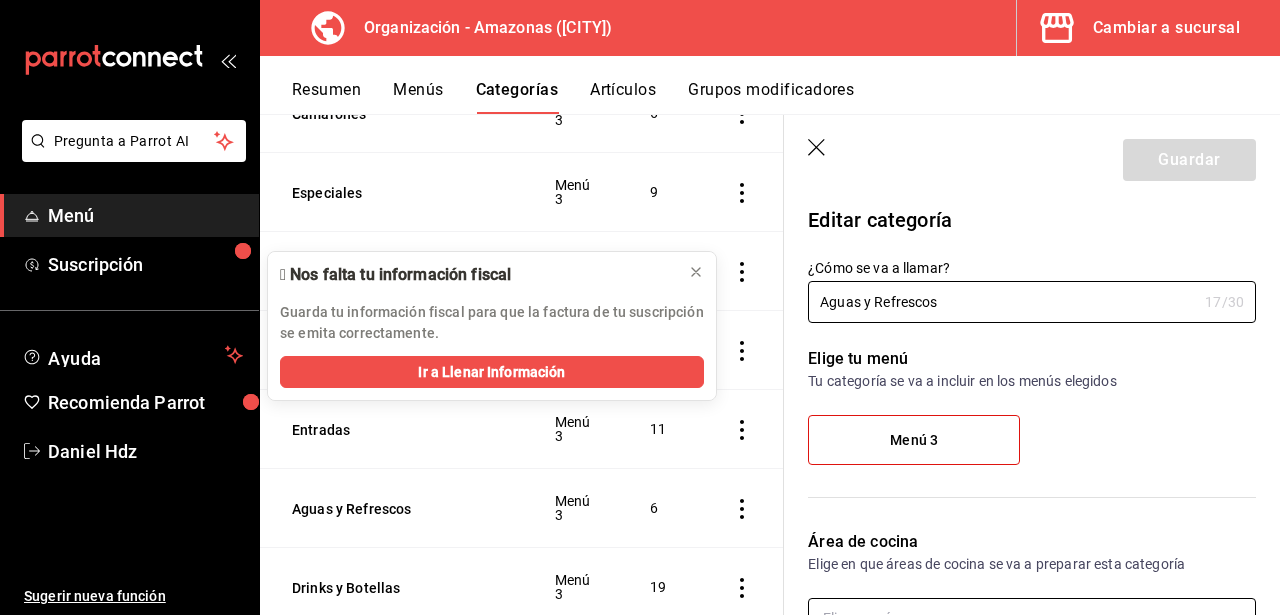 click on "Pregunta a Parrot AI Menú   Suscripción   Ayuda Recomienda Parrot   [FIRST] [LAST]   Sugerir nueva función   Organización - Amazonas ([CITY]) Cambiar a sucursal Resumen Menús Categorías Artículos Grupos modificadores Categorías organización Personaliza  las categorías de tu menú.  Agrupa  los artículos según su  tipo o preparación y asigna áreas de cocina. ​ ​ Amazonas - Borrador Nombre Menús Artículos Postres Menú 3 2 Cortes Menú 3 4 Burgers y Chicken Menú 3 7 Filetes Menú 3 7 Cocteles Menú 3 8 Camarones Menú 3 6 Especiales Menú 3 9 Tacos y Tostadas Menú 3 6 Caldos y Aguachiles Menú 3 6 Entradas Menú 3 11 Aguas y Refrescos Menú 3 6 Drinks y Botellas Menú 3 19 Cervezas Menú 3 15 Guardar Editar categoría ¿Cómo se va a llamar? Aguas y Refrescos 17 /30 ¿Cómo se va a llamar? Elige tu menú Tu categoría se va a incluir en los menús elegidos Menú 3 Área de cocina Elige en que áreas de cocina se va a preparar esta categoría Elige una área Artículos AGUA DE SABORES Color /" at bounding box center [640, 307] 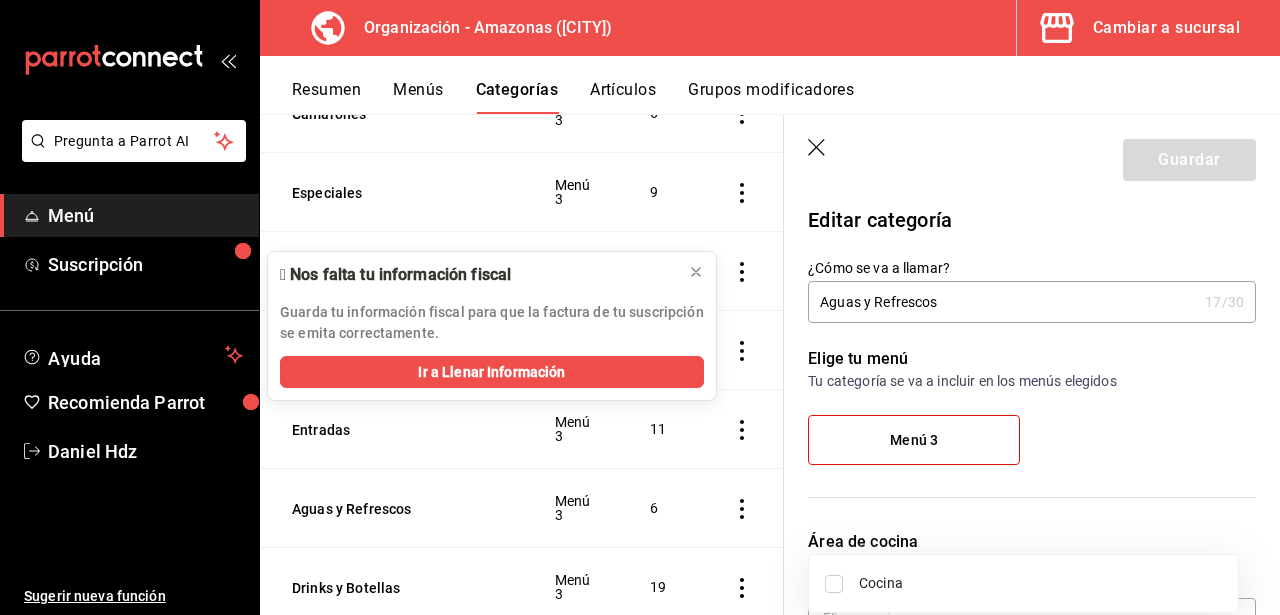 scroll, scrollTop: 100, scrollLeft: 0, axis: vertical 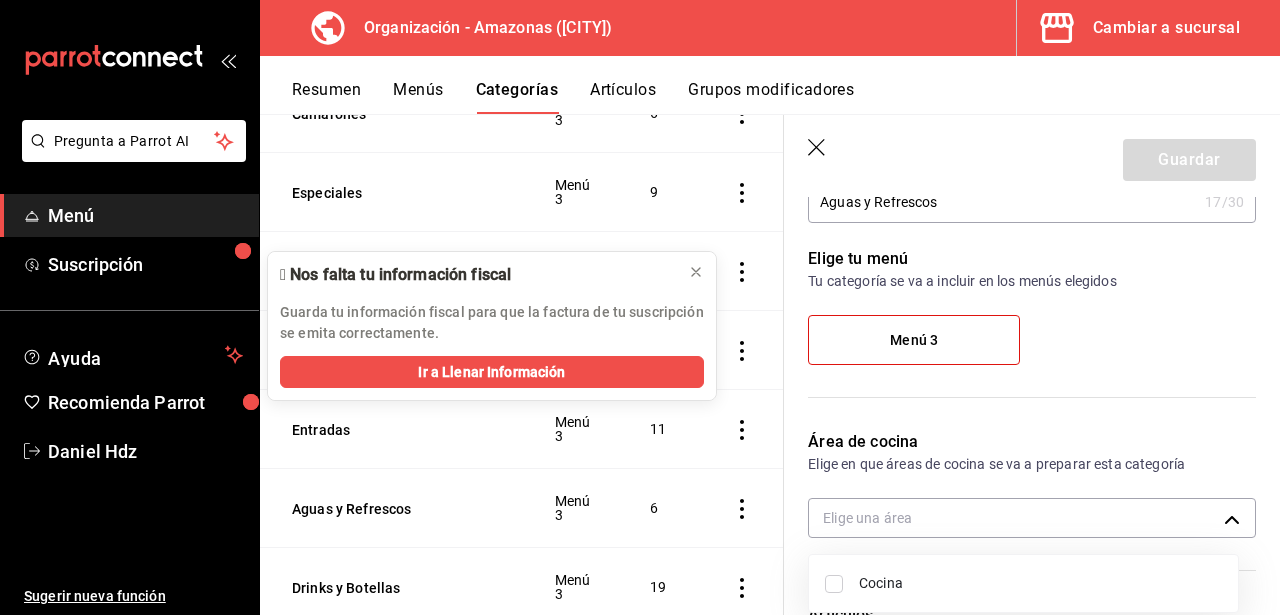 click at bounding box center (640, 307) 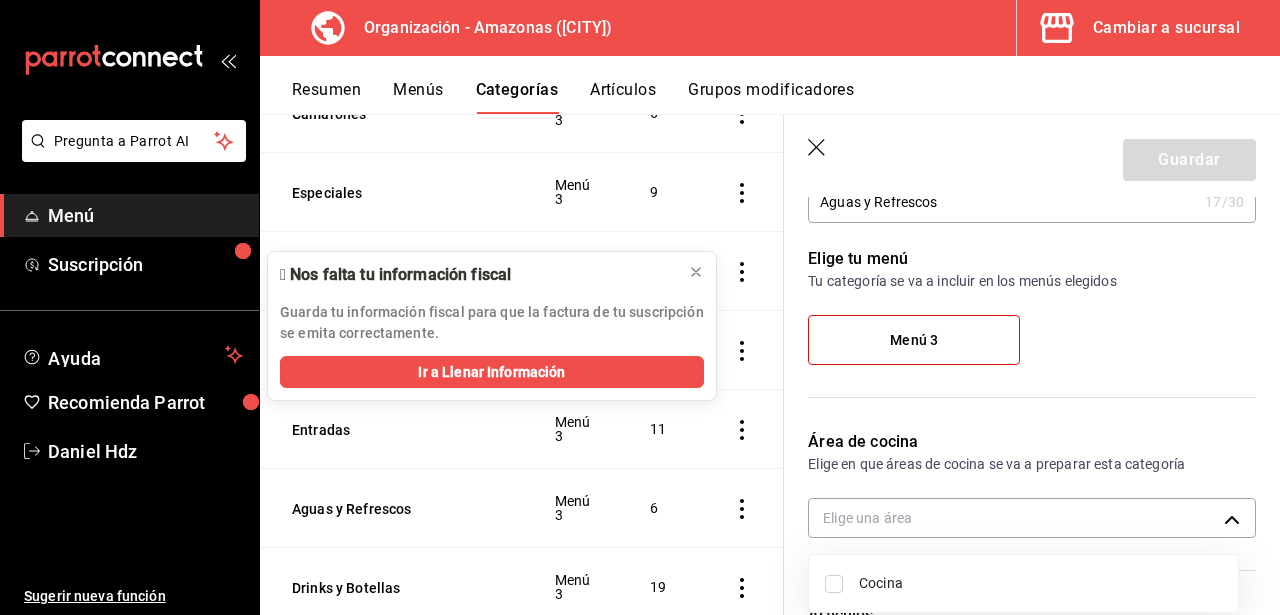 click at bounding box center [640, 307] 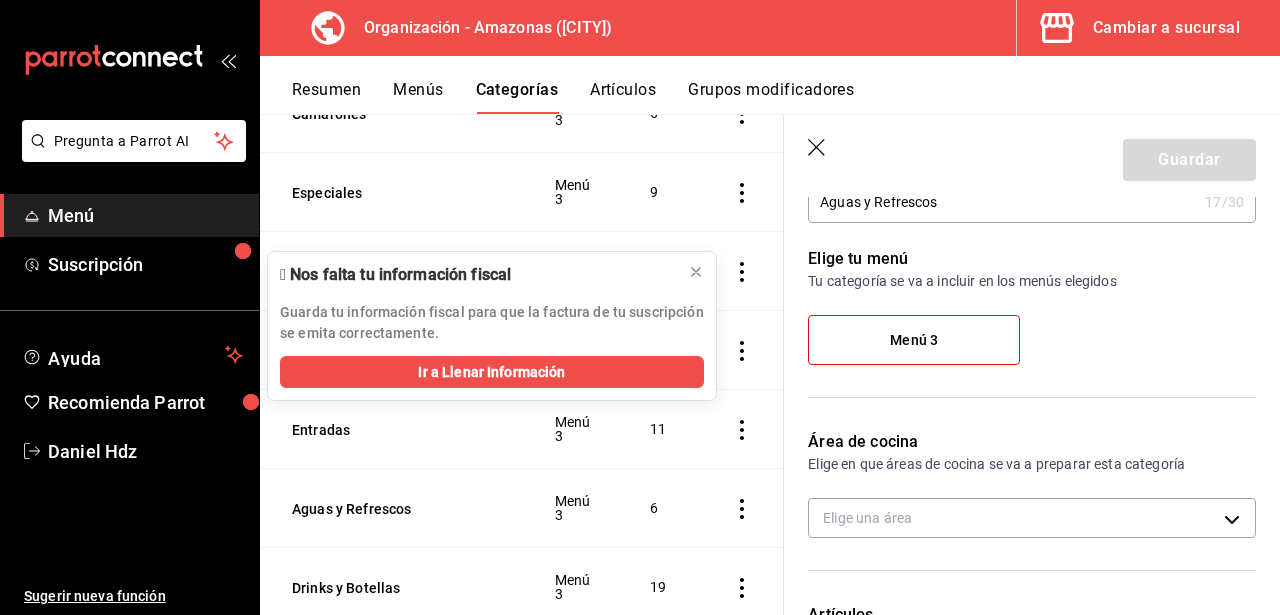 scroll, scrollTop: 140, scrollLeft: 0, axis: vertical 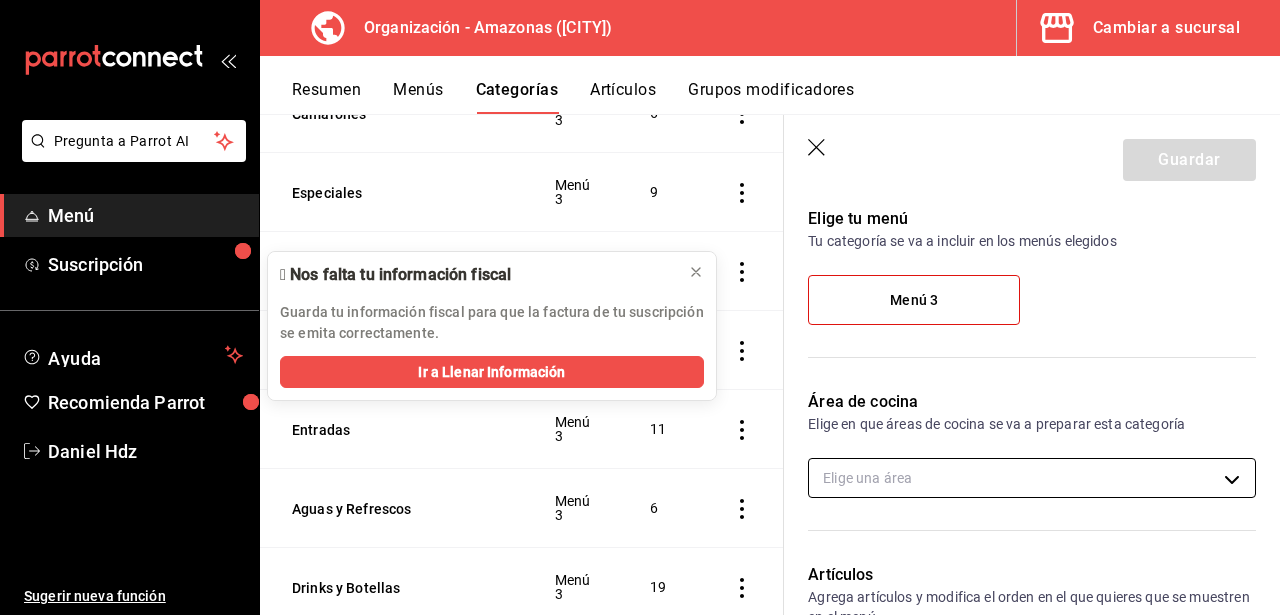 click on "Pregunta a Parrot AI Menú   Suscripción   Ayuda Recomienda Parrot   [FIRST] [LAST]   Sugerir nueva función   Organización - Amazonas ([CITY]) Cambiar a sucursal Resumen Menús Categorías Artículos Grupos modificadores Categorías organización Personaliza  las categorías de tu menú.  Agrupa  los artículos según su  tipo o preparación y asigna áreas de cocina. ​ ​ Amazonas - Borrador Nombre Menús Artículos Postres Menú 3 2 Cortes Menú 3 4 Burgers y Chicken Menú 3 7 Filetes Menú 3 7 Cocteles Menú 3 8 Camarones Menú 3 6 Especiales Menú 3 9 Tacos y Tostadas Menú 3 6 Caldos y Aguachiles Menú 3 6 Entradas Menú 3 11 Aguas y Refrescos Menú 3 6 Drinks y Botellas Menú 3 19 Cervezas Menú 3 15 Guardar Editar categoría ¿Cómo se va a llamar? Aguas y Refrescos 17 /30 ¿Cómo se va a llamar? Elige tu menú Tu categoría se va a incluir en los menús elegidos Menú 3 Área de cocina Elige en que áreas de cocina se va a preparar esta categoría Elige una área Artículos AGUA DE SABORES Color /" at bounding box center (640, 307) 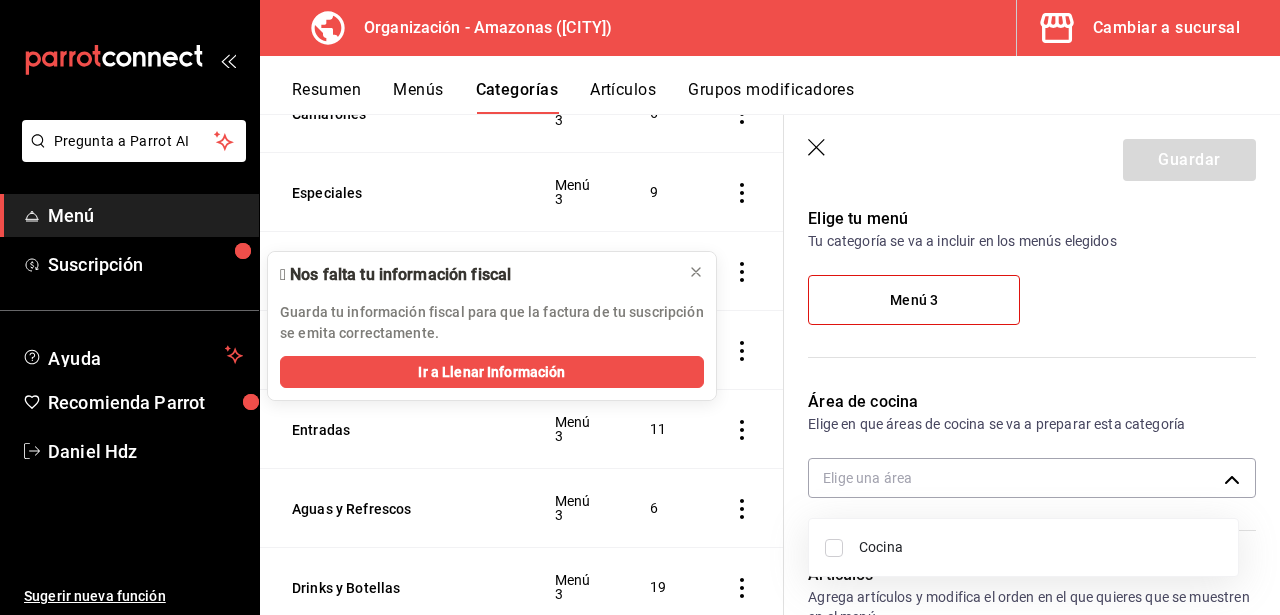 click at bounding box center (640, 307) 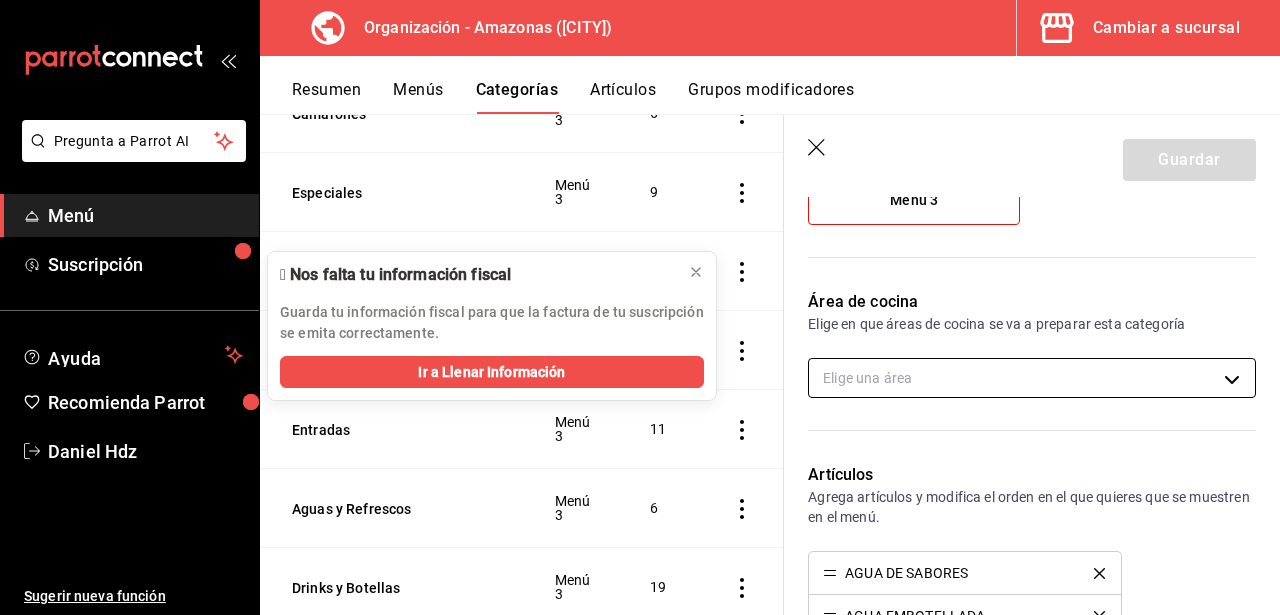 scroll, scrollTop: 140, scrollLeft: 0, axis: vertical 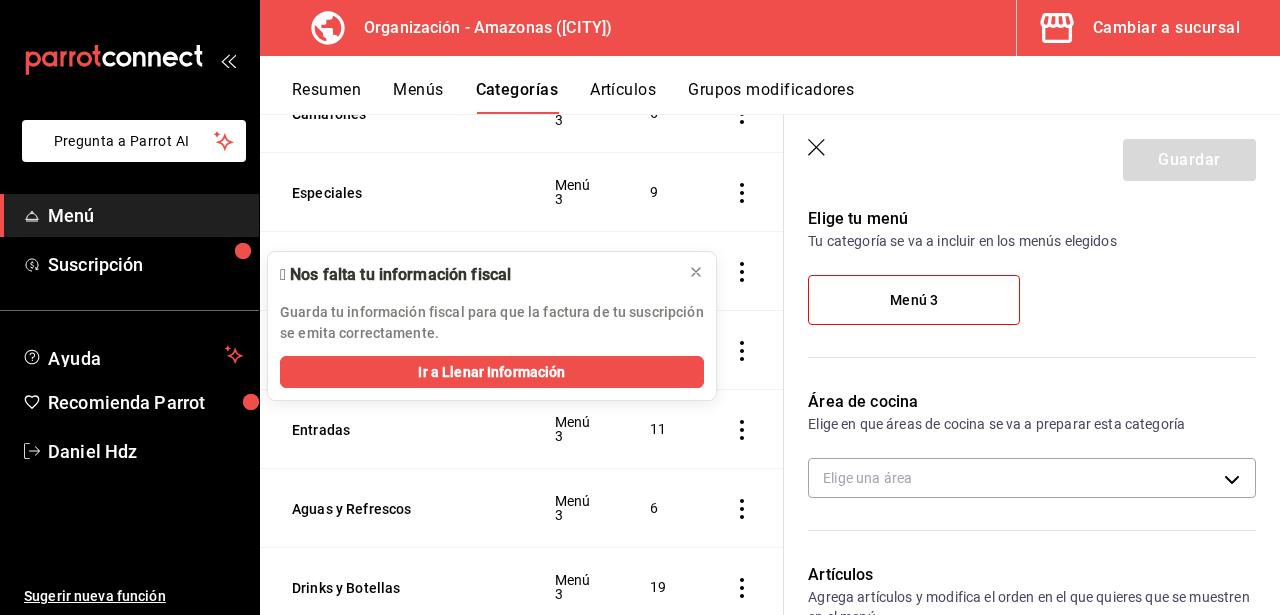 drag, startPoint x: 98, startPoint y: 207, endPoint x: 180, endPoint y: 216, distance: 82.492424 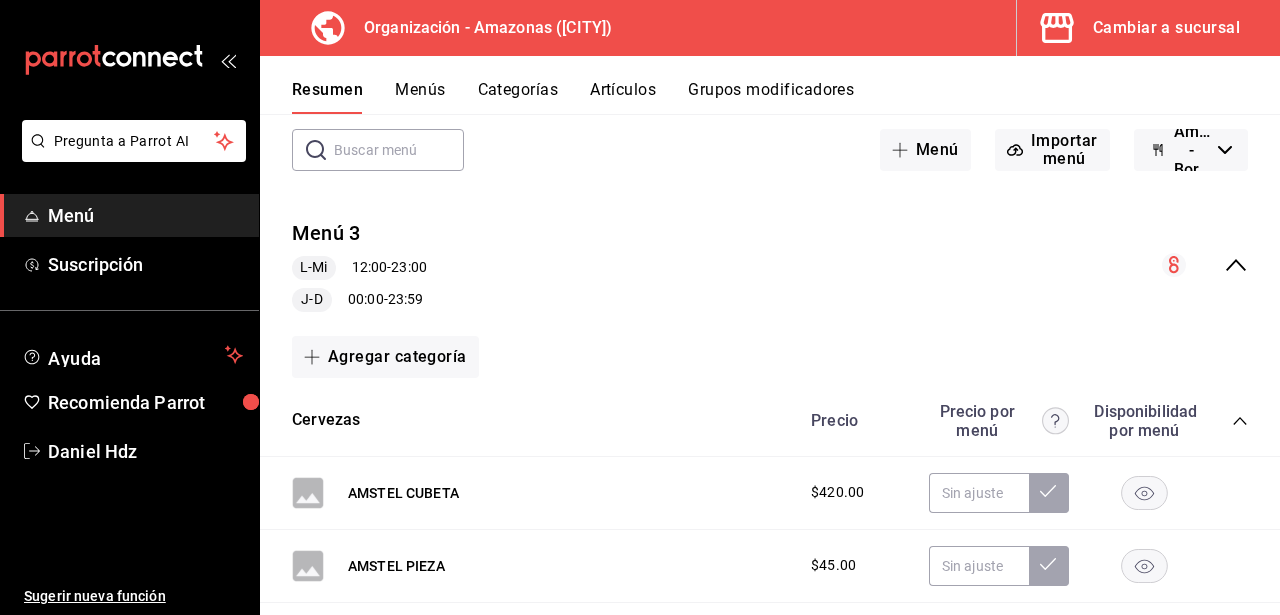 scroll, scrollTop: 200, scrollLeft: 0, axis: vertical 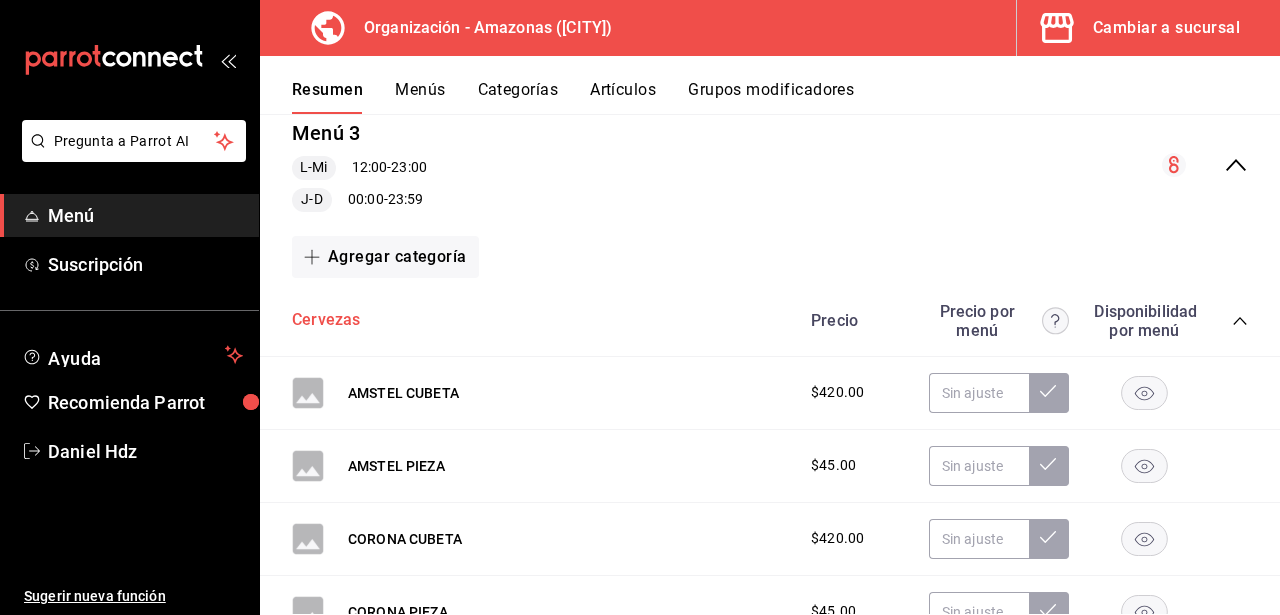 click on "Cervezas" at bounding box center (326, 320) 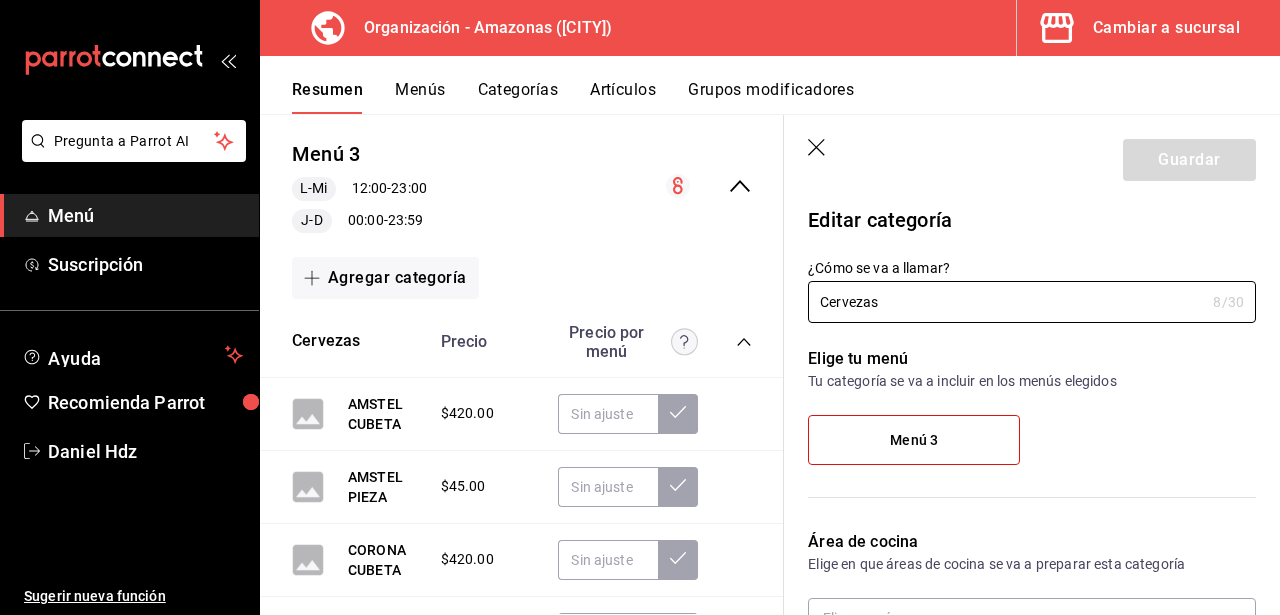 scroll, scrollTop: 208, scrollLeft: 0, axis: vertical 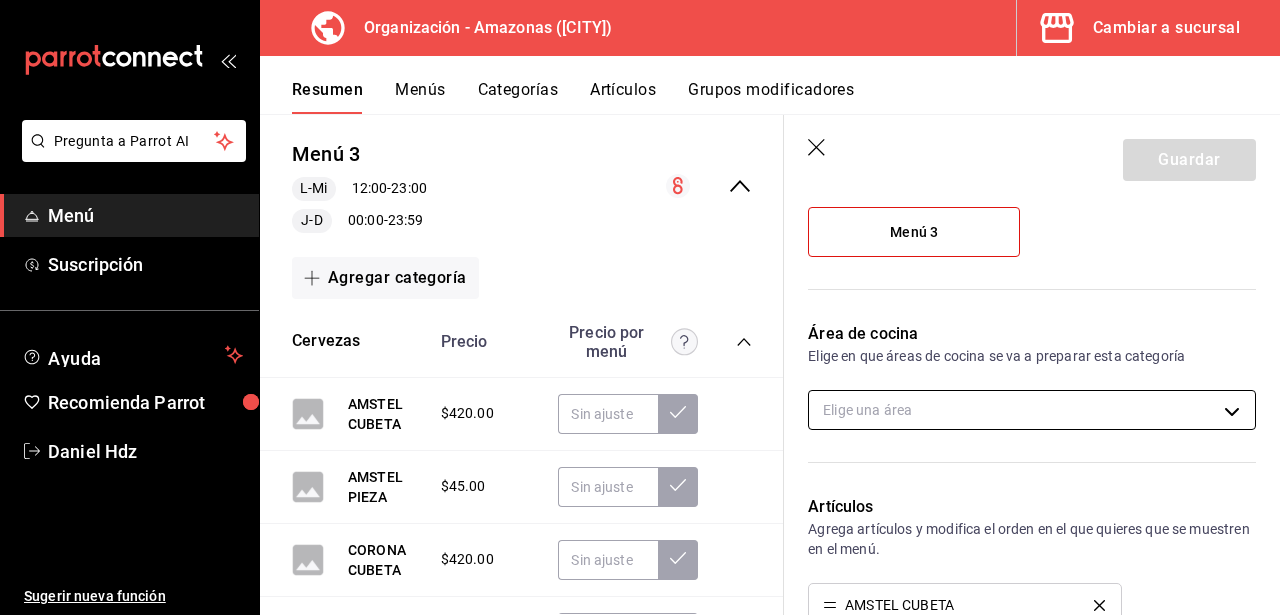 click on "Agrega y edita los menús, las categorías, artículos y grupos modificadores  (existentes o nuevos) de manera  centralizada. ​ ​ Importar menú Amazonas - Borrador Menú 3 L-Mi 12:00  -  23:00 J-D 00:00  -  23:59 Agregar categoría Cervezas Precio Precio por menú   AMSTEL CUBETA $420.00 AMSTEL PIEZA $45.00 CORONA CUBETA $420.00 CORONA PIEZA $45.00 CUBETA PIEZA $45.00 INDIO CUBETA $420.00 INDIO PIEZA $45.00 MODELO CUBETA $420.00 MODELO PIEZA $45.00 TECATE CUBETA $420.00 XX LAGER CUBETA $420.00 XX LAGER PIEZA $45.00 Martes y Miercoles 23 $23.00 Cubeta a 350 MMJ $350.00 Tecate PIEZA $45.00 Agregar artículo Drinks y Botellas Precio Precio por menú   BABY MANGO 32 OZ $170.00 BOOST $60.00 BOTELLA BLACK LABEL $1,600.00 BOTELLA BUCHANANS $1,600.00 BOTELLA DON JULIO 70" at bounding box center [640, 307] 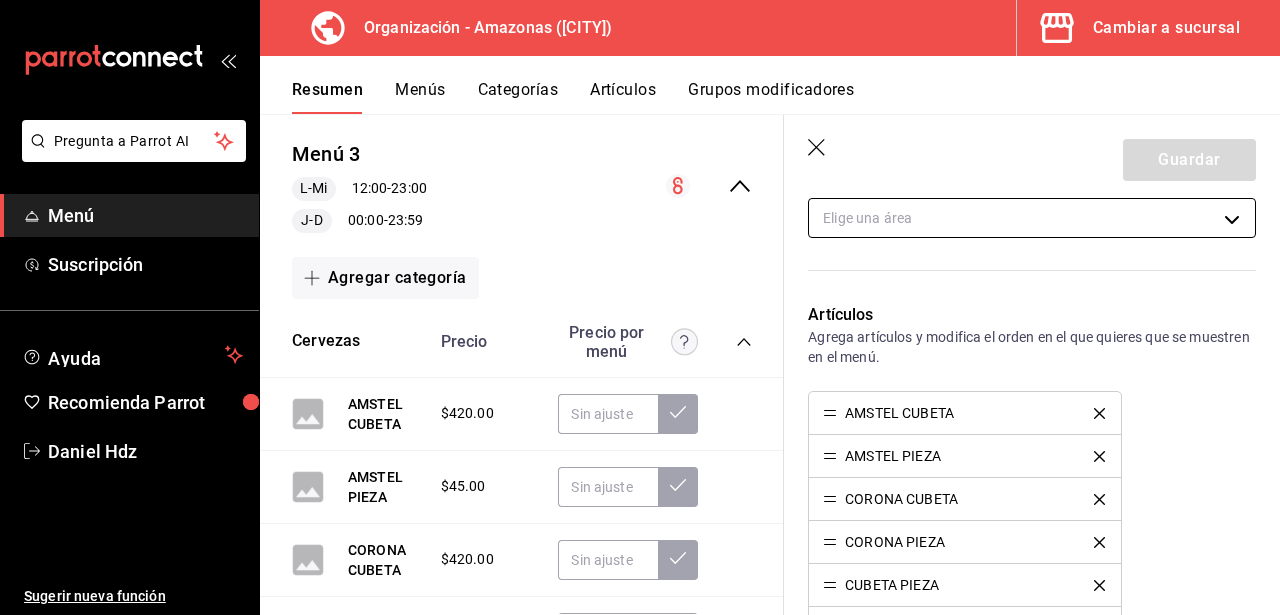 click on "Pregunta a Parrot AI Menú   Suscripción   Ayuda Recomienda Parrot   Daniel Hdz   Sugerir nueva función   Organización - Amazonas (Escobedo) Cambiar a sucursal Resumen Menús Categorías Artículos Grupos modificadores Resumen organización Agrega y edita los menús, las categorías, artículos y grupos modificadores  (existentes o nuevos) de manera  centralizada. ​ ​ Importar menú Amazonas - Borrador Menú 3 L-Mi 12:00  -  23:00 J-D 00:00  -  23:59 Agregar categoría Cervezas Precio Precio por menú   AMSTEL CUBETA $420.00 AMSTEL PIEZA $45.00 CORONA CUBETA $420.00 CORONA PIEZA $45.00 CUBETA PIEZA $45.00 INDIO CUBETA $420.00 INDIO PIEZA $45.00 MODELO CUBETA $420.00 MODELO PIEZA $45.00 TECATE CUBETA $420.00 XX LAGER CUBETA $420.00 XX LAGER PIEZA $45.00 Martes y Miercoles 23 $23.00 Cubeta a 350 MMJ $350.00 Tecate PIEZA $45.00 Agregar artículo Drinks y Botellas Precio Precio por menú   BABY MANGO 32 OZ $170.00 BOOST $60.00 BOTELLA BLACK LABEL $1,600.00 BOTELLA BUCHANANS $1,600.00 BOTELLA DON JULIO 70" at bounding box center [640, 307] 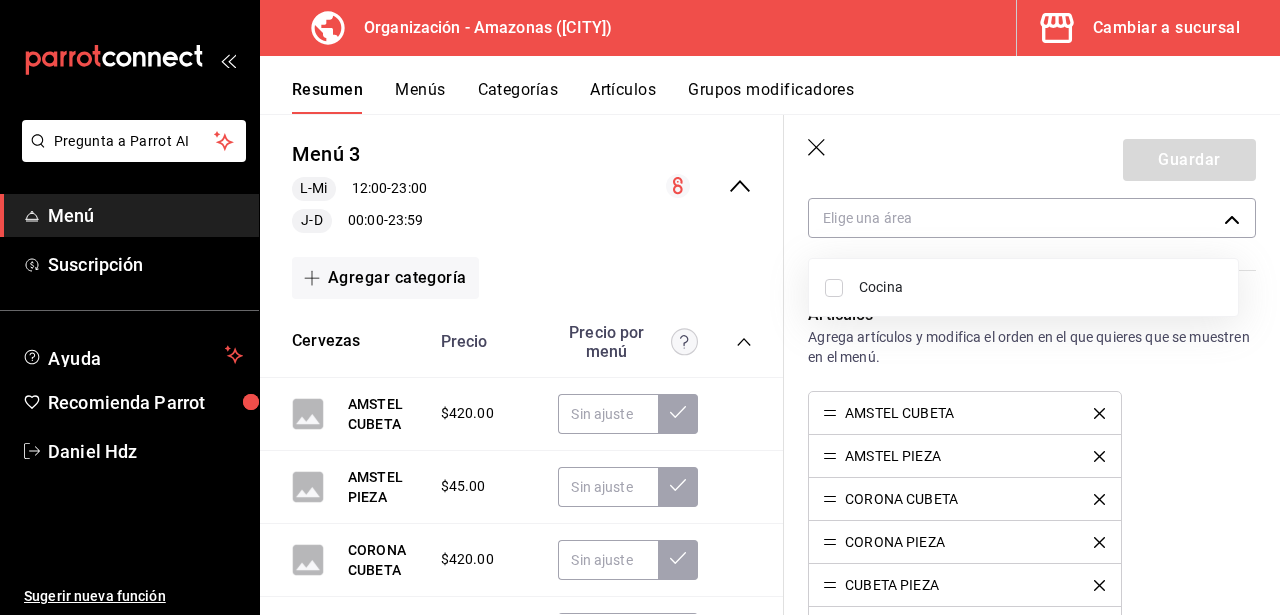 click at bounding box center (640, 307) 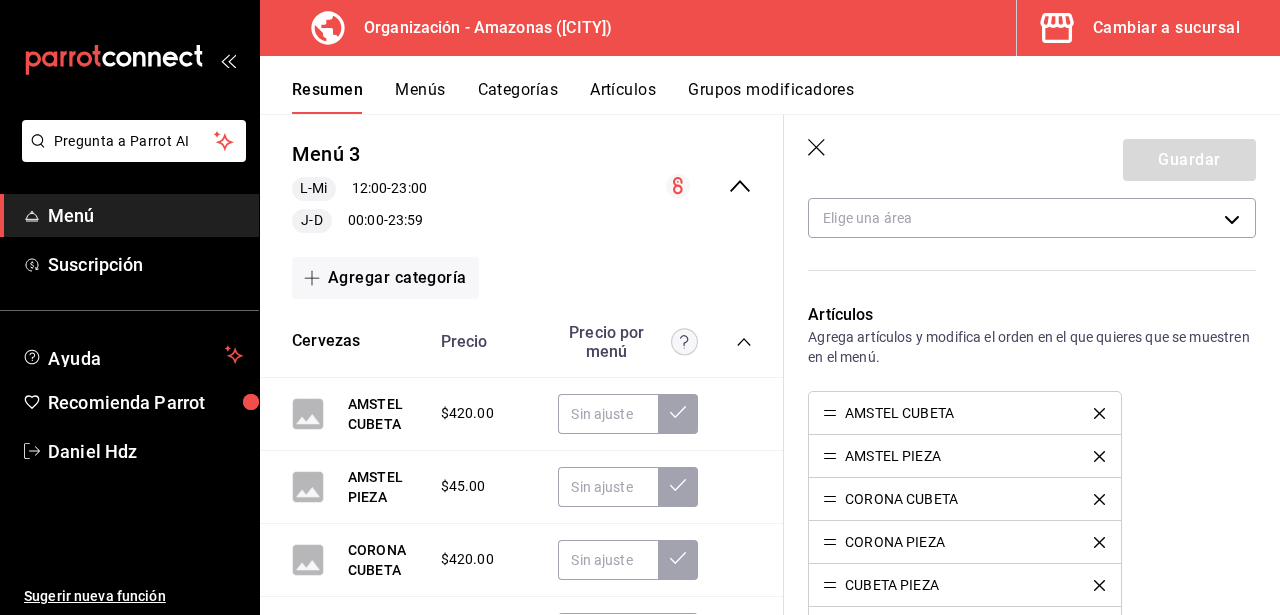 click on "Daniel Hdz" at bounding box center [145, 451] 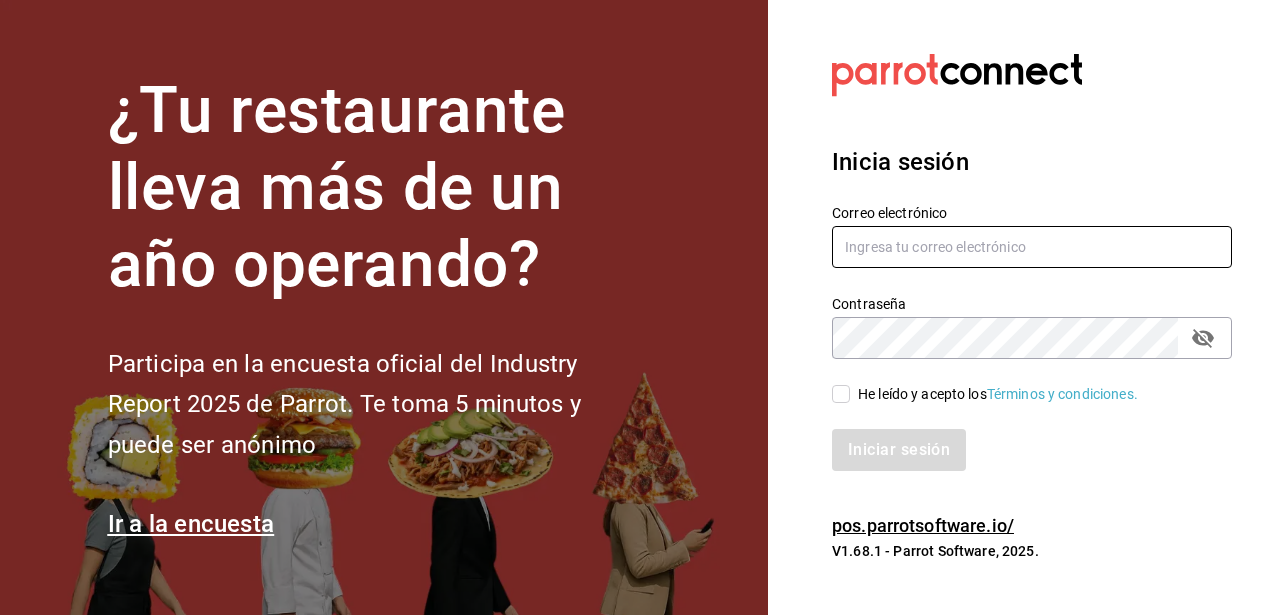 type on "l_davilacuevas@hotmail.com" 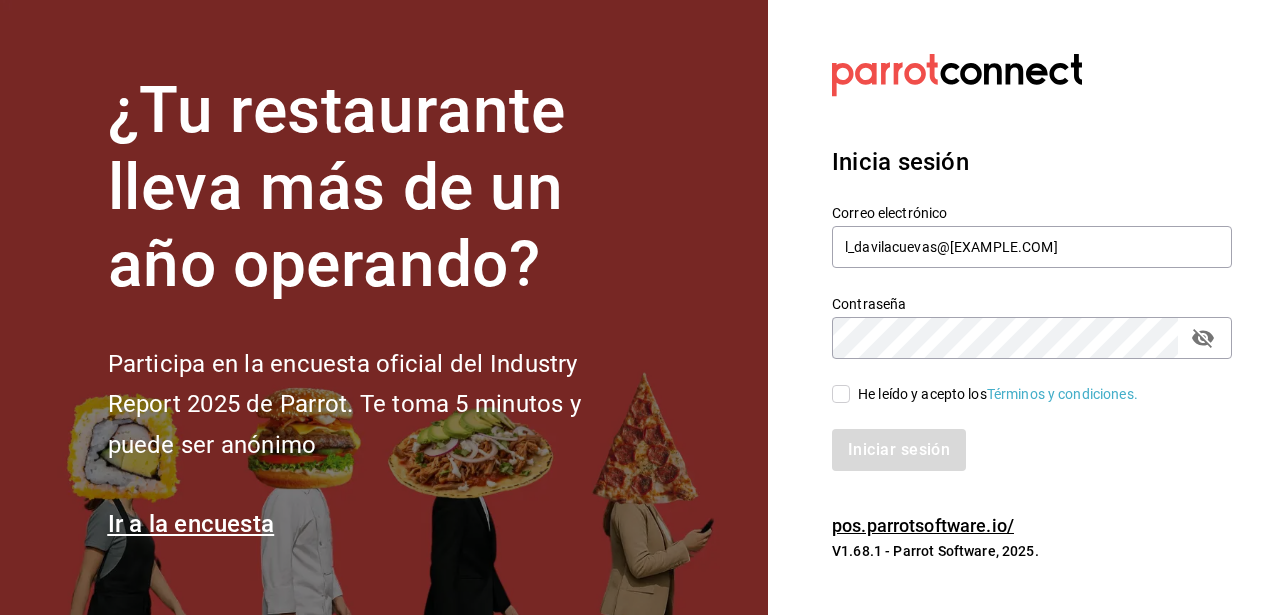 click on "He leído y acepto los  Términos y condiciones." at bounding box center [841, 394] 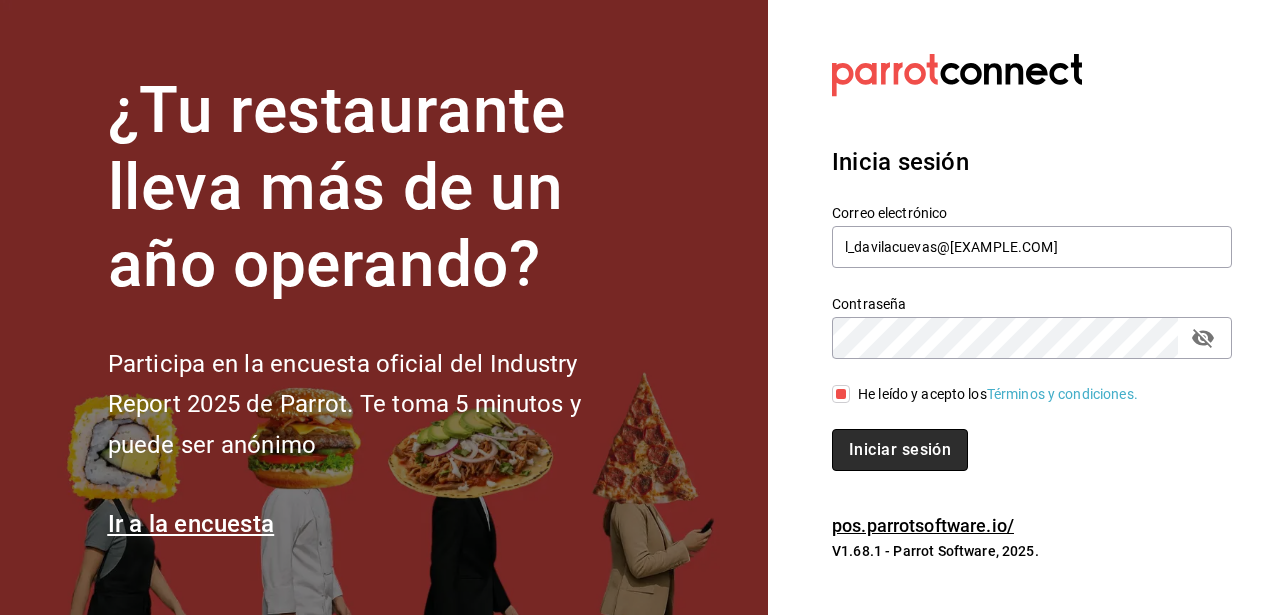 click on "Iniciar sesión" at bounding box center [900, 450] 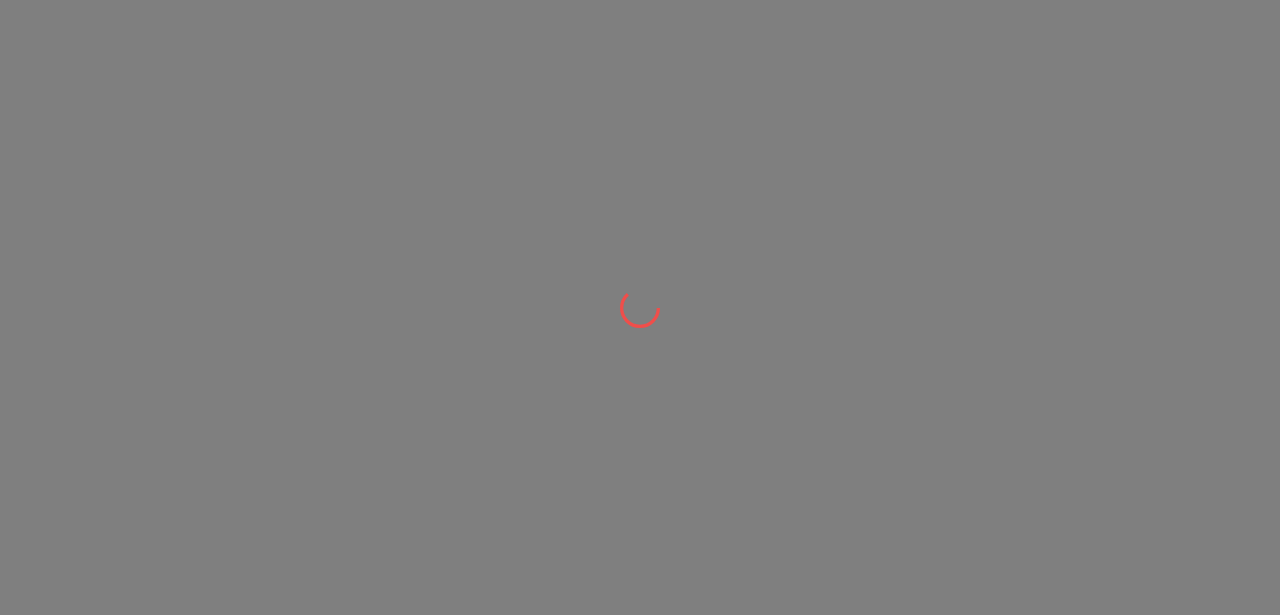 scroll, scrollTop: 0, scrollLeft: 0, axis: both 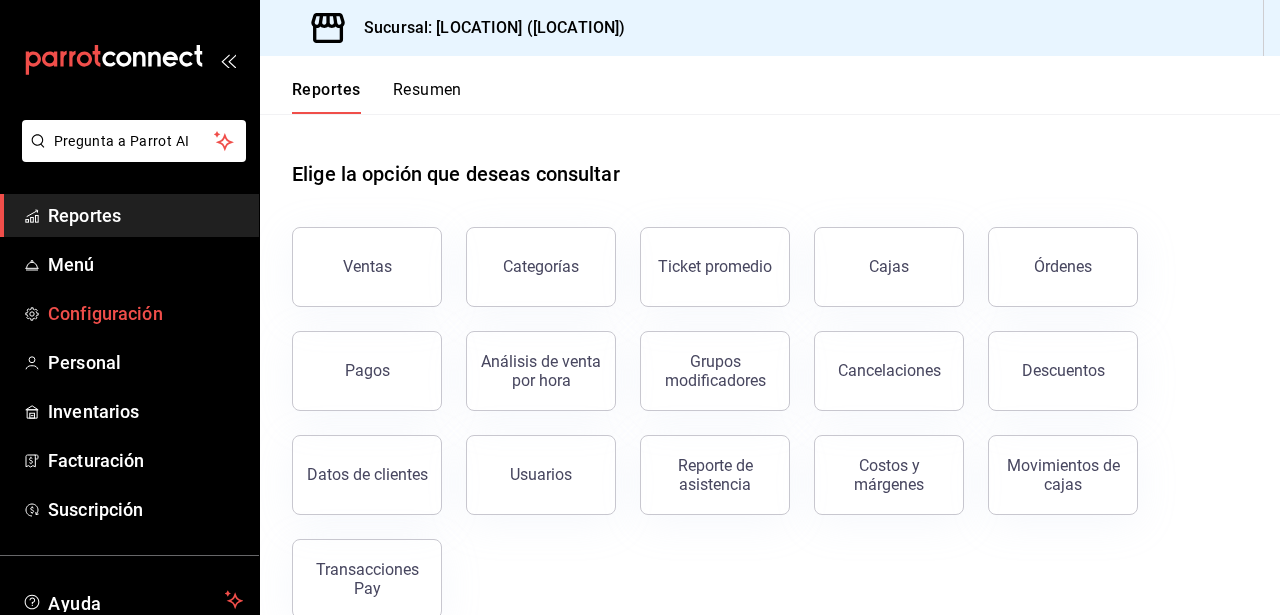 click on "Configuración" at bounding box center [145, 313] 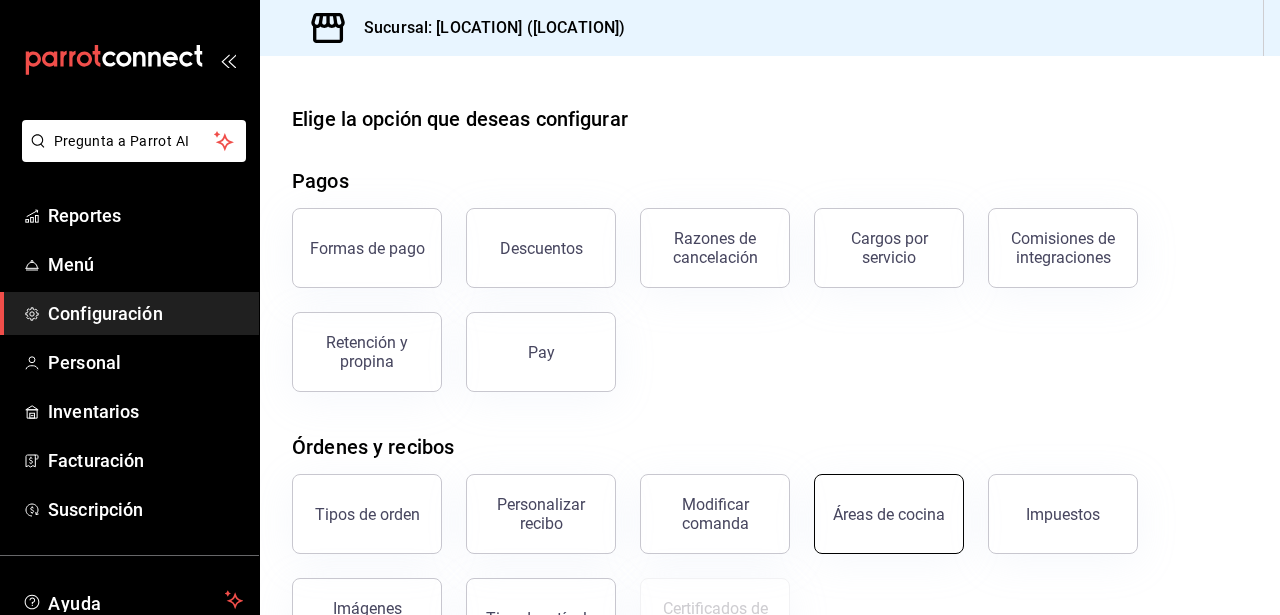 click on "Cajas" at bounding box center (770, 713) 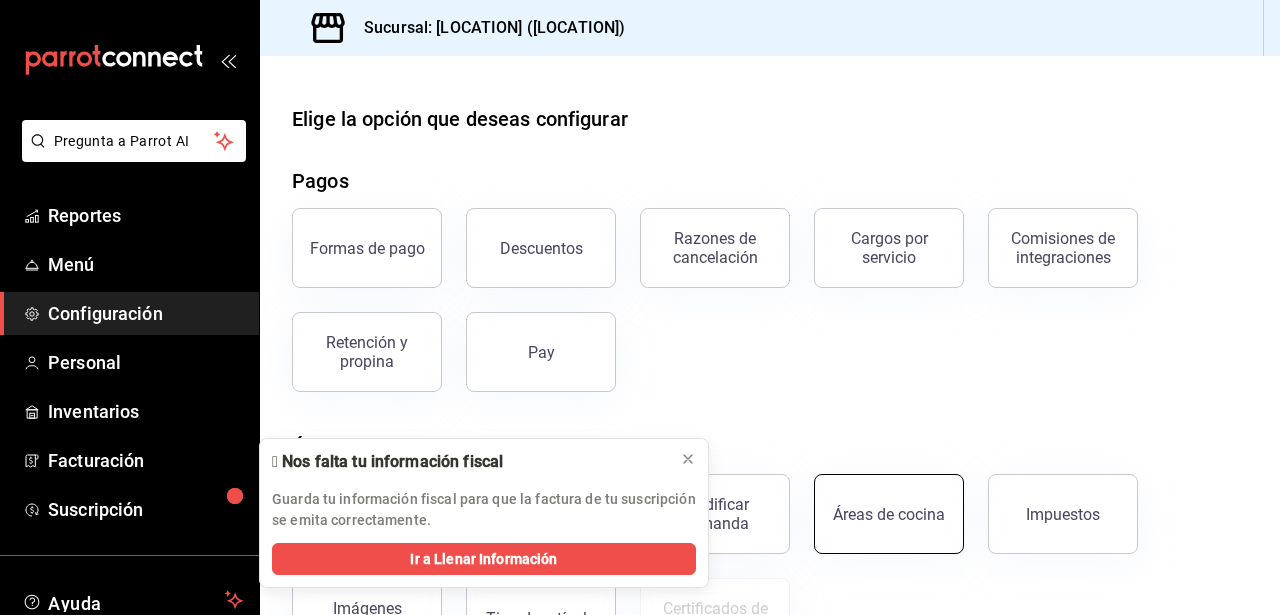scroll, scrollTop: 200, scrollLeft: 0, axis: vertical 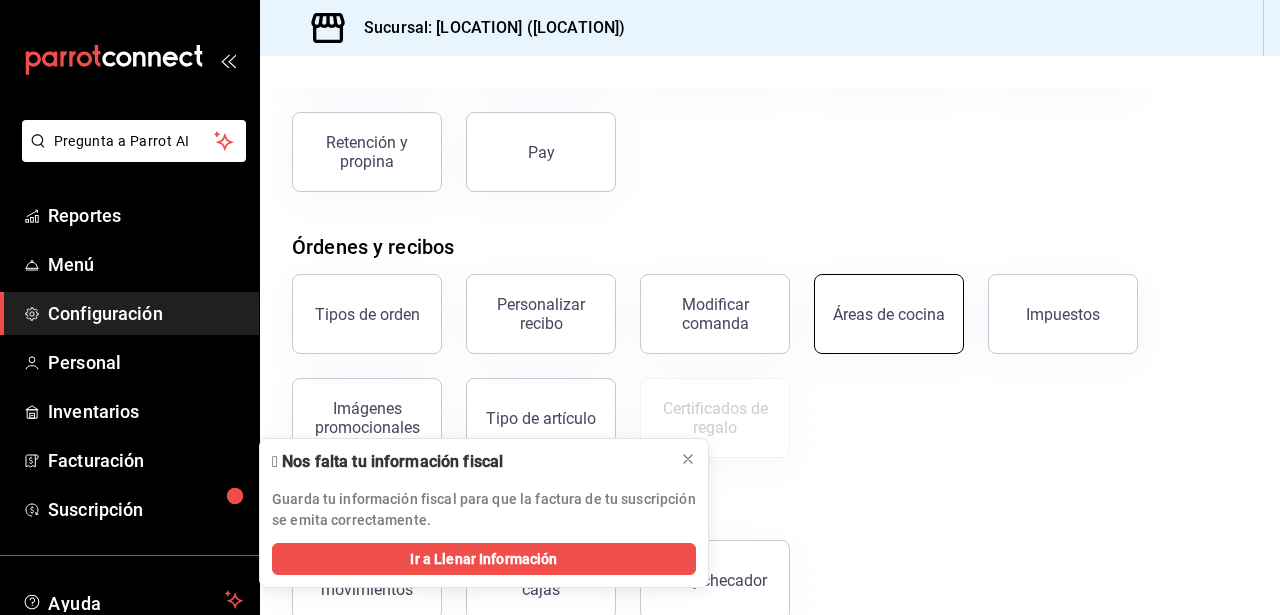 click on "Áreas de cocina" at bounding box center (889, 314) 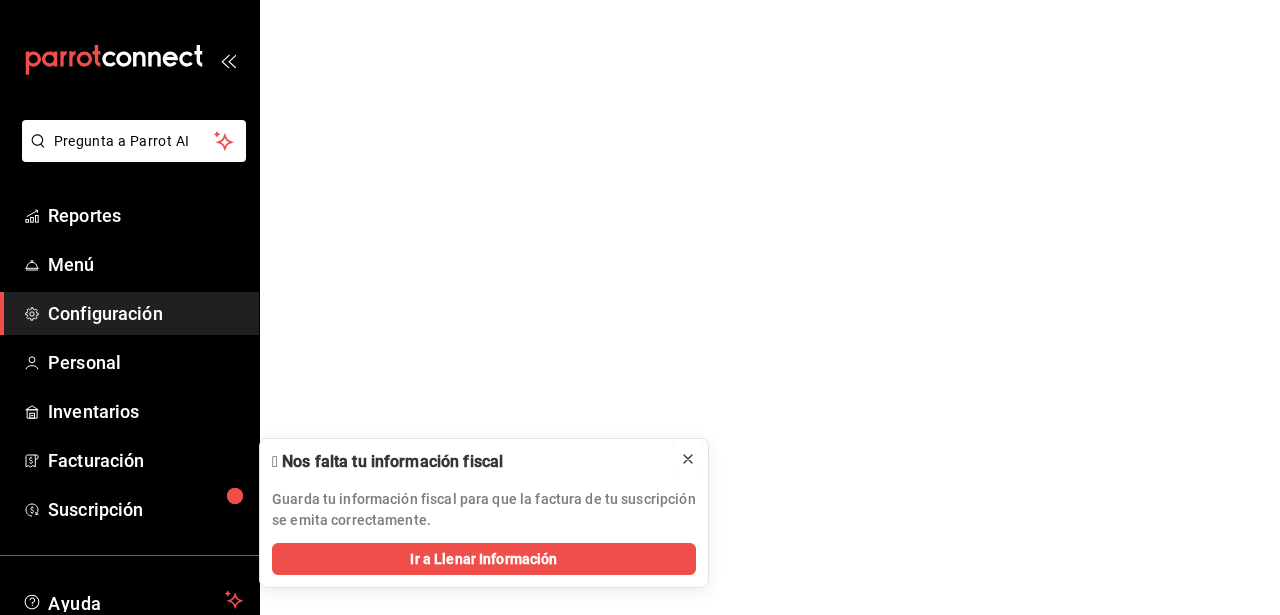 click 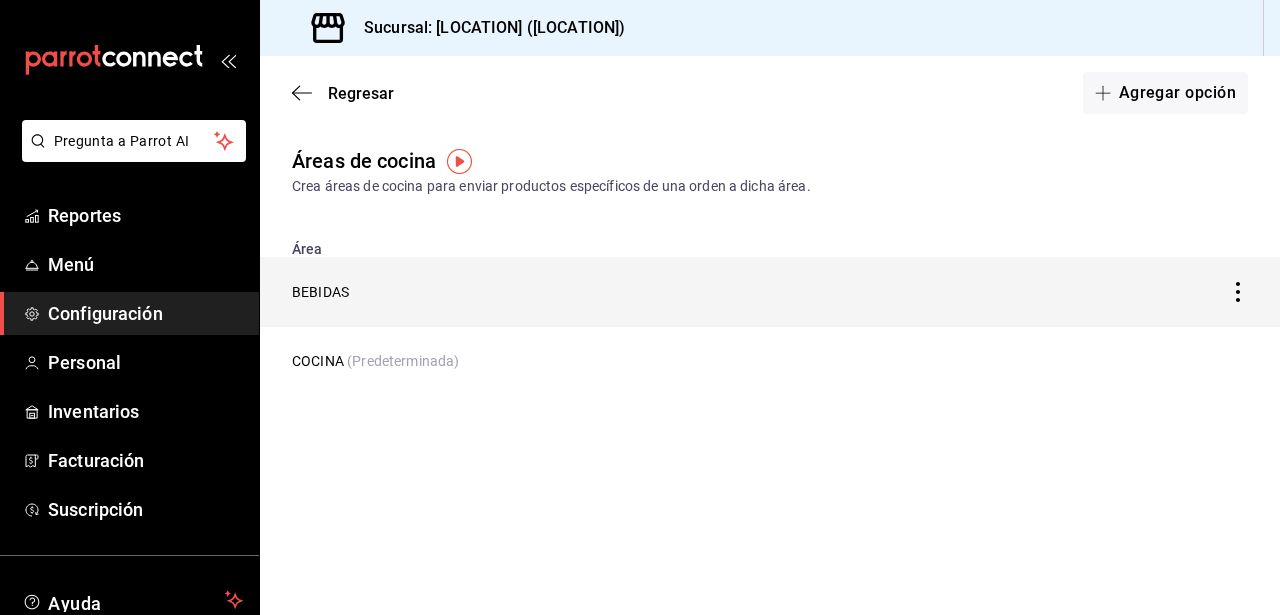 click on "BEBIDAS" at bounding box center (640, 292) 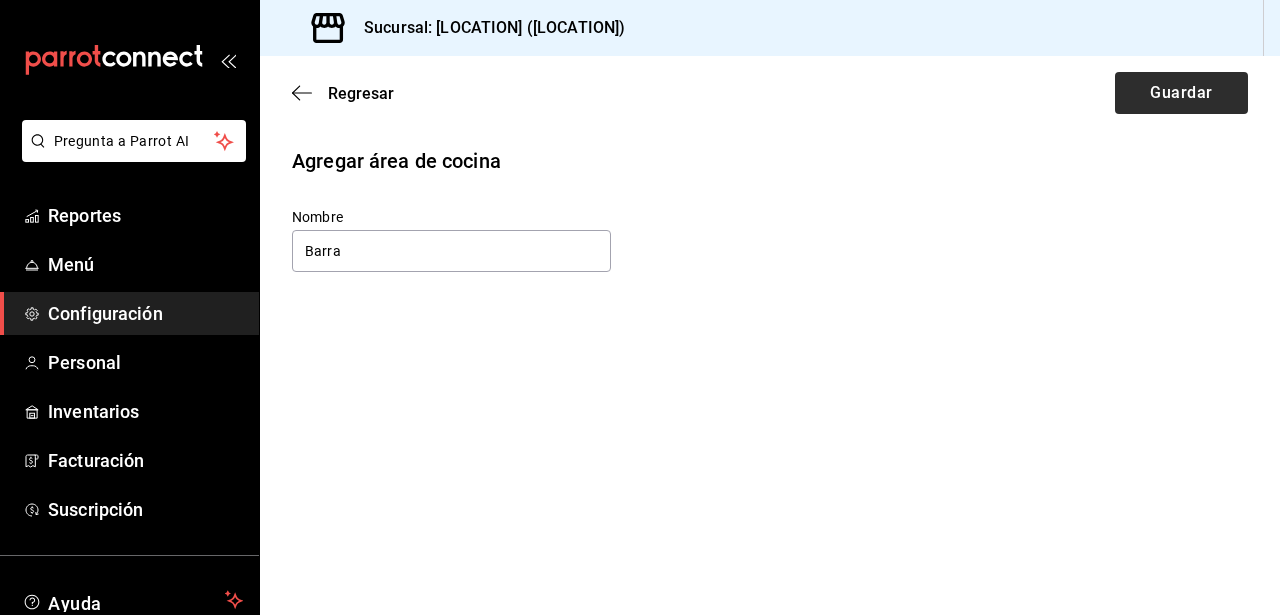 type on "Barra" 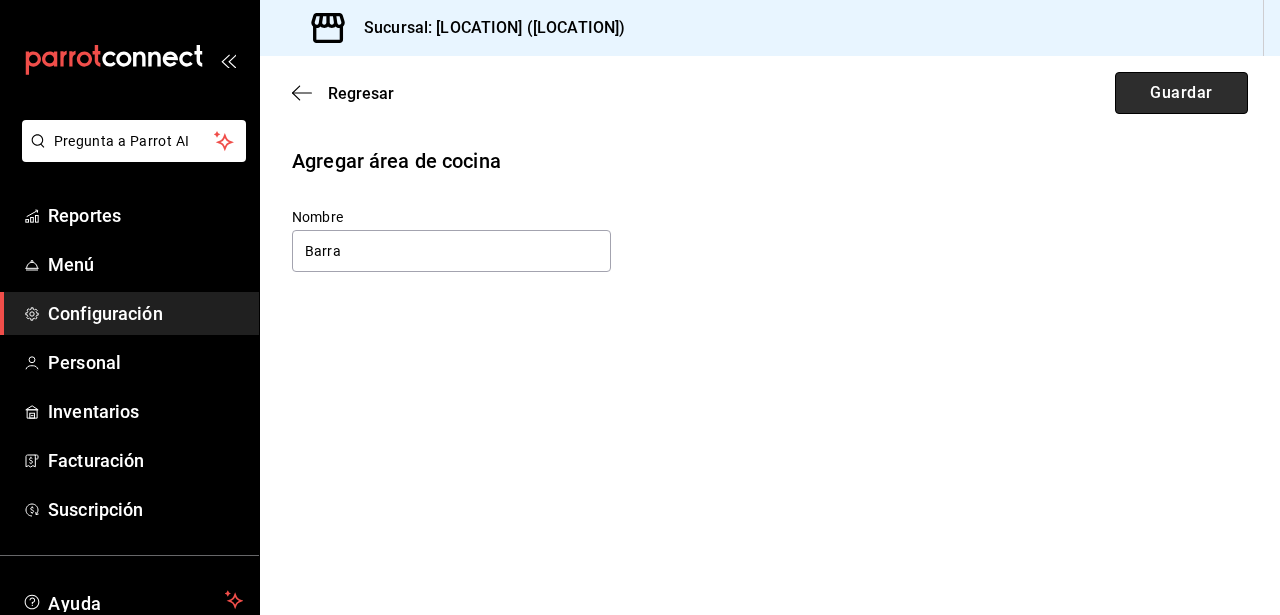 click on "Guardar" at bounding box center [1181, 93] 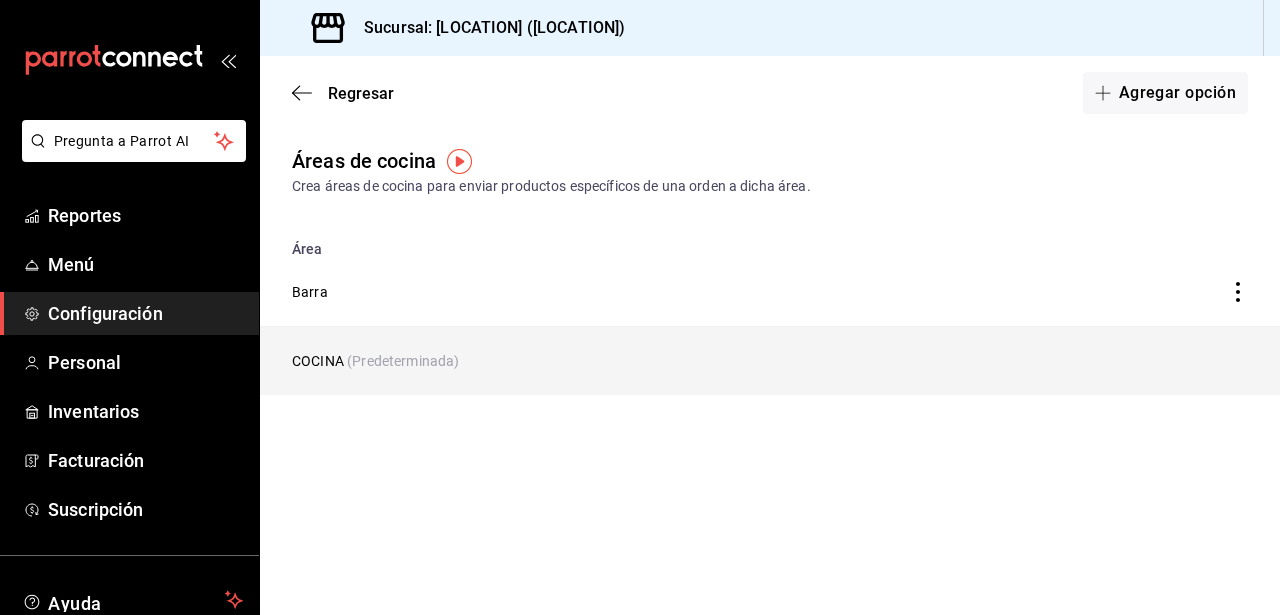 click on "(Predeterminada)" at bounding box center [403, 361] 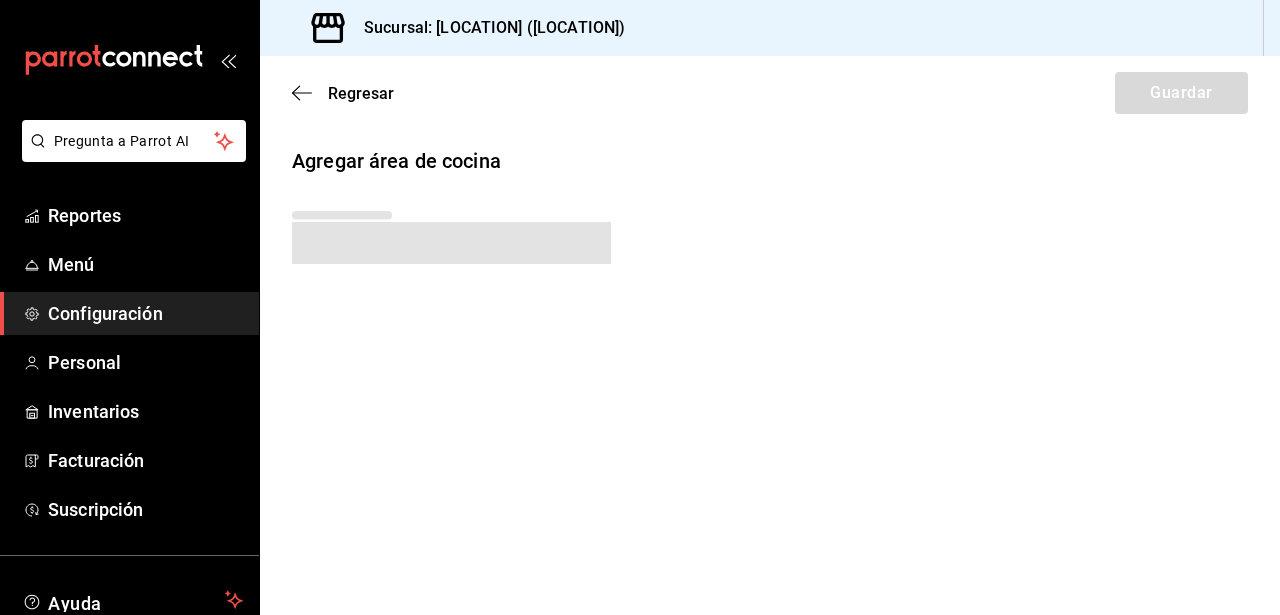 click on "Regresar Guardar Agregar área de cocina" at bounding box center [770, 335] 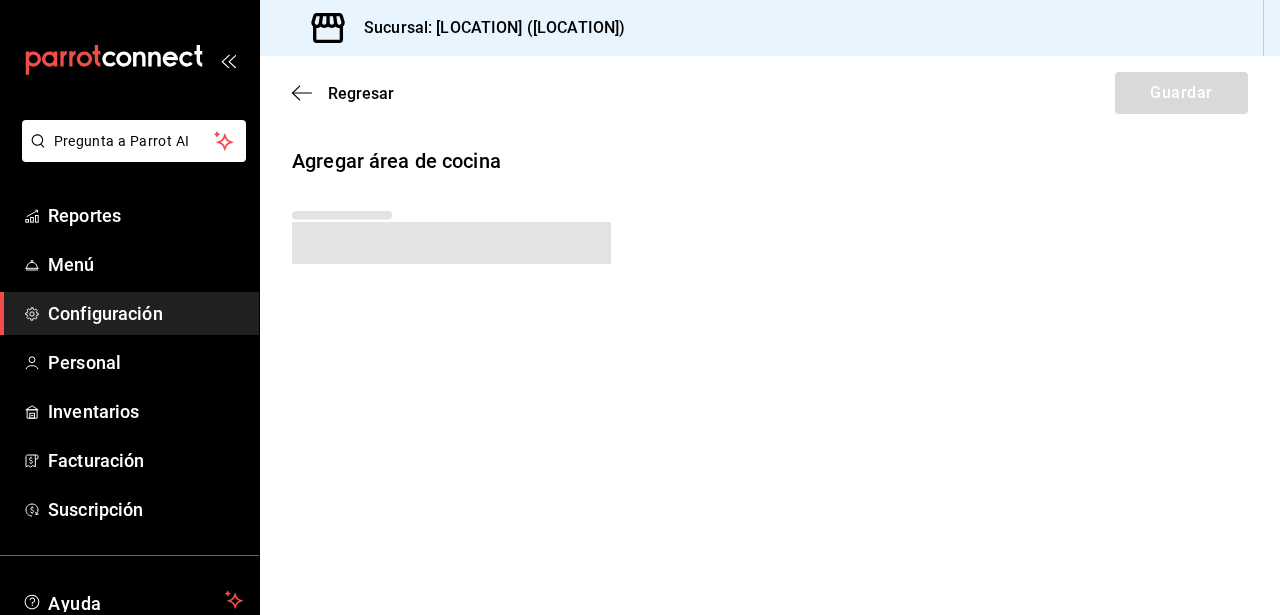 click on "Regresar Guardar Agregar área de cocina" at bounding box center (770, 335) 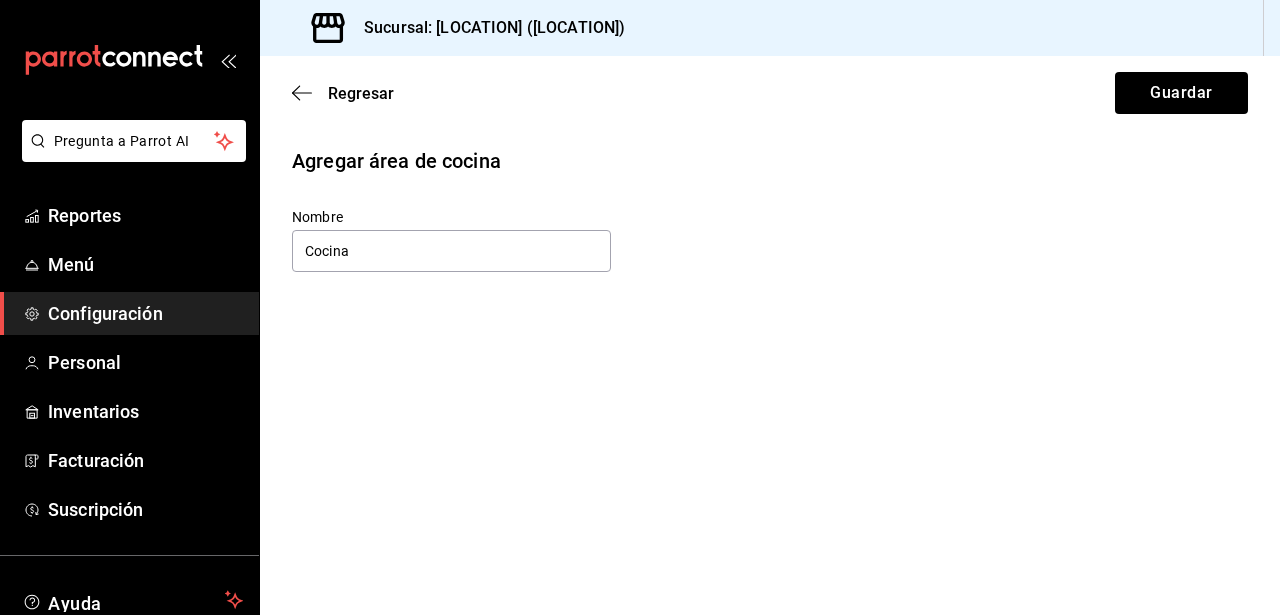 type on "Cocina" 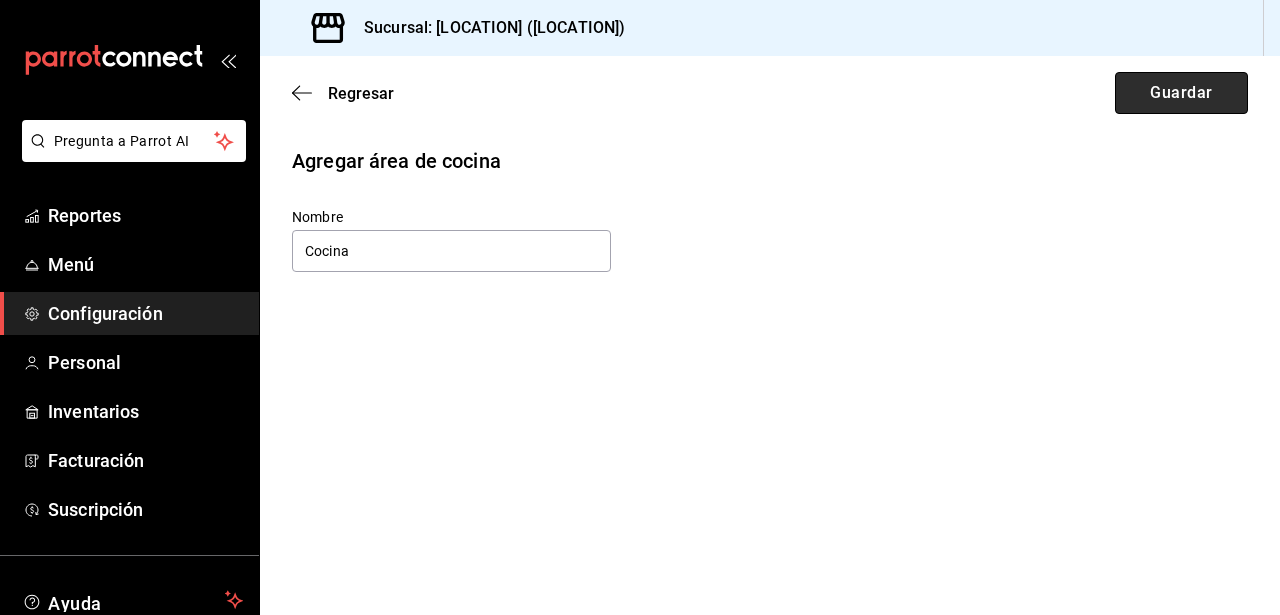 click on "Guardar" at bounding box center (1181, 93) 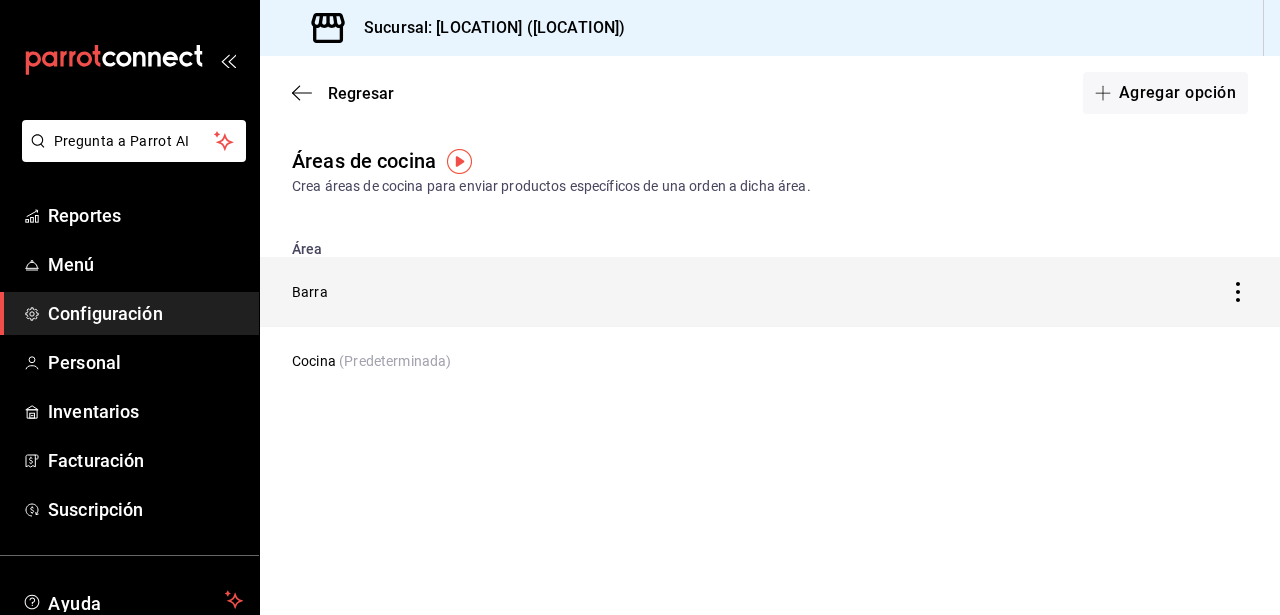 click 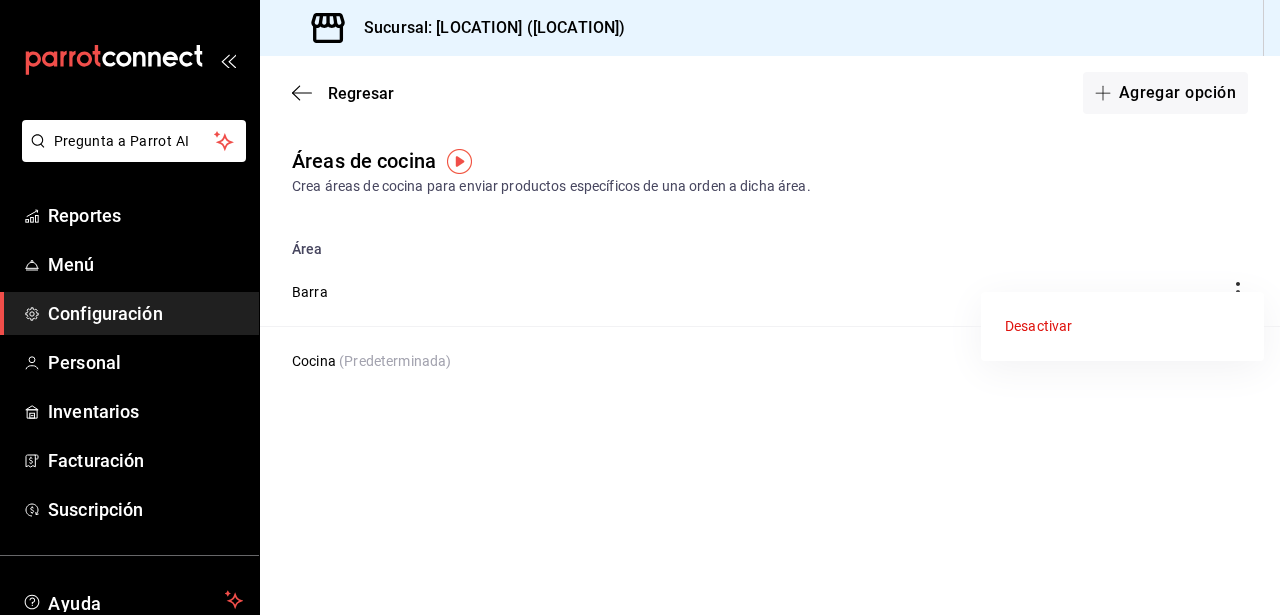 click at bounding box center (640, 307) 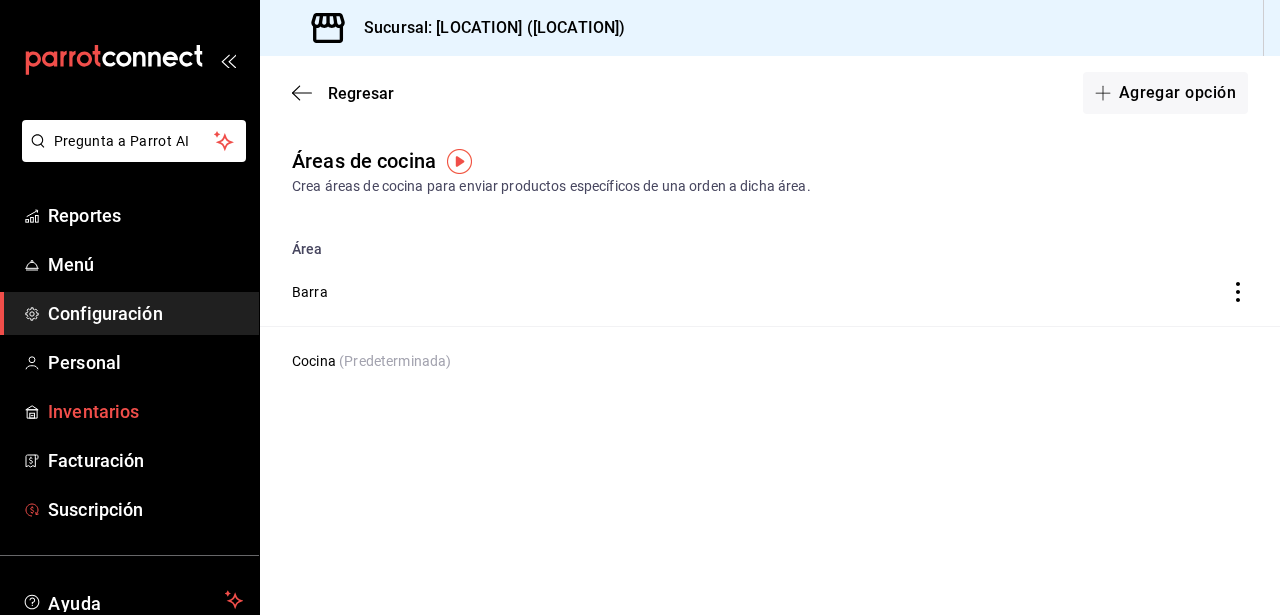click on "Inventarios" at bounding box center (145, 411) 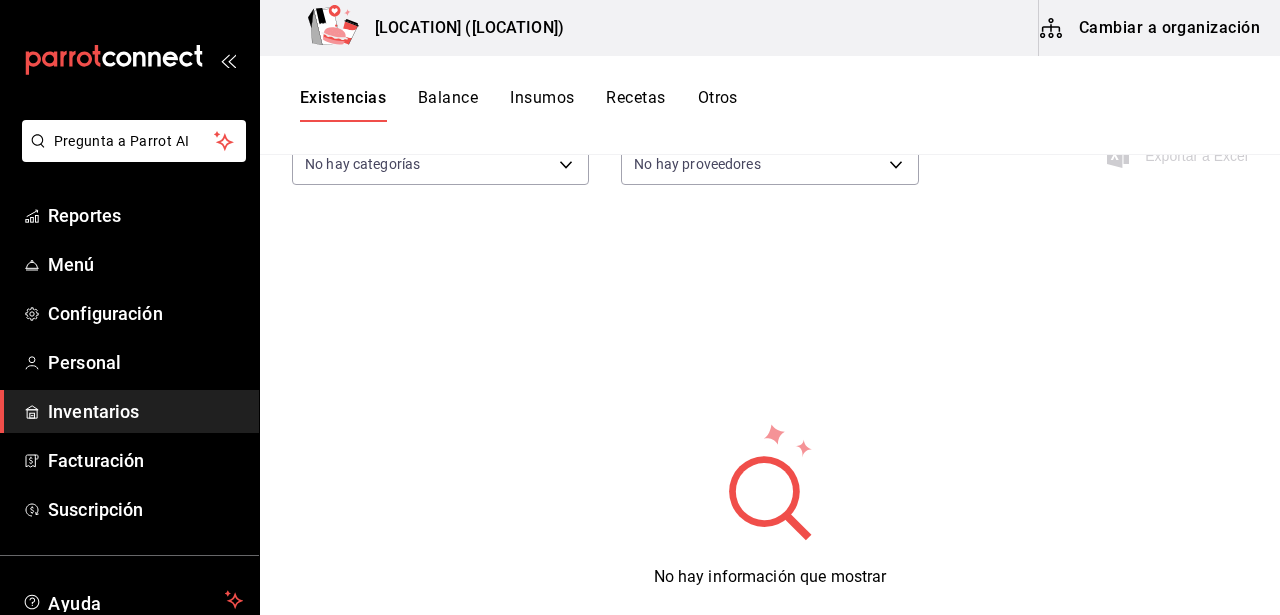 scroll, scrollTop: 0, scrollLeft: 0, axis: both 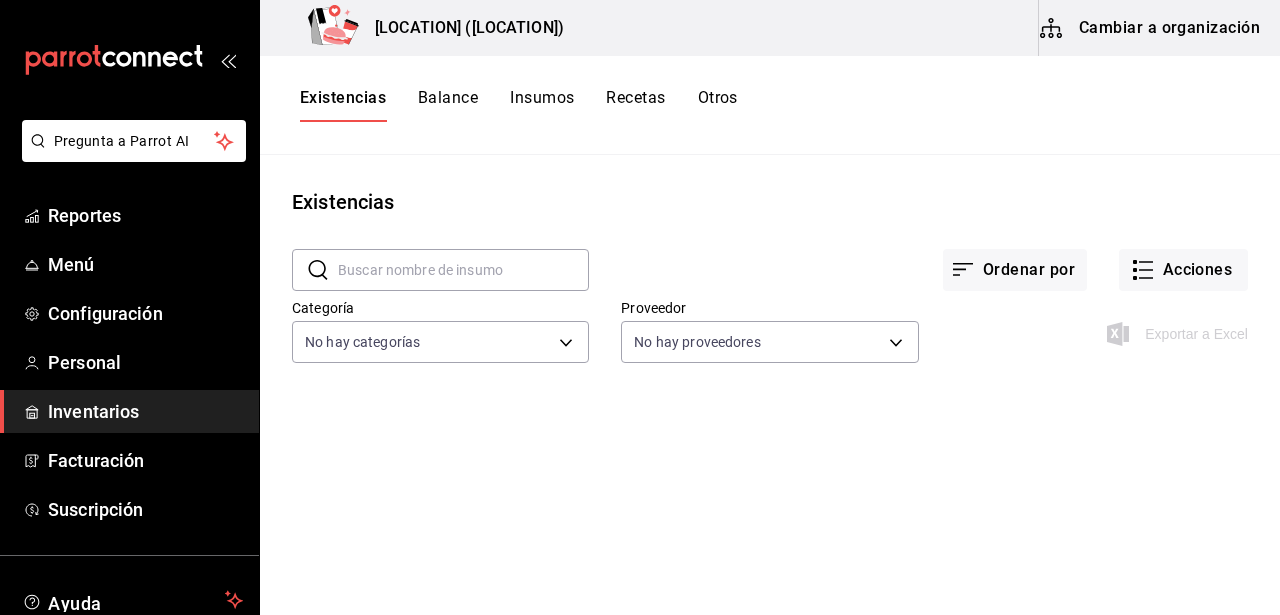 click 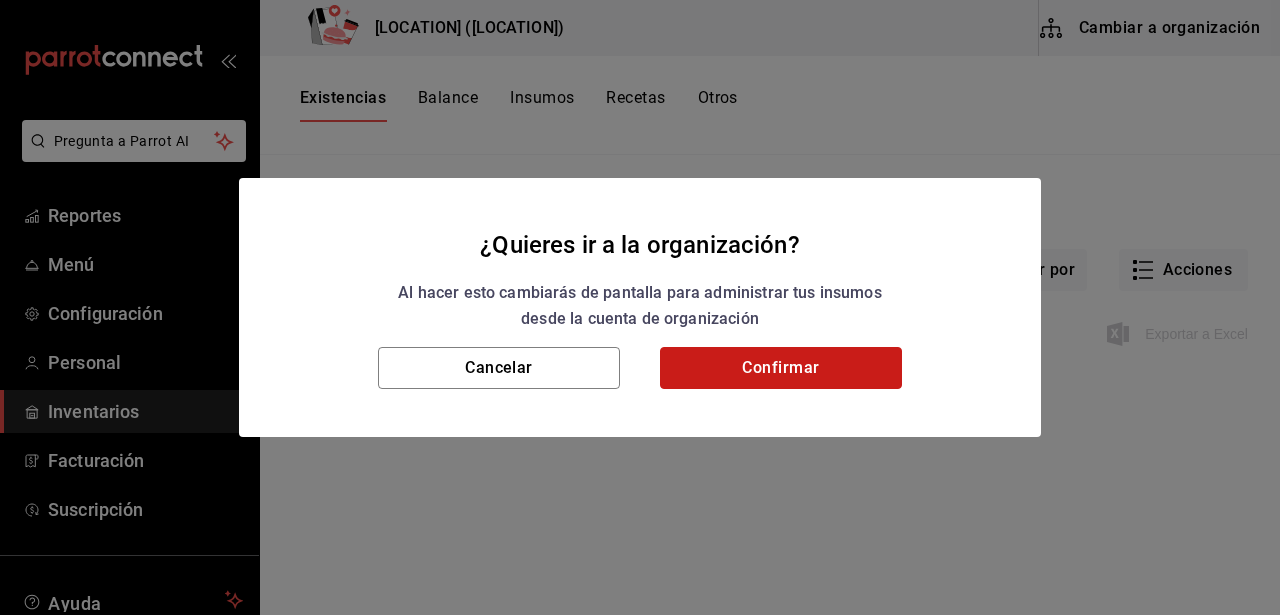 click on "Confirmar" at bounding box center (781, 368) 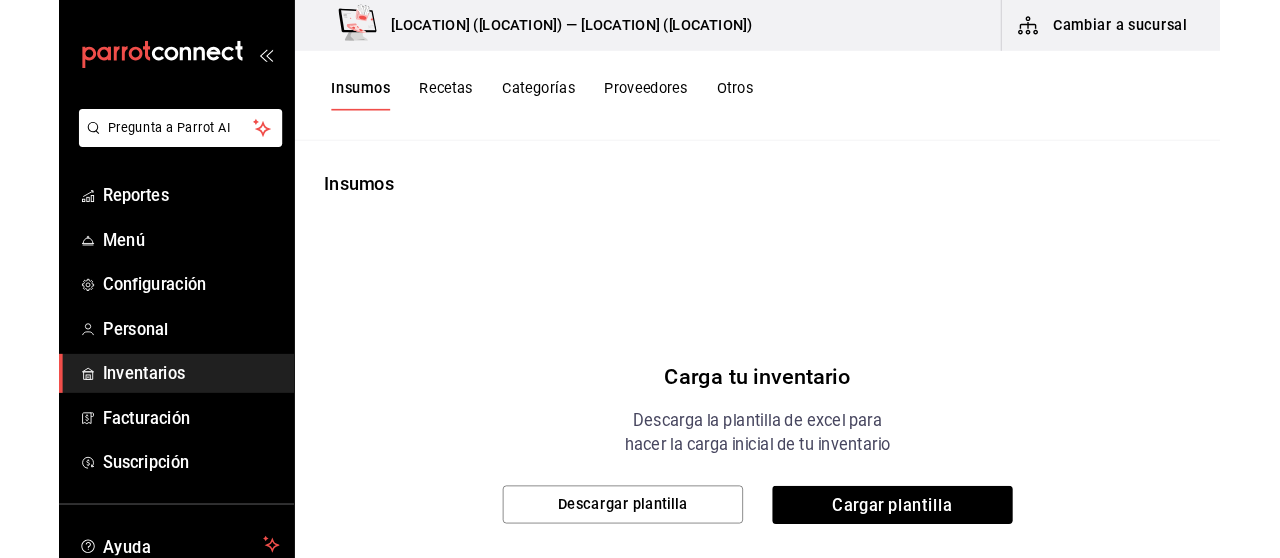 scroll, scrollTop: 116, scrollLeft: 0, axis: vertical 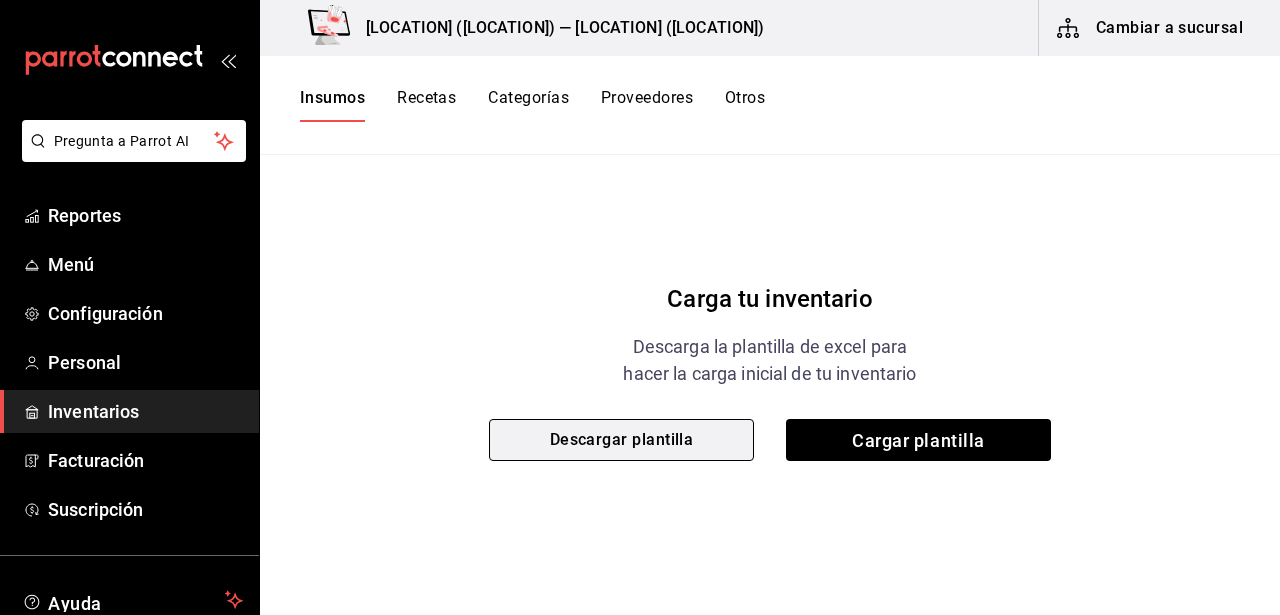 click on "Descargar plantilla" at bounding box center (621, 440) 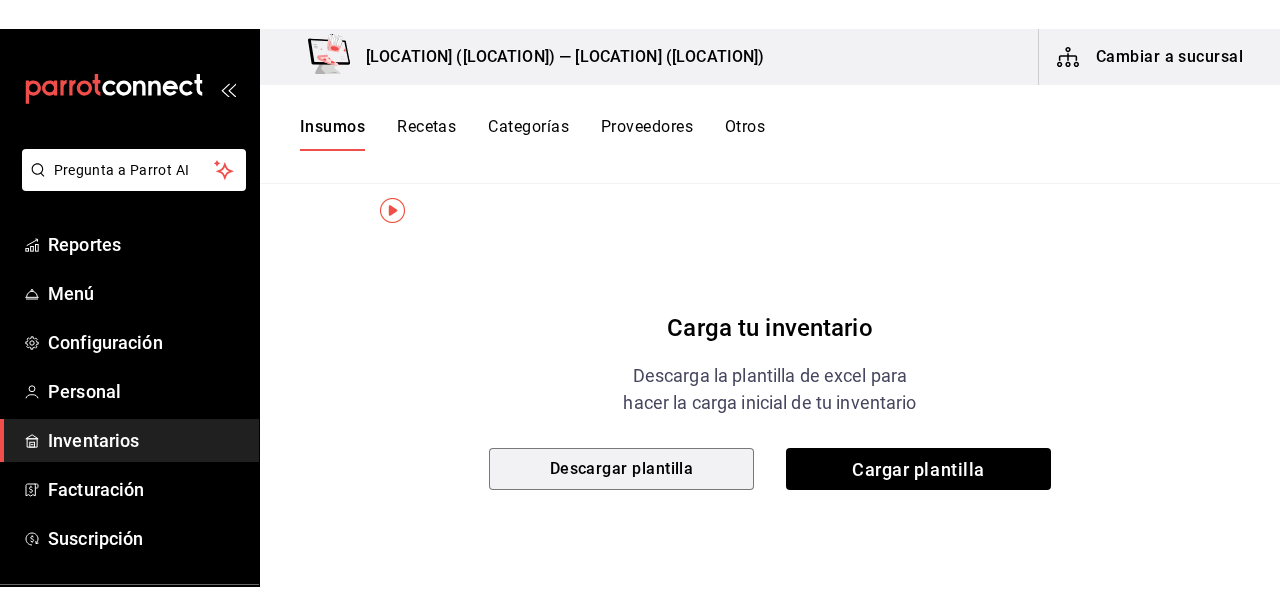 scroll, scrollTop: 16, scrollLeft: 0, axis: vertical 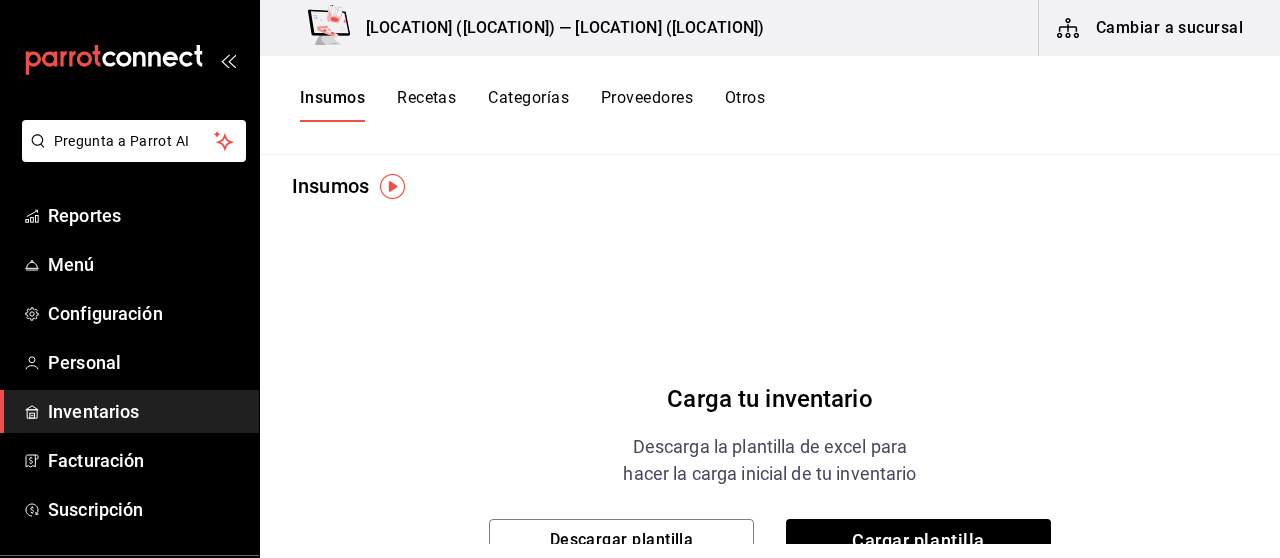click on "Recetas" at bounding box center [426, 105] 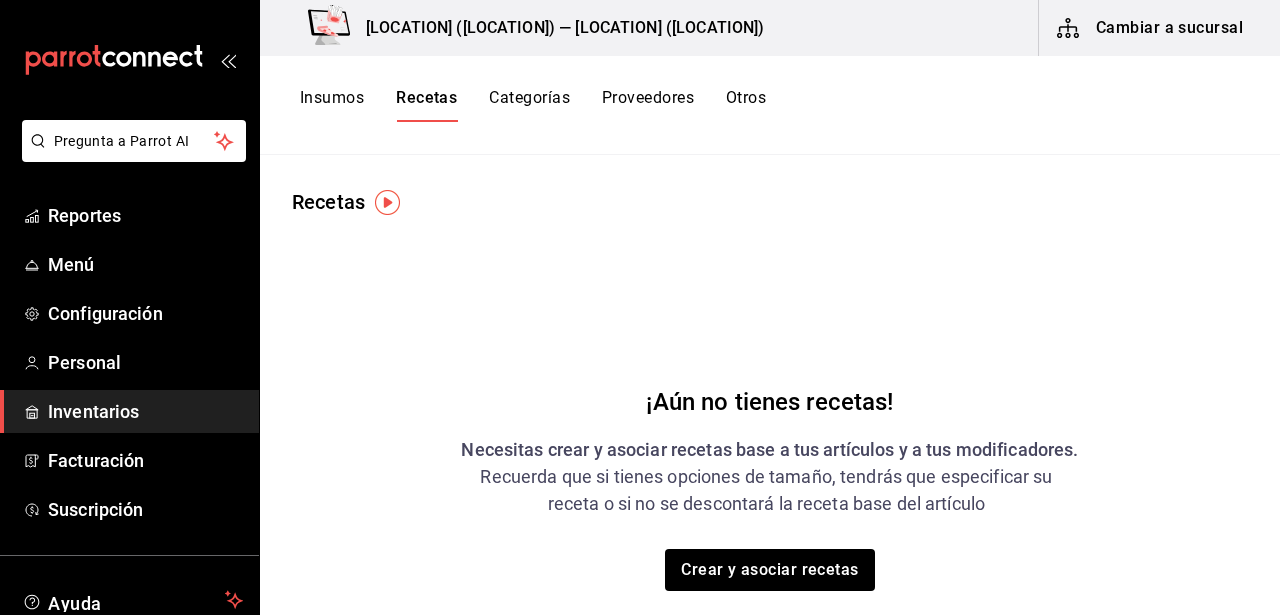 scroll, scrollTop: 0, scrollLeft: 0, axis: both 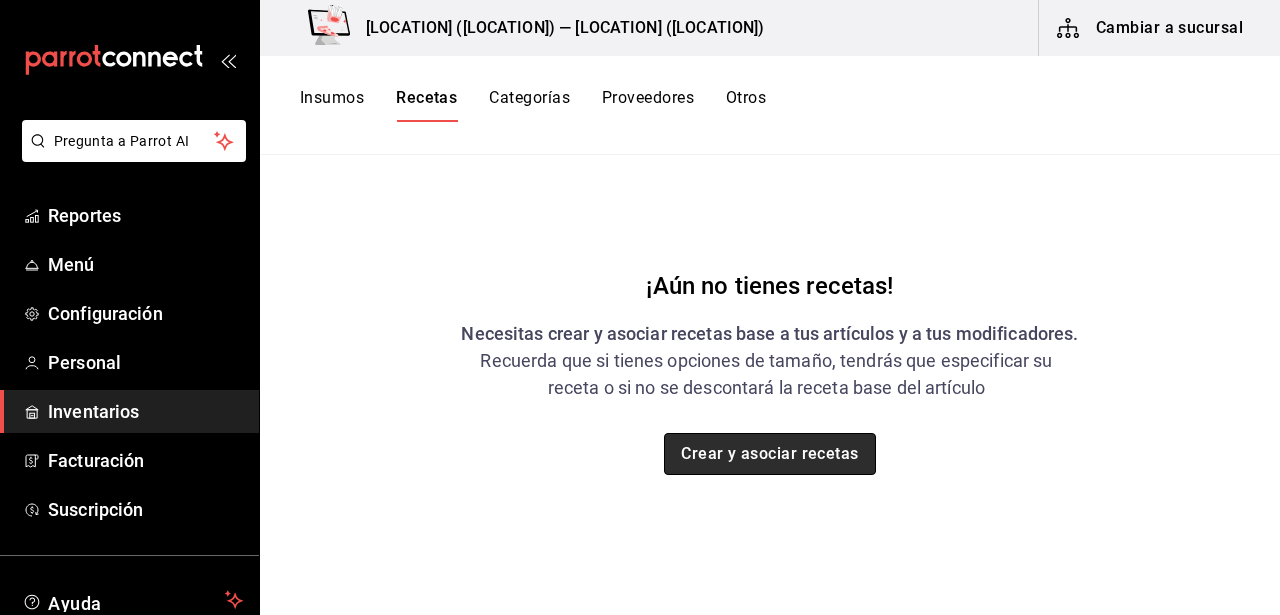 click on "Crear y asociar recetas" at bounding box center (770, 454) 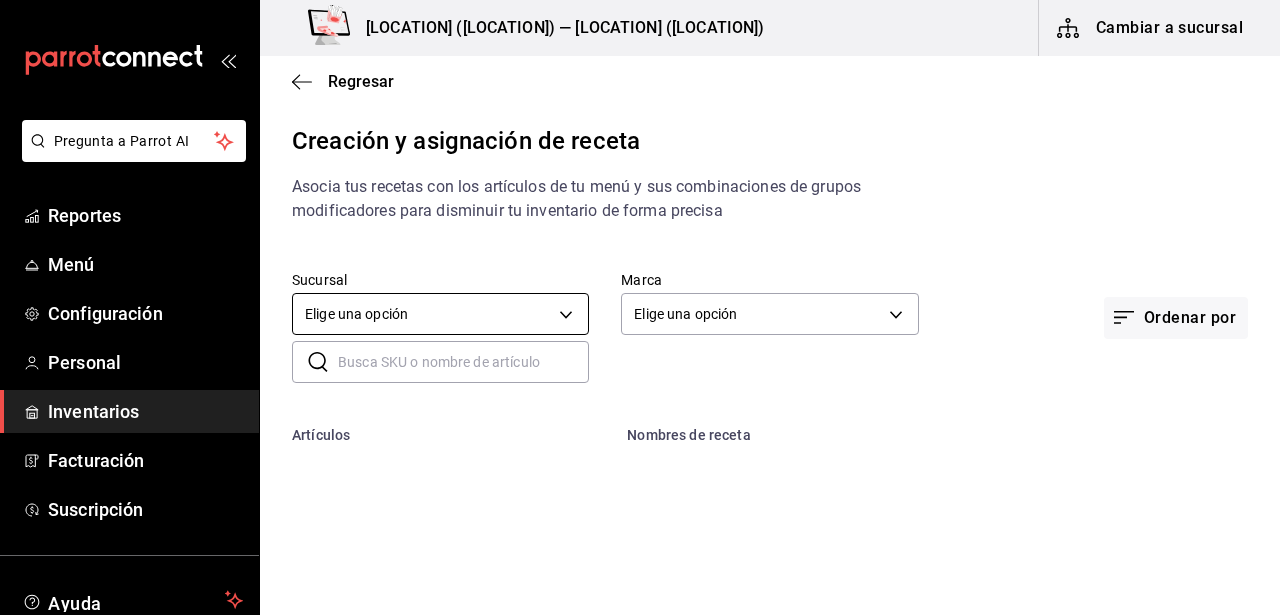 click on "Pregunta a Parrot AI Reportes   Menú   Configuración   Personal   Inventarios   Facturación   Suscripción   Ayuda Recomienda Parrot   Daniel Hdz   Sugerir nueva función   Amazonas (Escobedo) — Amazonas (Escobedo) Cambiar a sucursal Regresar Creación y asignación de receta Asocia tus recetas con los artículos de tu menú y sus combinaciones de grupos modificadores para disminuir tu inventario de forma precisa Sucursal Elige una opción default Marca Elige una opción default Ordenar por ​ ​ Artículos Nombres de receta   Guardar Receta de artículo GANA 1 MES GRATIS EN TU SUSCRIPCIÓN AQUÍ ¿Recuerdas cómo empezó tu restaurante?
Hoy puedes ayudar a un colega a tener el mismo cambio que tú viviste.
Recomienda Parrot directamente desde tu Portal Administrador.
Es fácil y rápido.
🎁 Por cada restaurante que se una, ganas 1 mes gratis. Pregunta a Parrot AI Reportes   Menú   Configuración   Personal   Inventarios   Facturación   Suscripción   Ayuda Recomienda Parrot   Daniel Hdz" at bounding box center [640, 290] 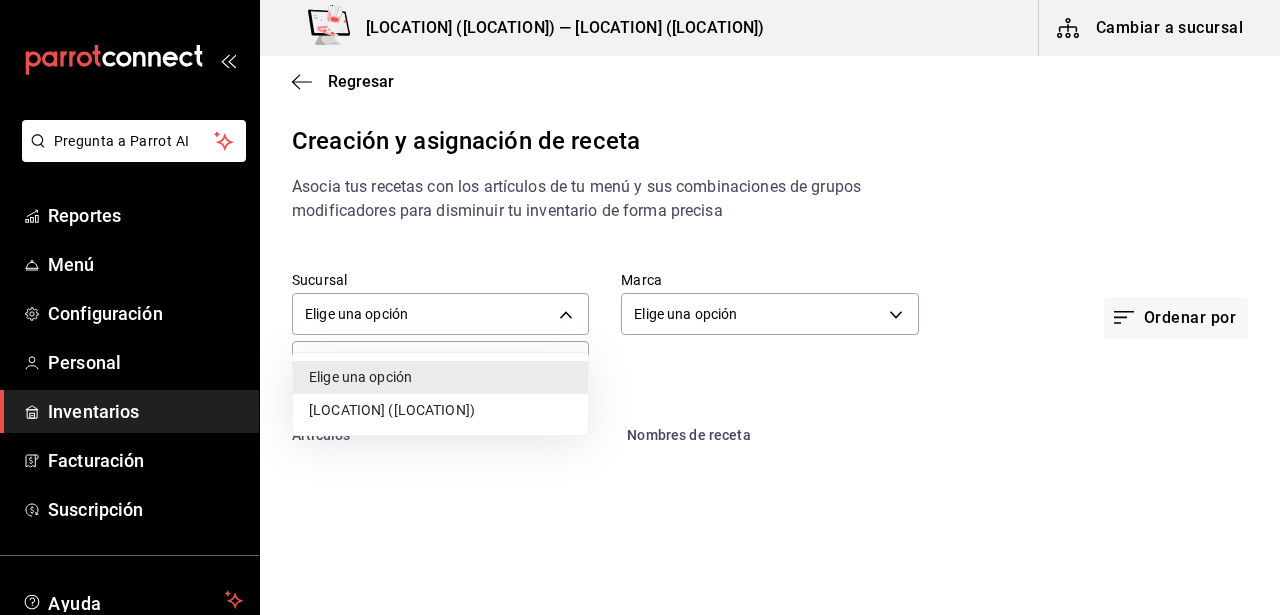 click on "Amazonas (Escobedo)" at bounding box center [440, 410] 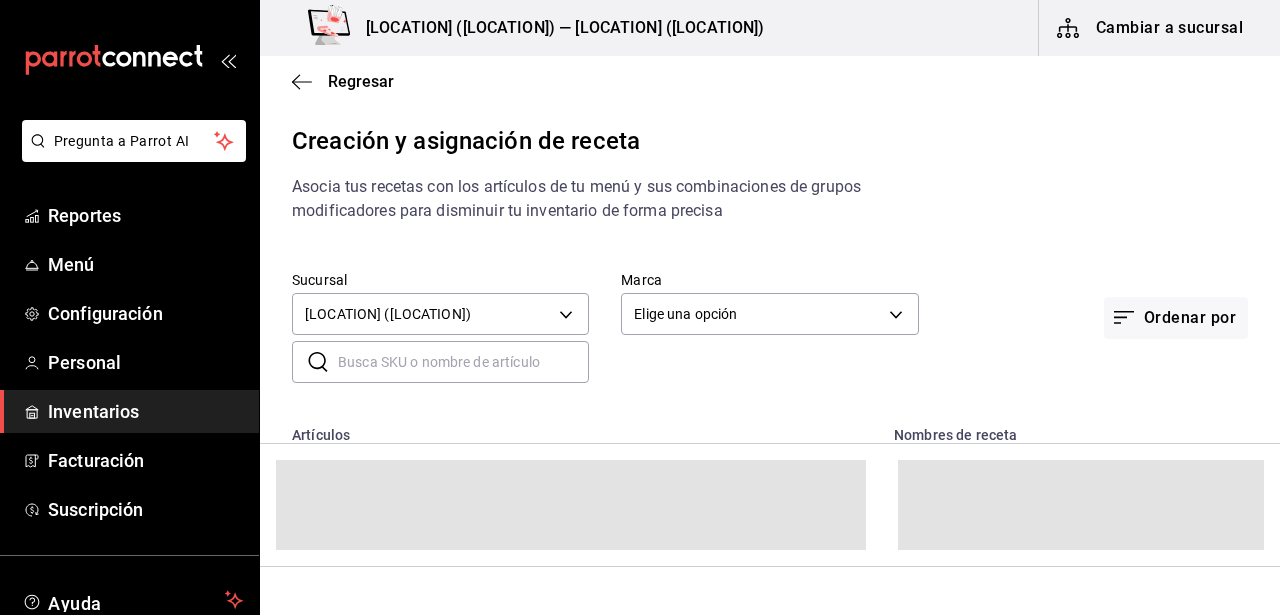 click on "Amazonas (Escobedo)" at bounding box center [402, 385] 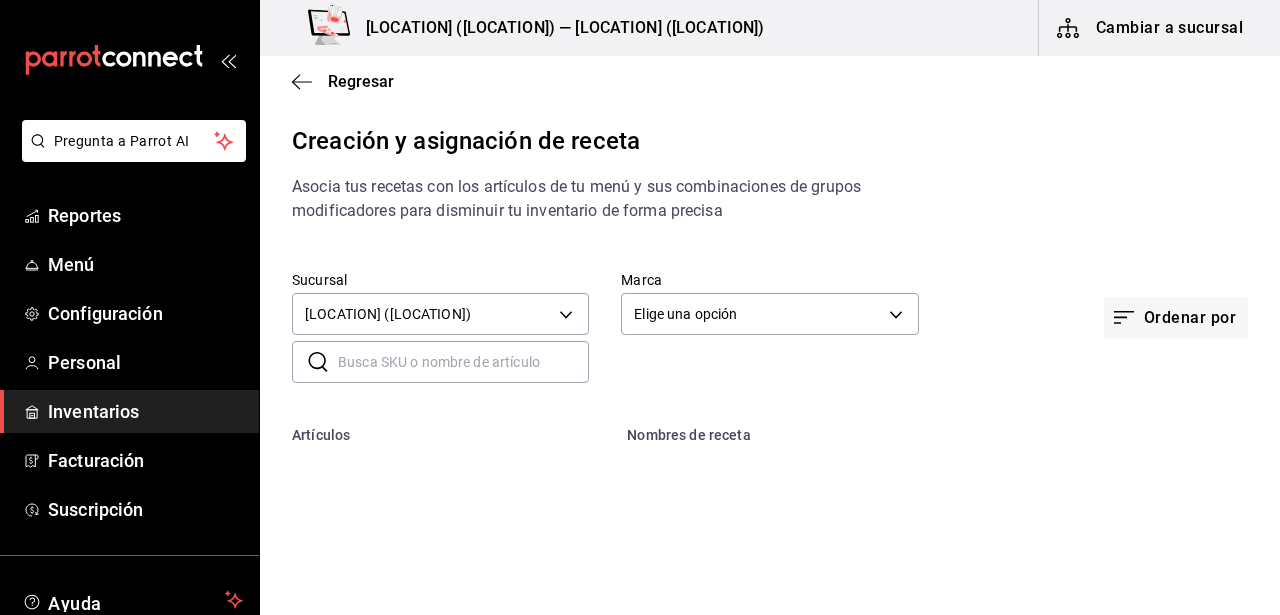 click on "Pregunta a Parrot AI Reportes   Menú   Configuración   Personal   Inventarios   Facturación   Suscripción   Ayuda Recomienda Parrot   Daniel Hdz   Sugerir nueva función   Amazonas (Escobedo) — Amazonas (Escobedo) Cambiar a sucursal Regresar Creación y asignación de receta Asocia tus recetas con los artículos de tu menú y sus combinaciones de grupos modificadores para disminuir tu inventario de forma precisa Sucursal Amazonas (Escobedo) 661acee2-3bf5-42d3-b4ec-d320d6330045 Marca Elige una opción default Ordenar por ​ ​ Artículos Nombres de receta   Guardar Receta de artículo GANA 1 MES GRATIS EN TU SUSCRIPCIÓN AQUÍ ¿Recuerdas cómo empezó tu restaurante?
Hoy puedes ayudar a un colega a tener el mismo cambio que tú viviste.
Recomienda Parrot directamente desde tu Portal Administrador.
Es fácil y rápido.
🎁 Por cada restaurante que se una, ganas 1 mes gratis. Pregunta a Parrot AI Reportes   Menú   Configuración   Personal   Inventarios   Facturación   Suscripción   Ayuda" at bounding box center [640, 290] 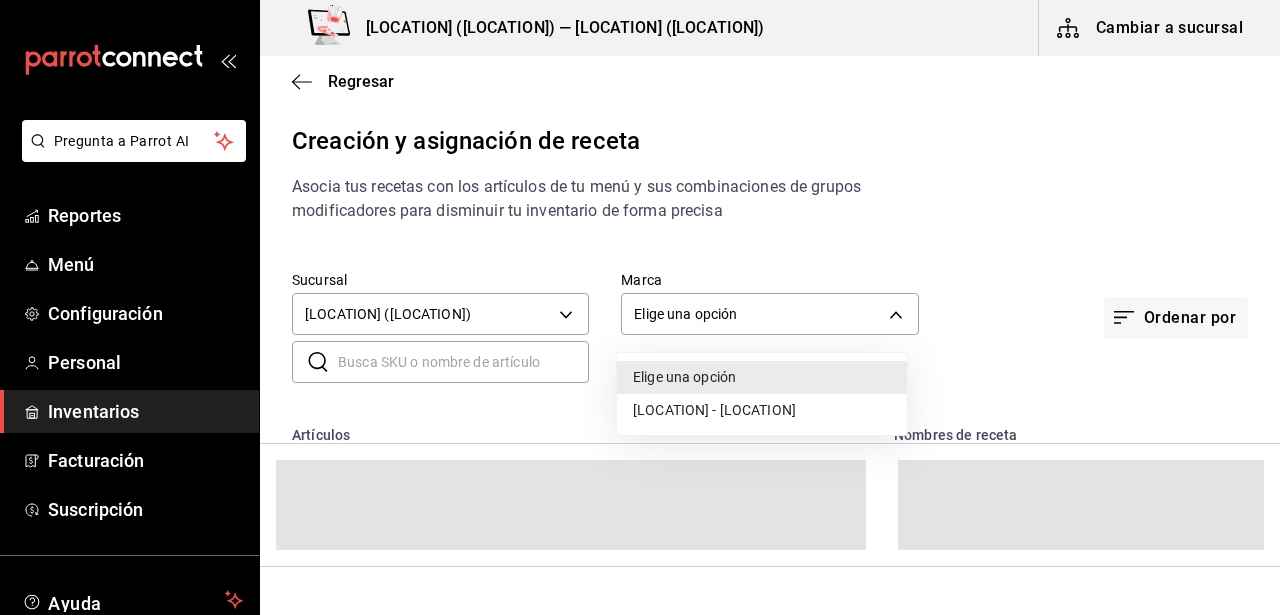 click on "Amazonas - Escobedo" at bounding box center (762, 410) 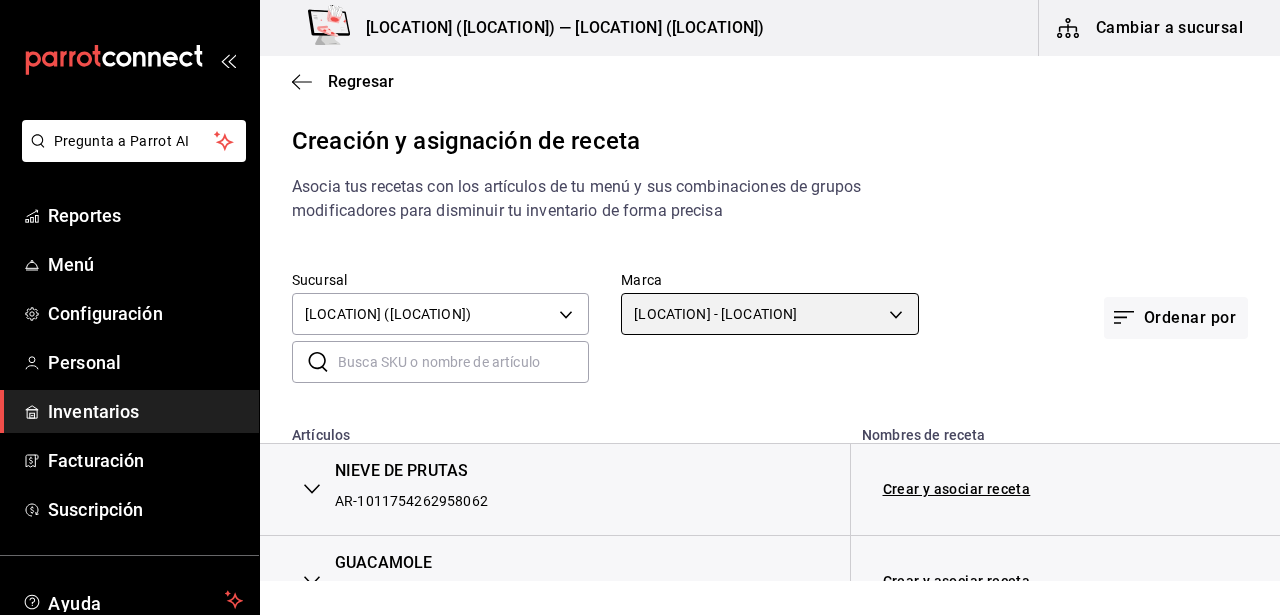 type on "b5f395c8-94ea-4e7e-abca-d6d659ba9ee4" 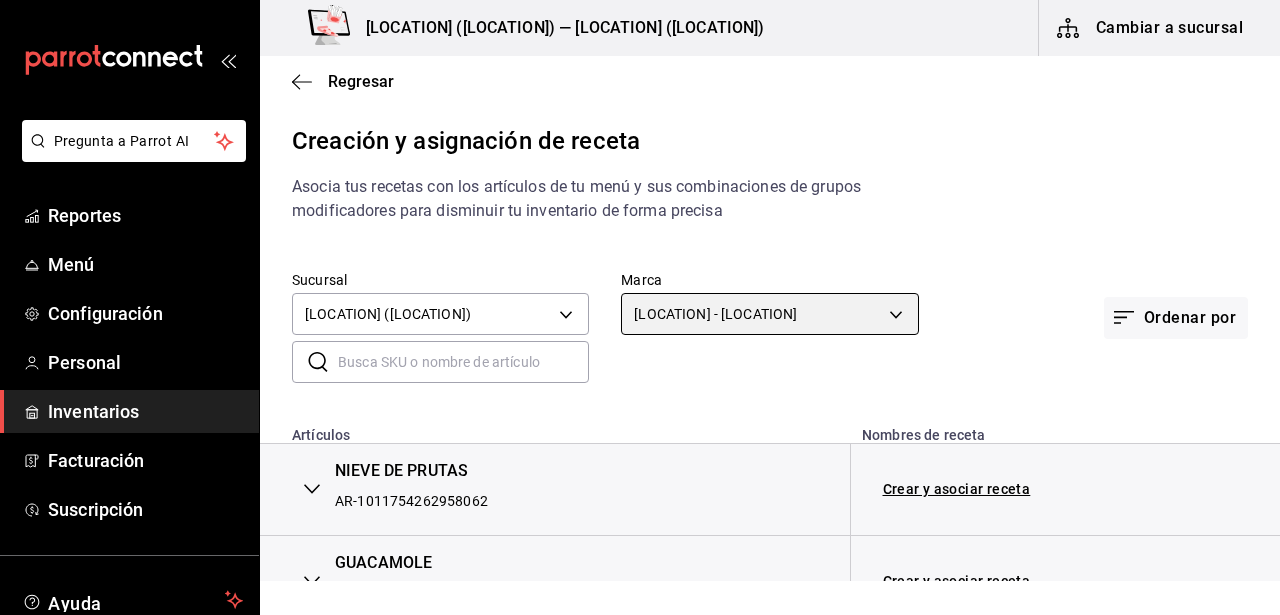 scroll, scrollTop: 459, scrollLeft: 0, axis: vertical 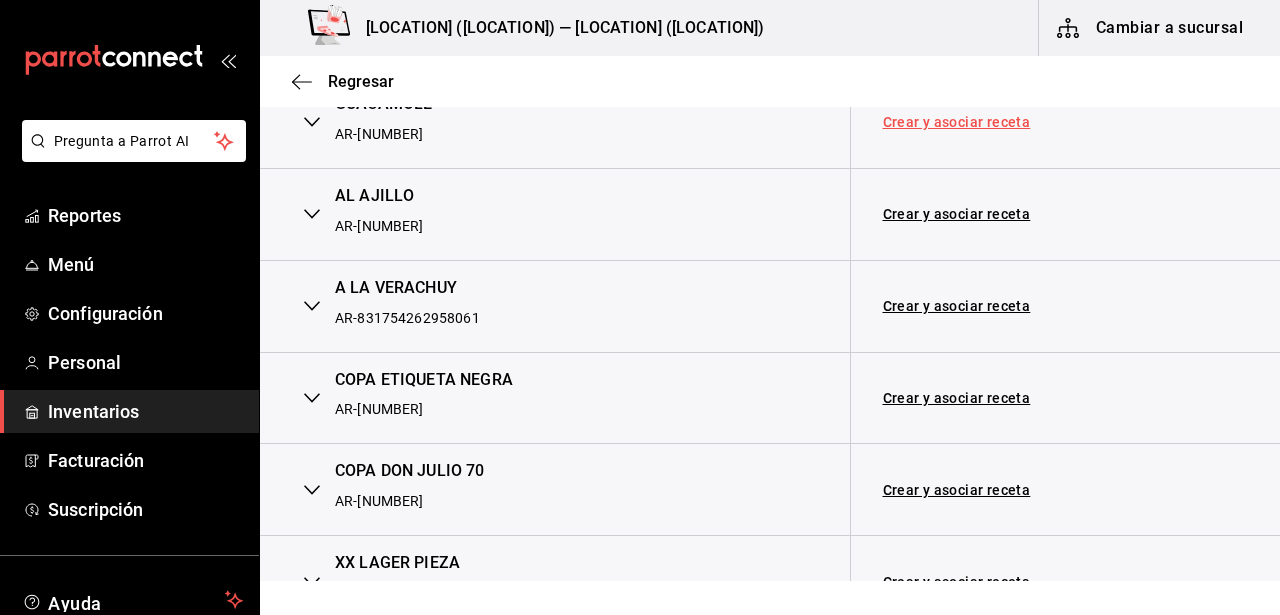 click on "Crear y asociar receta" at bounding box center [957, 122] 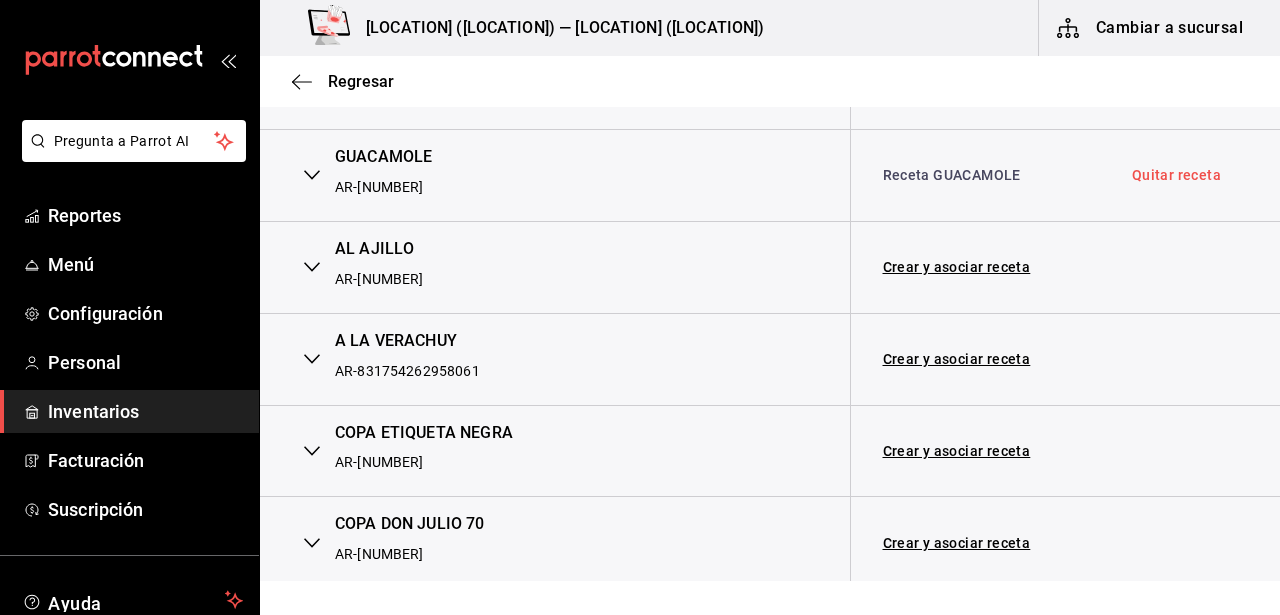 scroll, scrollTop: 259, scrollLeft: 0, axis: vertical 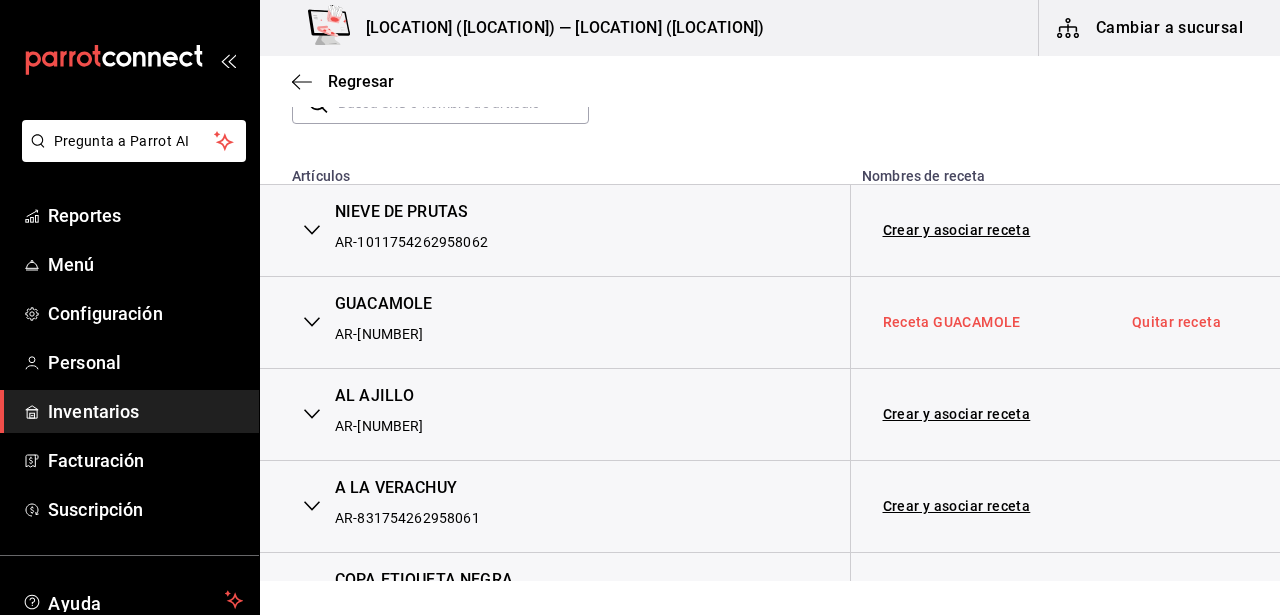click on "Receta GUACAMOLE" at bounding box center [952, 322] 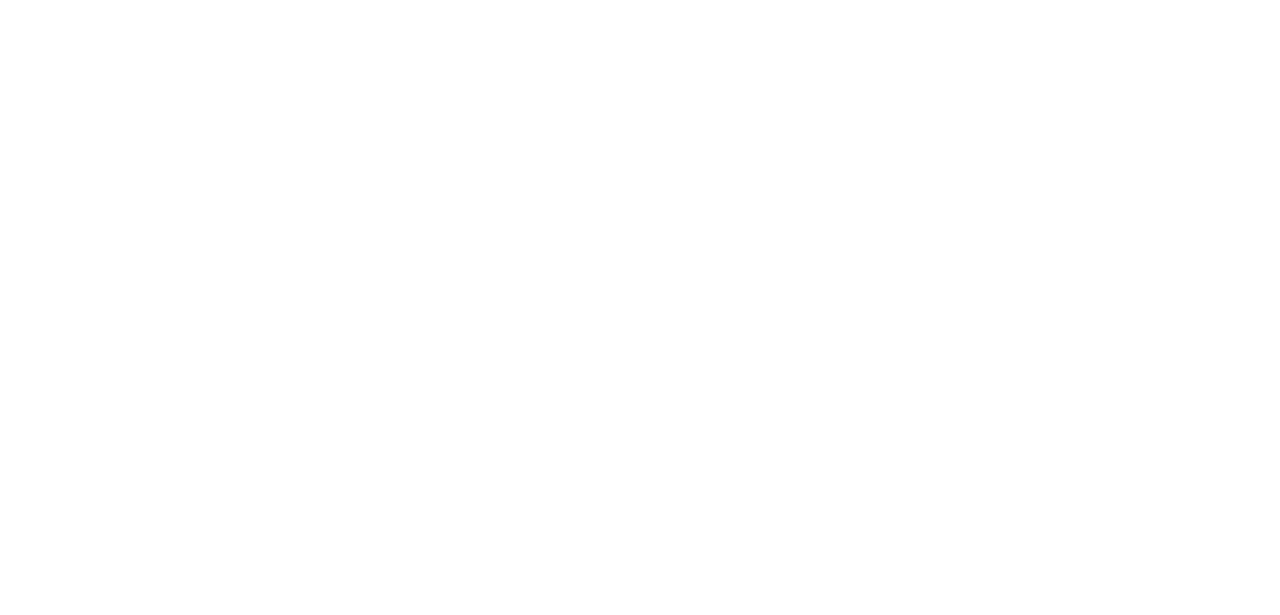 scroll, scrollTop: 0, scrollLeft: 0, axis: both 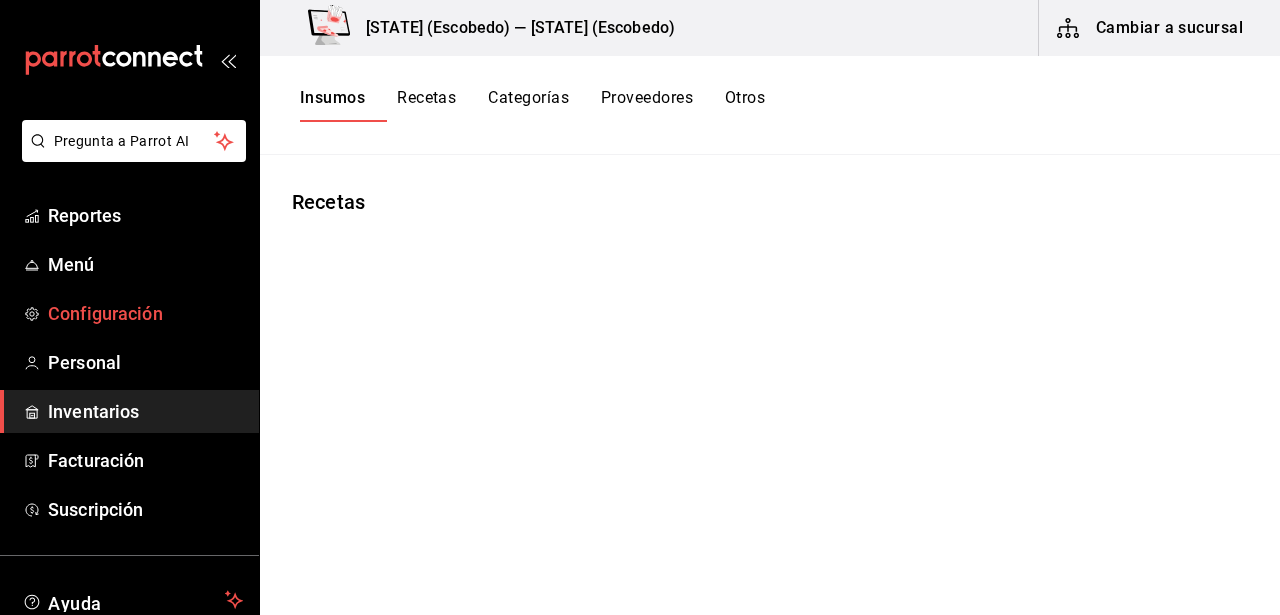 click on "Configuración" at bounding box center [145, 313] 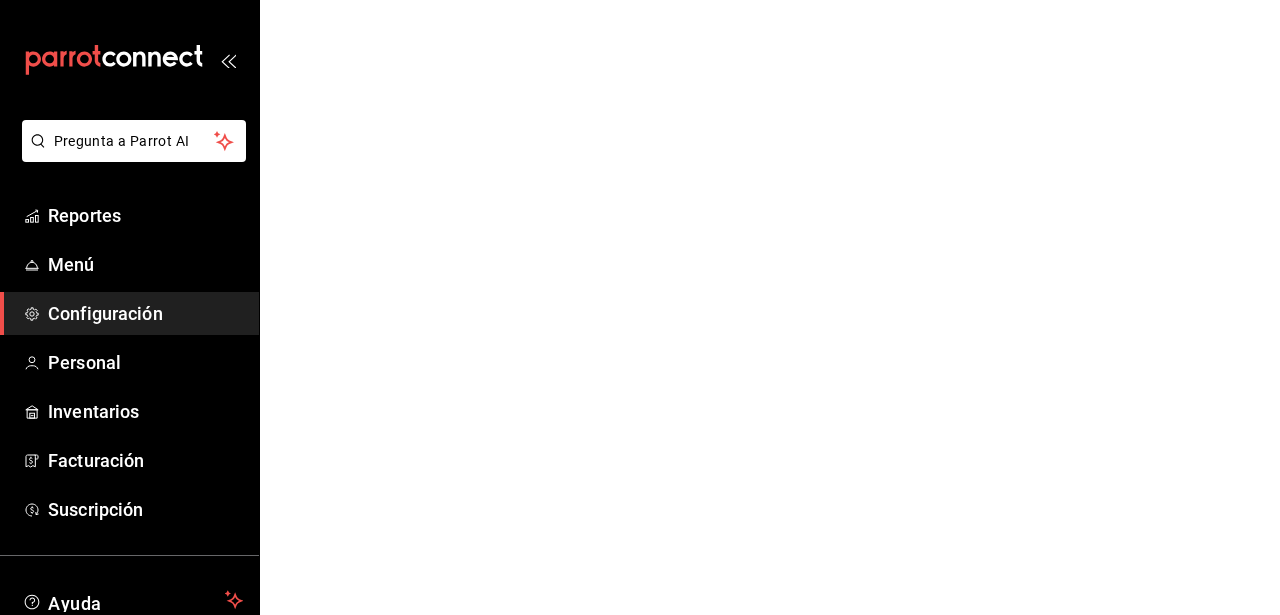 click on "Configuración" at bounding box center [145, 313] 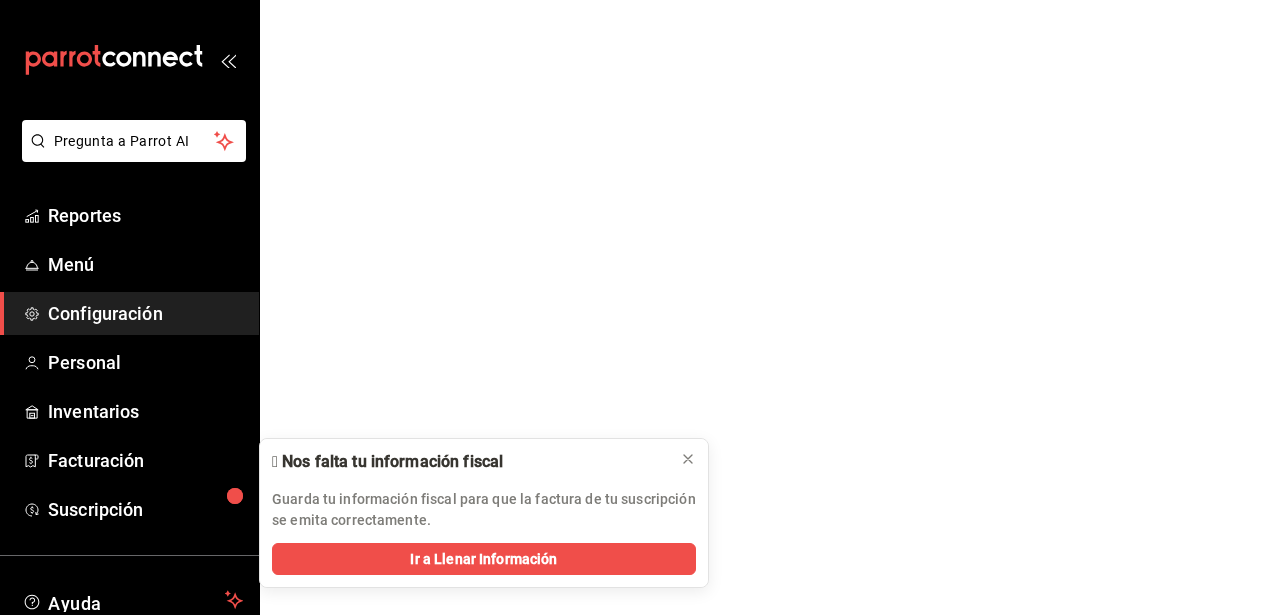 click on "Pregunta a Parrot AI Reportes   Menú   Configuración   Personal   Inventarios   Facturación   Suscripción   Ayuda Recomienda Parrot   [FIRST] [LAST]   Sugerir nueva función   GANA 1 MES GRATIS EN TU SUSCRIPCIÓN AQUÍ ¿Recuerdas cómo empezó tu restaurante?
Hoy puedes ayudar a un colega a tener el mismo cambio que tú viviste.
Recomienda Parrot directamente desde tu Portal Administrador.
Es fácil y rápido.
🎁 Por cada restaurante que se una, ganas 1 mes gratis. 🫥 Nos falta tu información fiscal Guarda tu información fiscal para que la factura de tu suscripción se emita correctamente. Ir a Llenar Información Pregunta a Parrot AI Reportes   Menú   Configuración   Personal   Inventarios   Facturación   Suscripción   Ayuda Recomienda Parrot   [FIRST] [LAST]   Sugerir nueva función   Visitar centro de ayuda ([PHONE]) [EMAIL] Visitar centro de ayuda ([PHONE]) [EMAIL]" at bounding box center (640, 0) 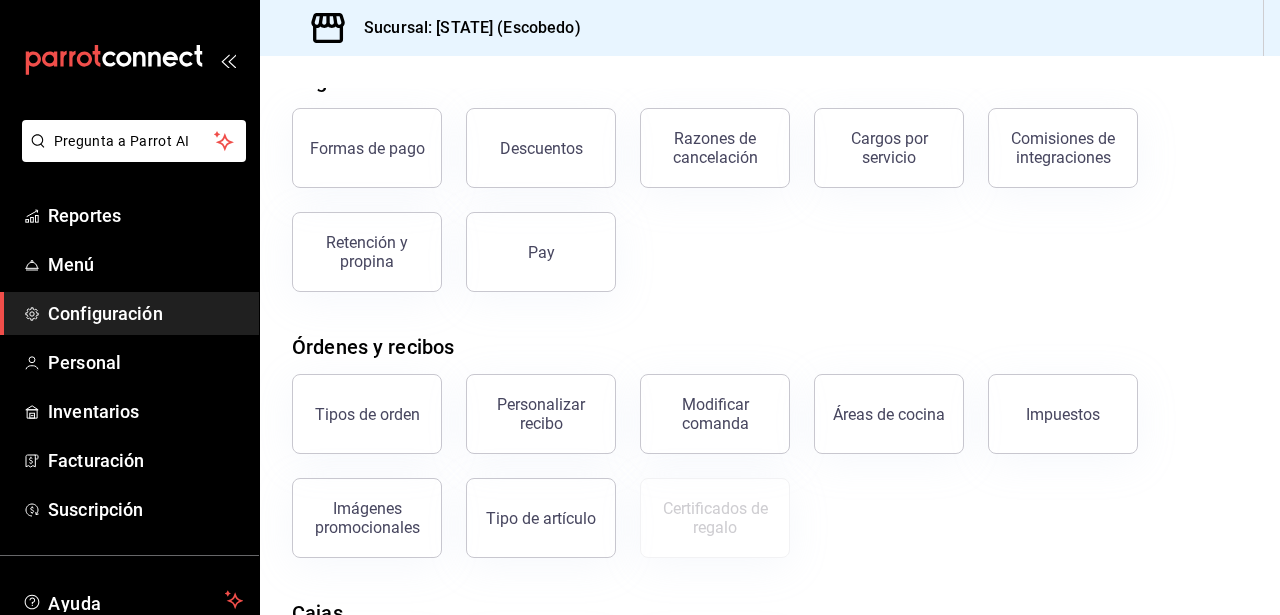 scroll, scrollTop: 200, scrollLeft: 0, axis: vertical 